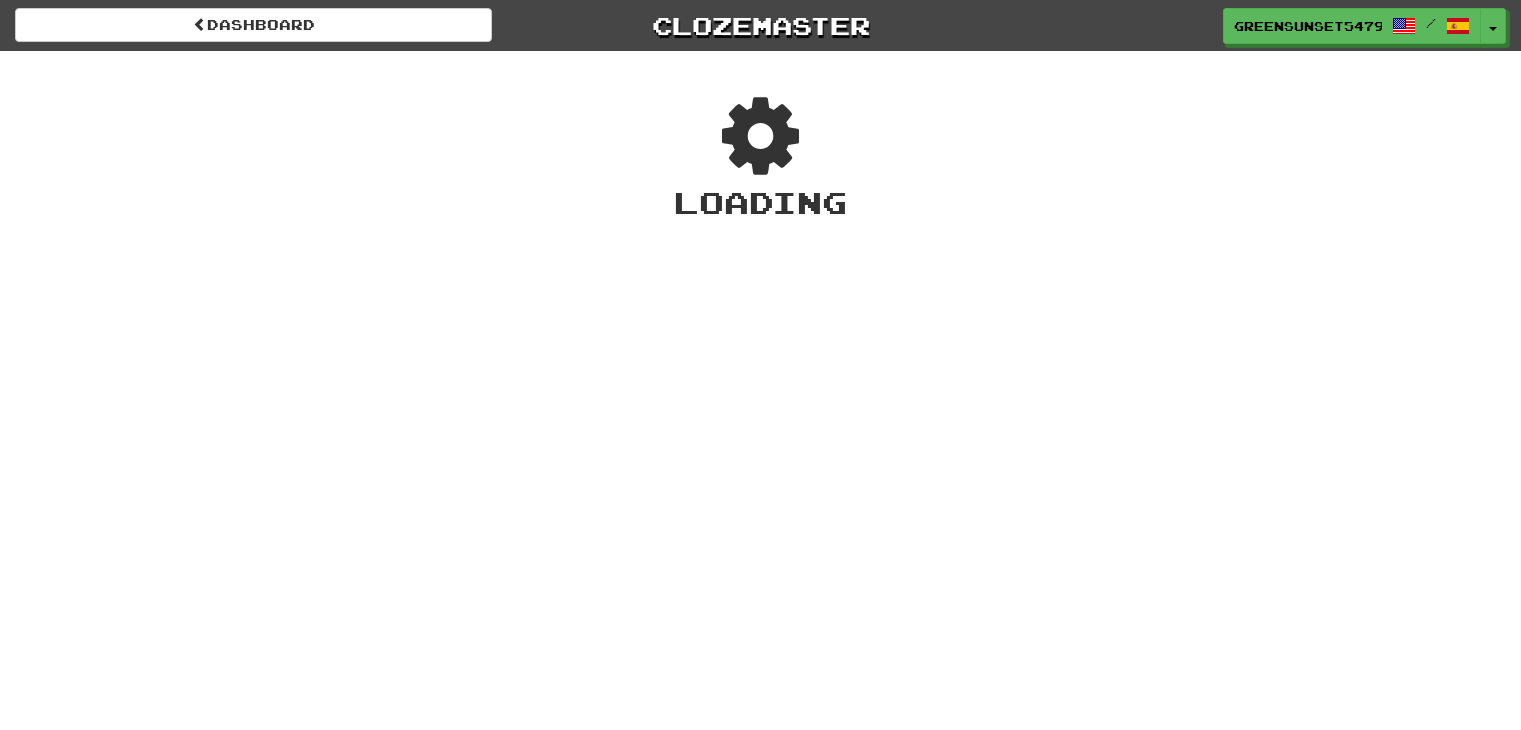 scroll, scrollTop: 0, scrollLeft: 0, axis: both 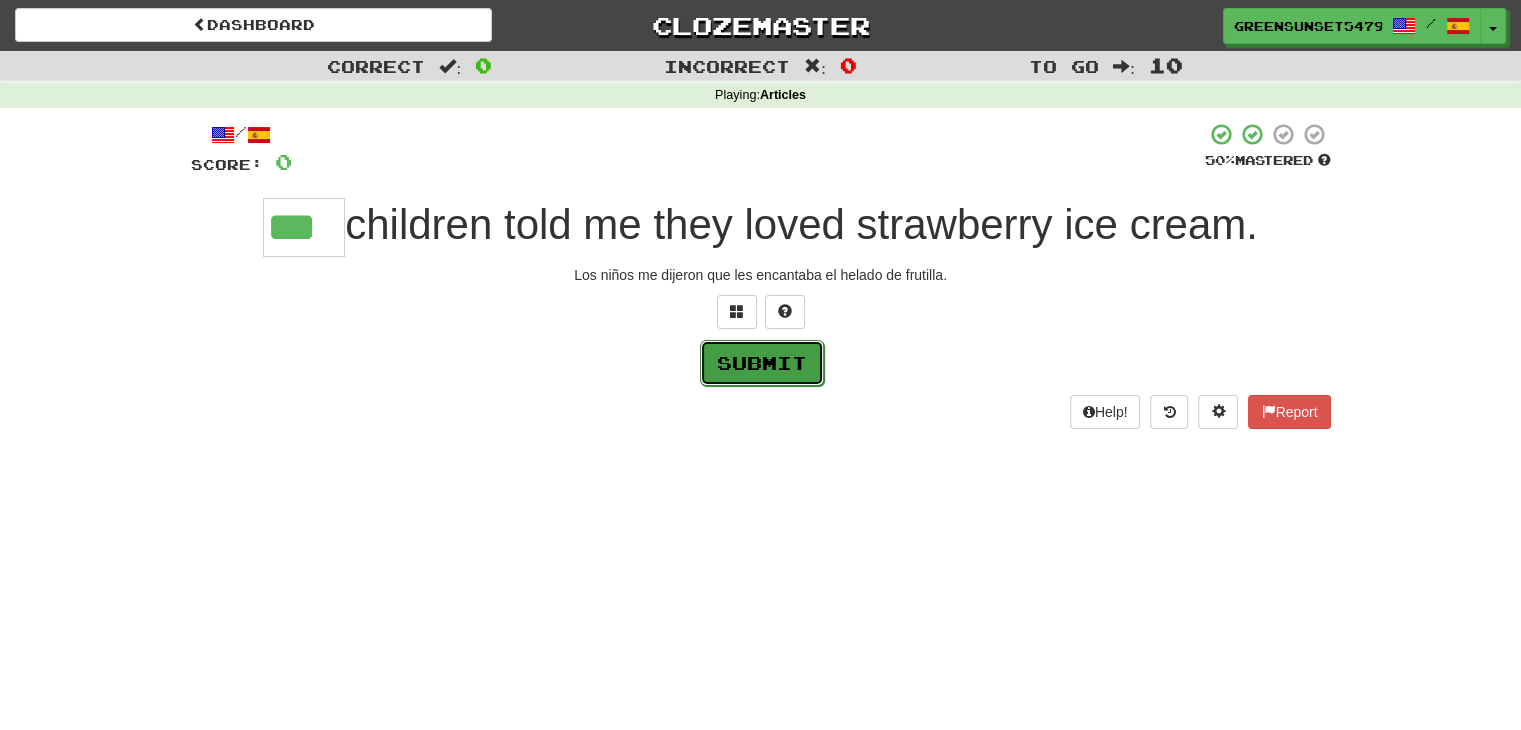click on "Submit" at bounding box center (762, 363) 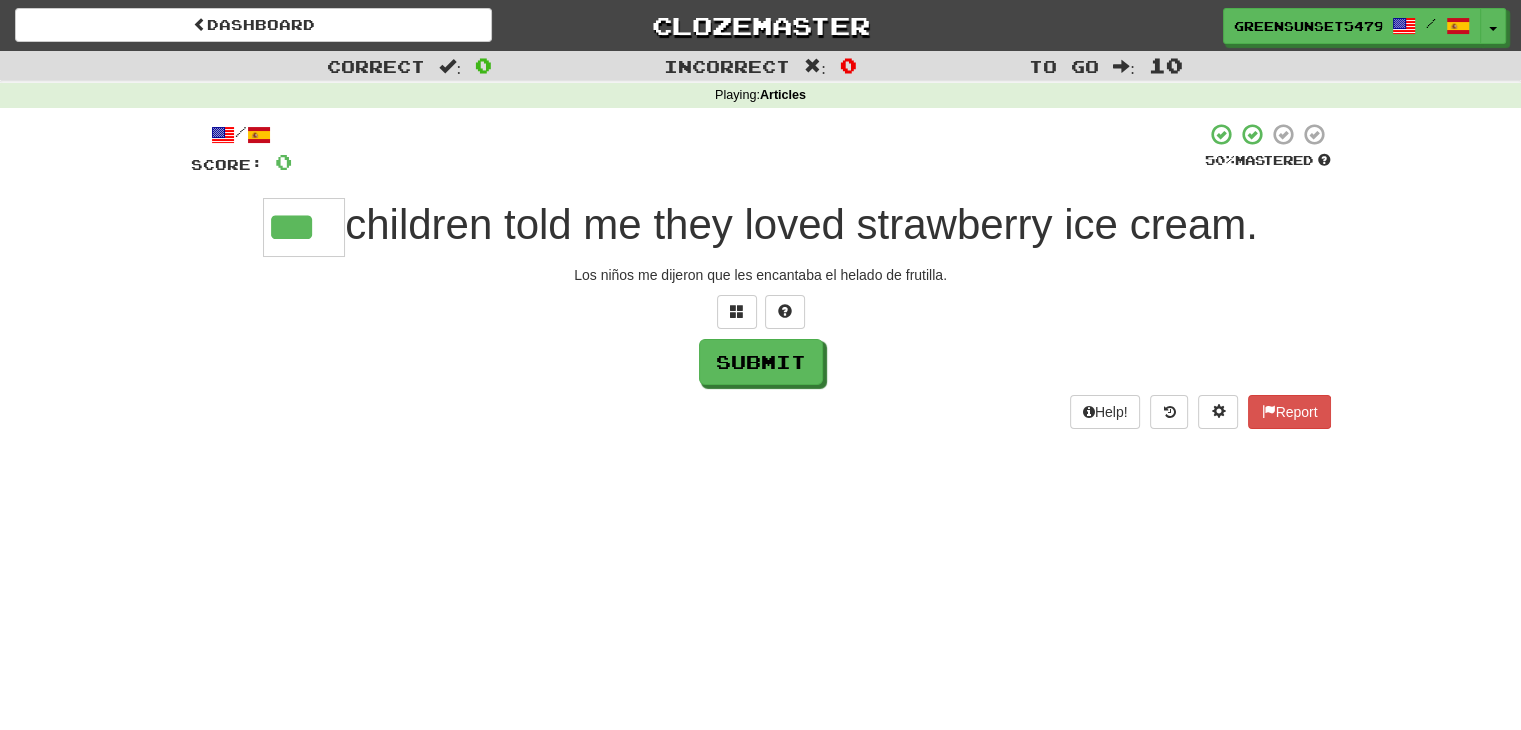 type on "***" 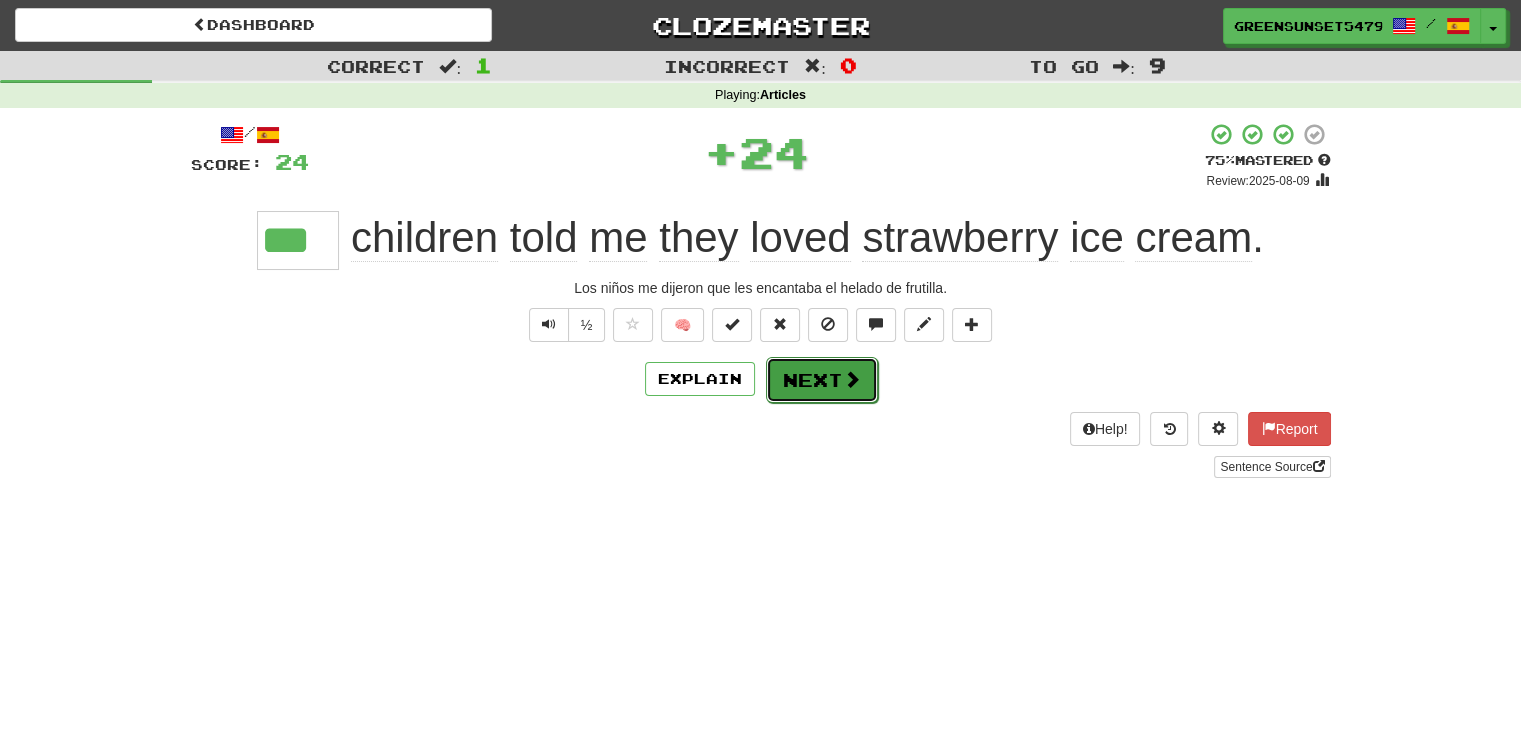 click on "Next" at bounding box center [822, 380] 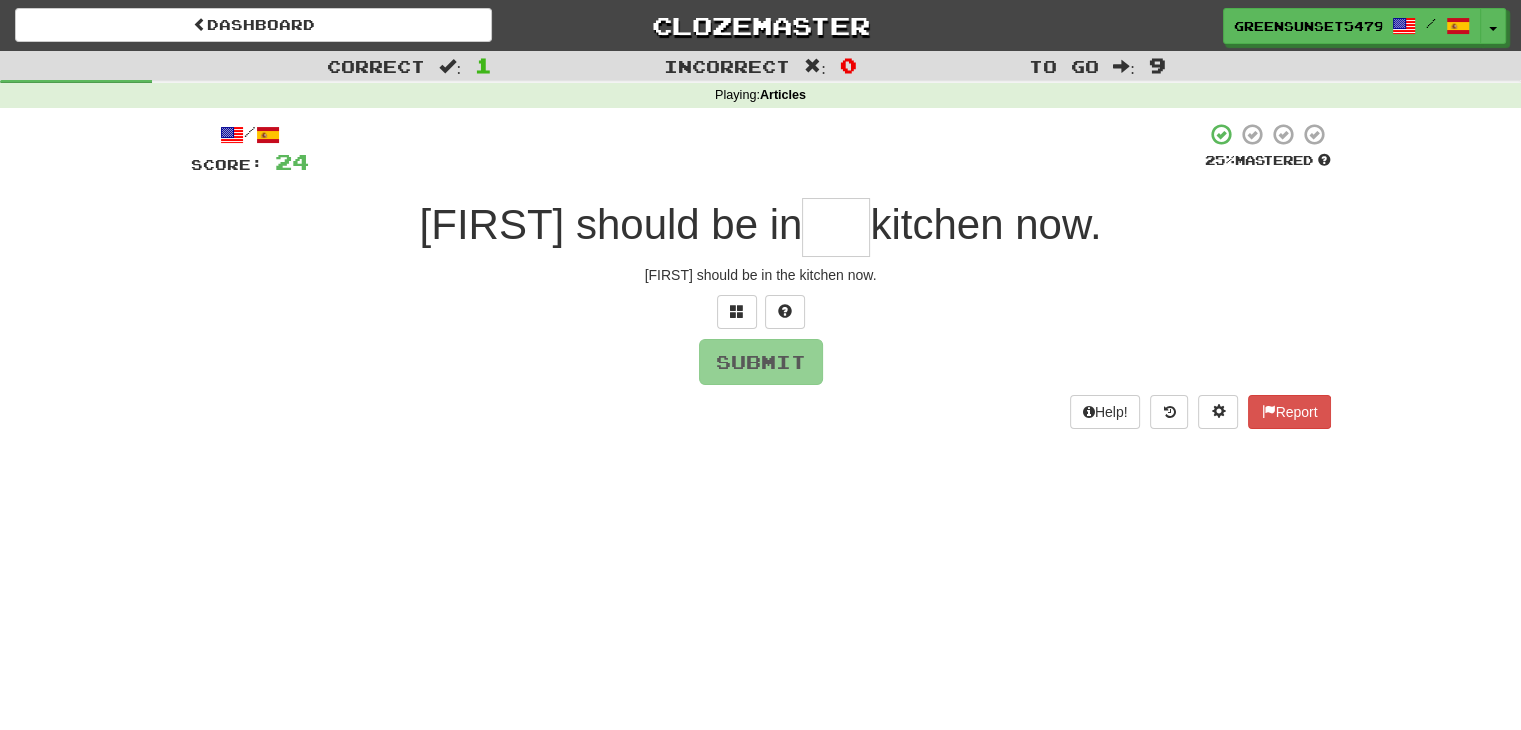 type on "*" 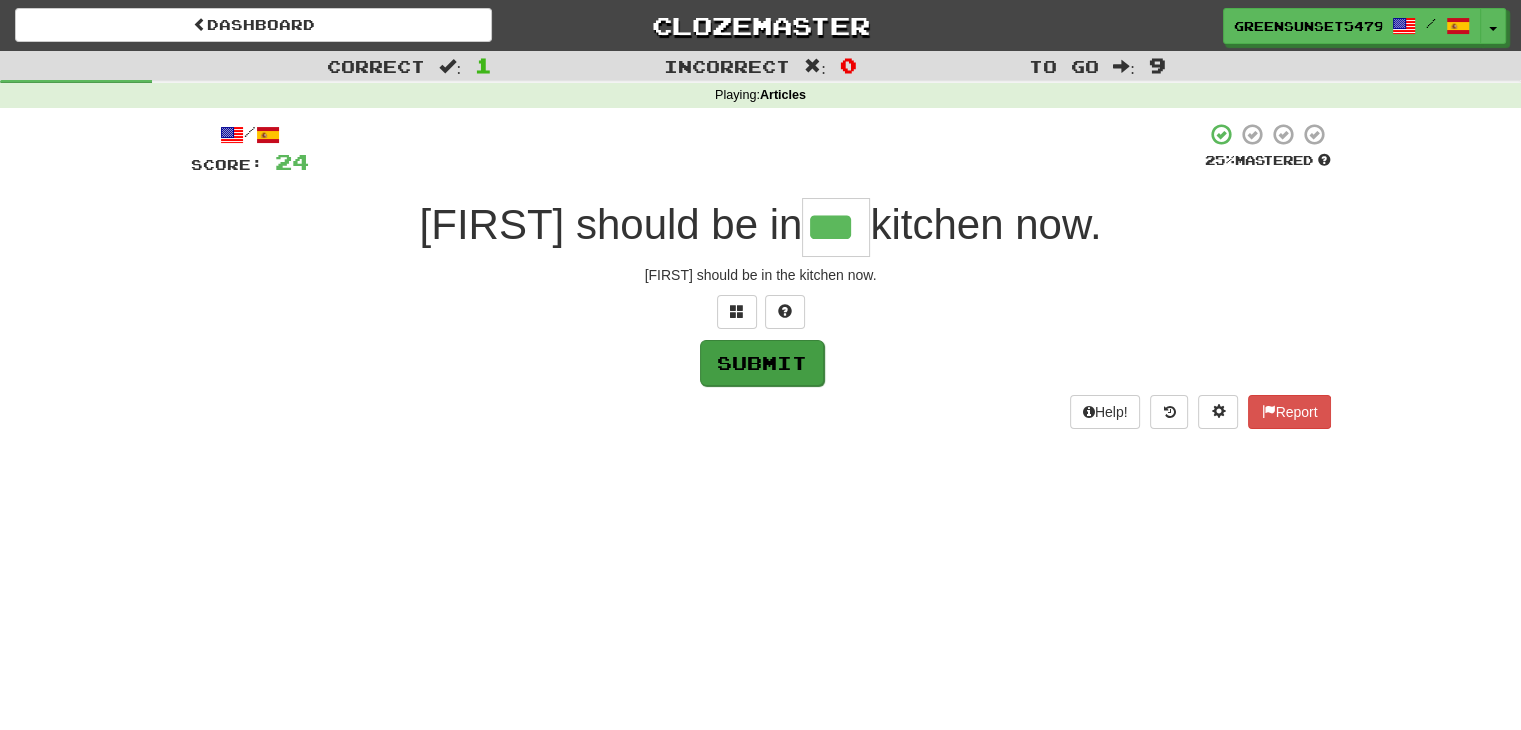 type on "***" 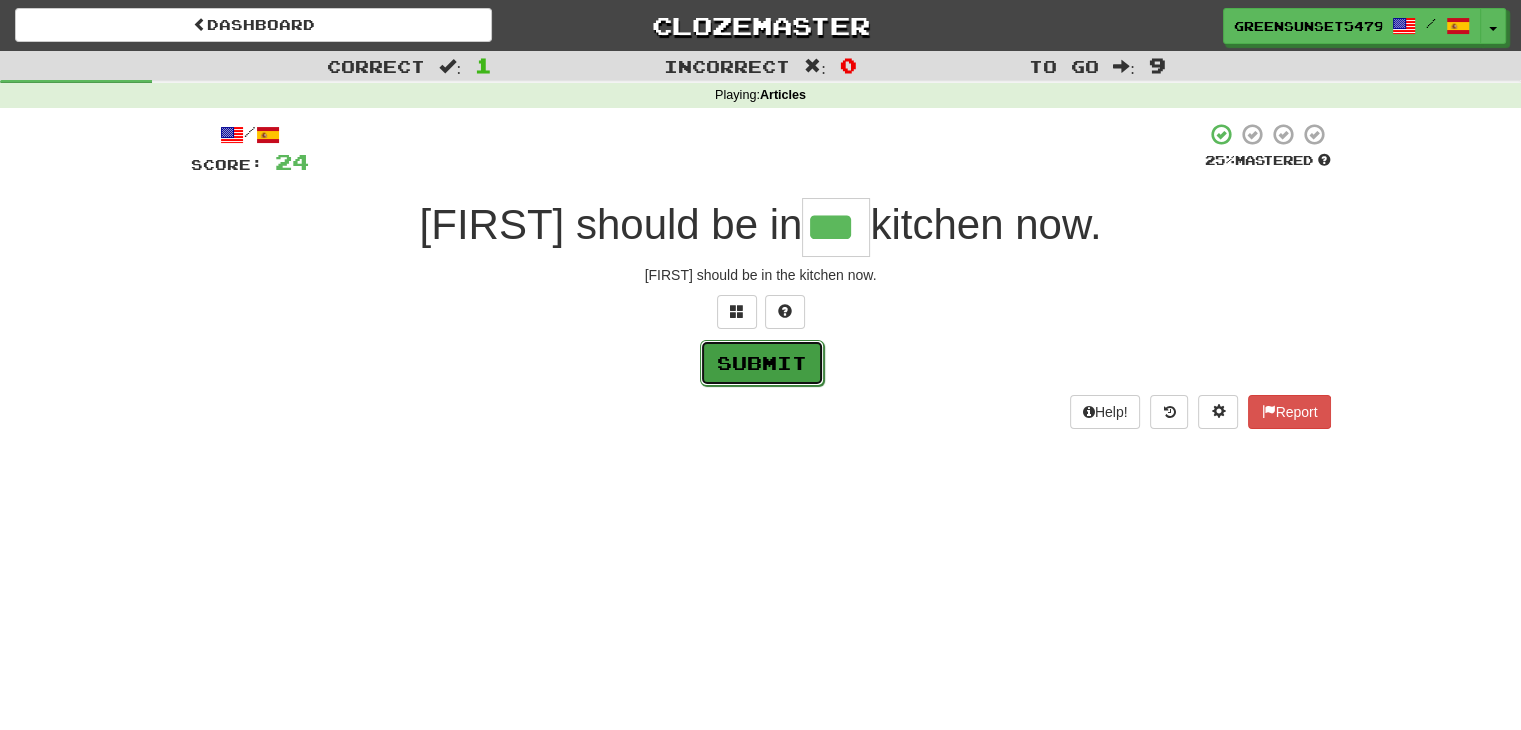 click on "Submit" at bounding box center [762, 363] 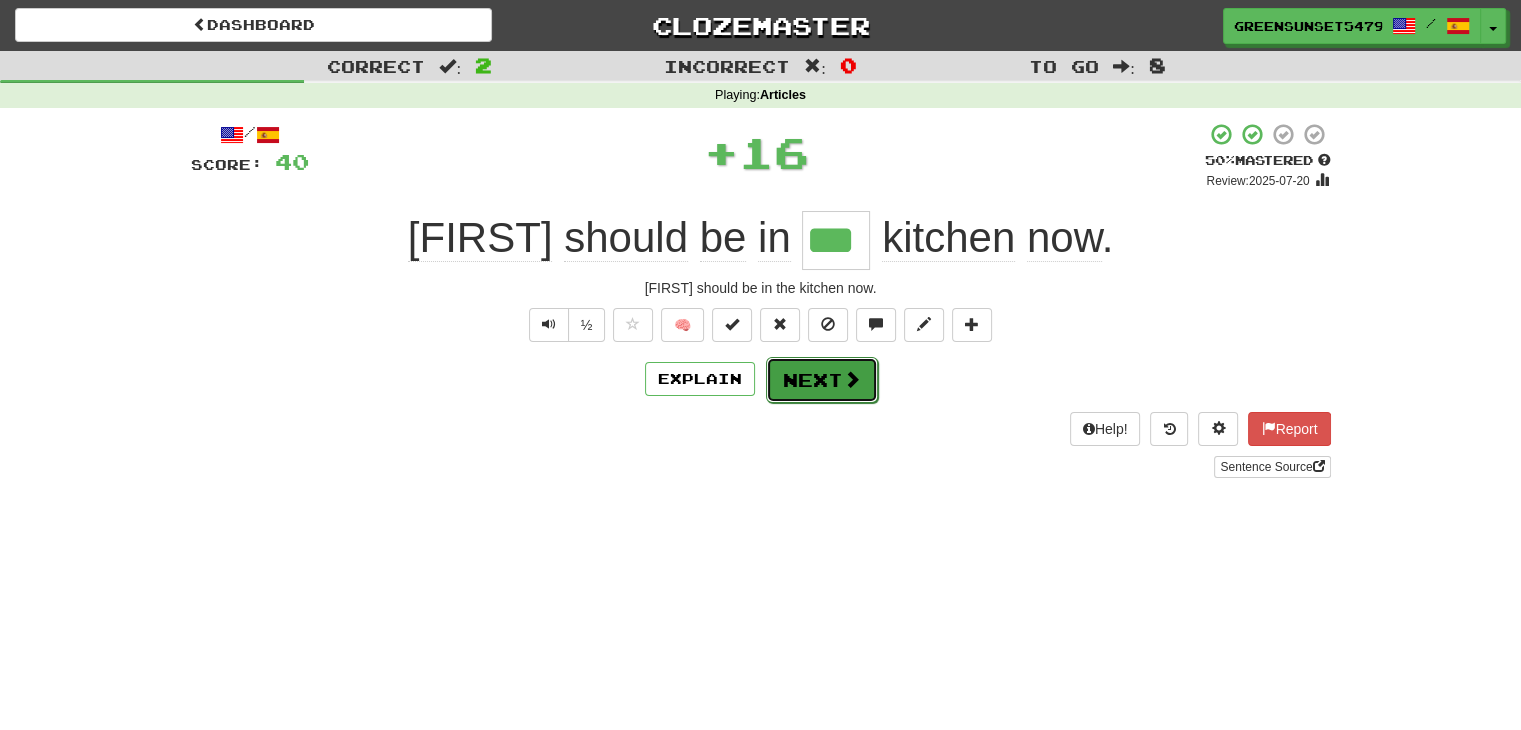click at bounding box center [852, 379] 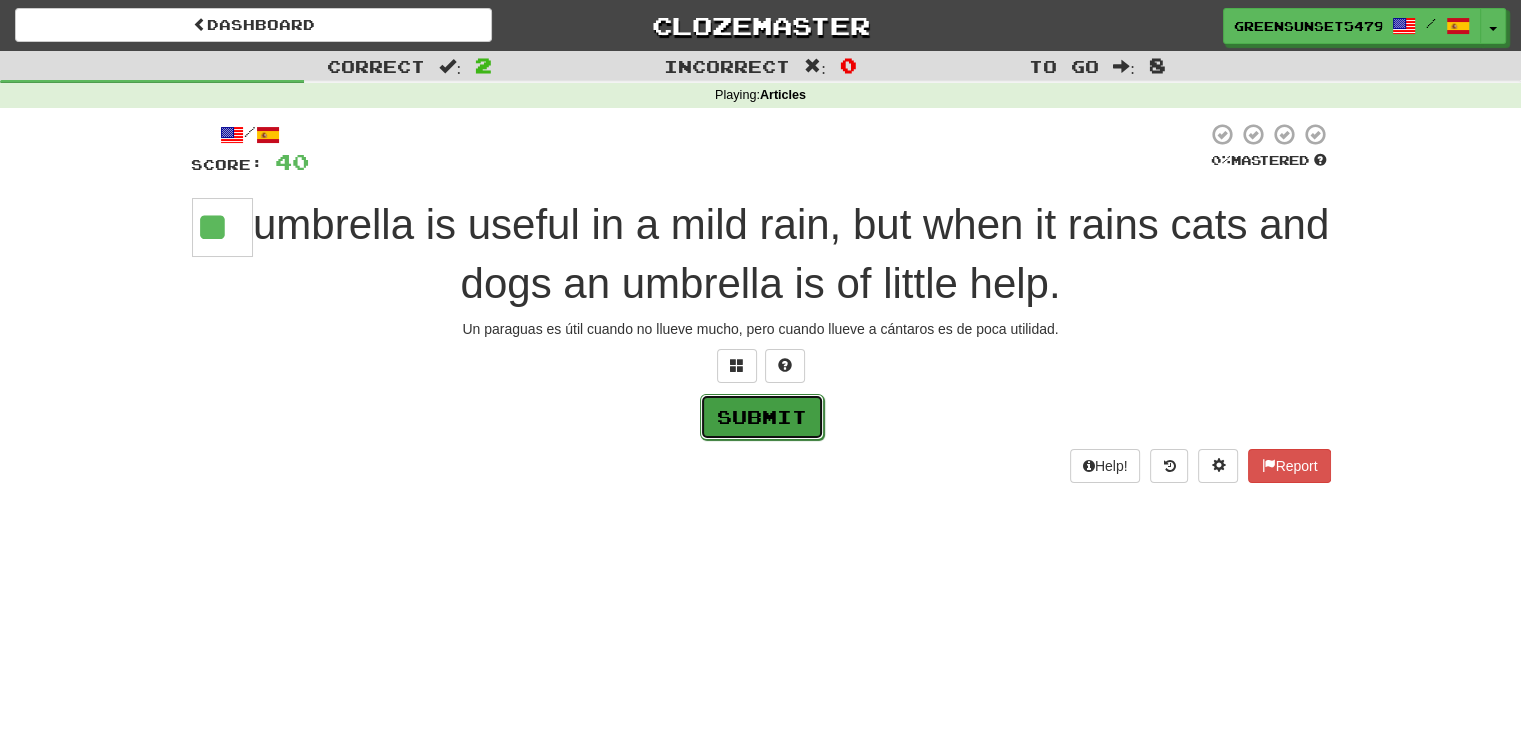 click on "Submit" at bounding box center [762, 417] 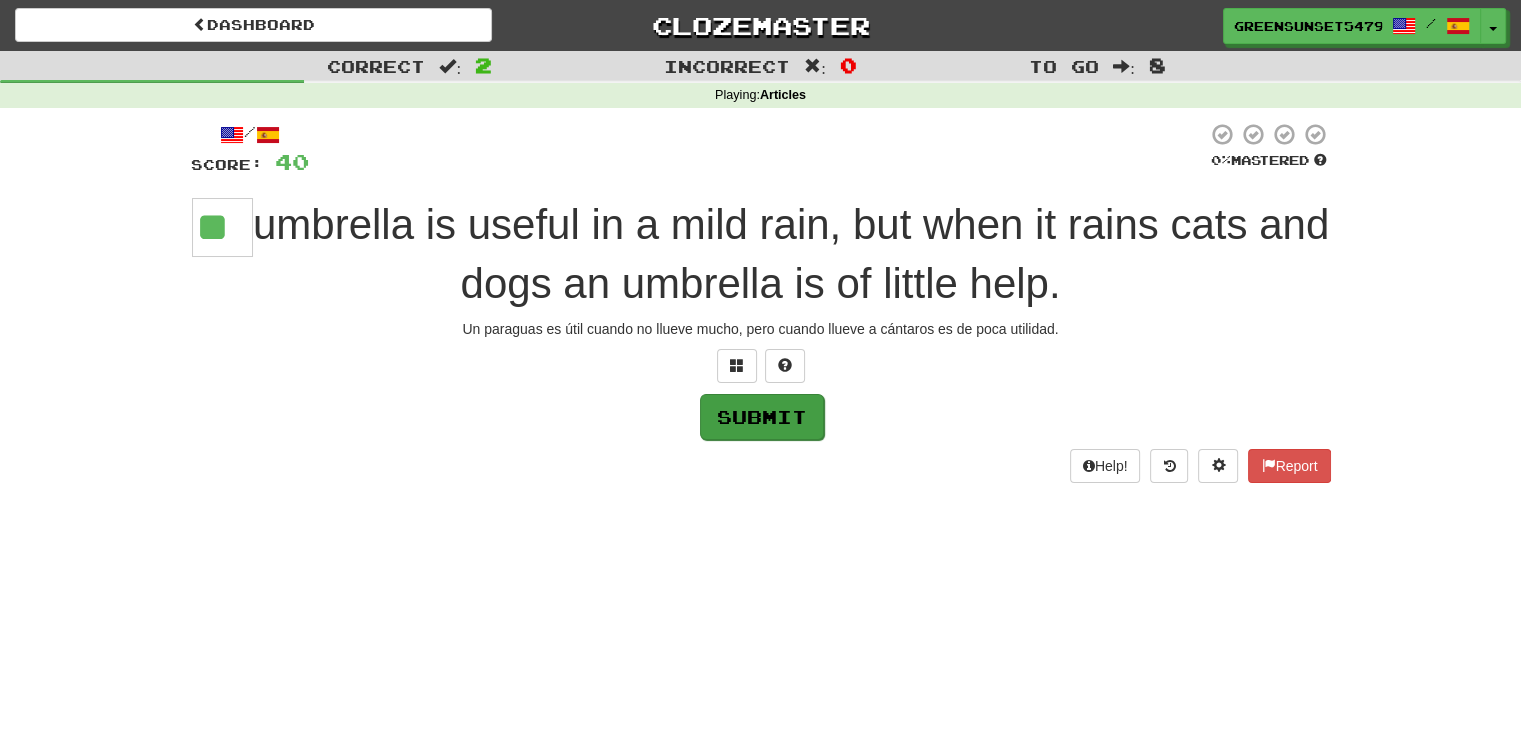 type on "**" 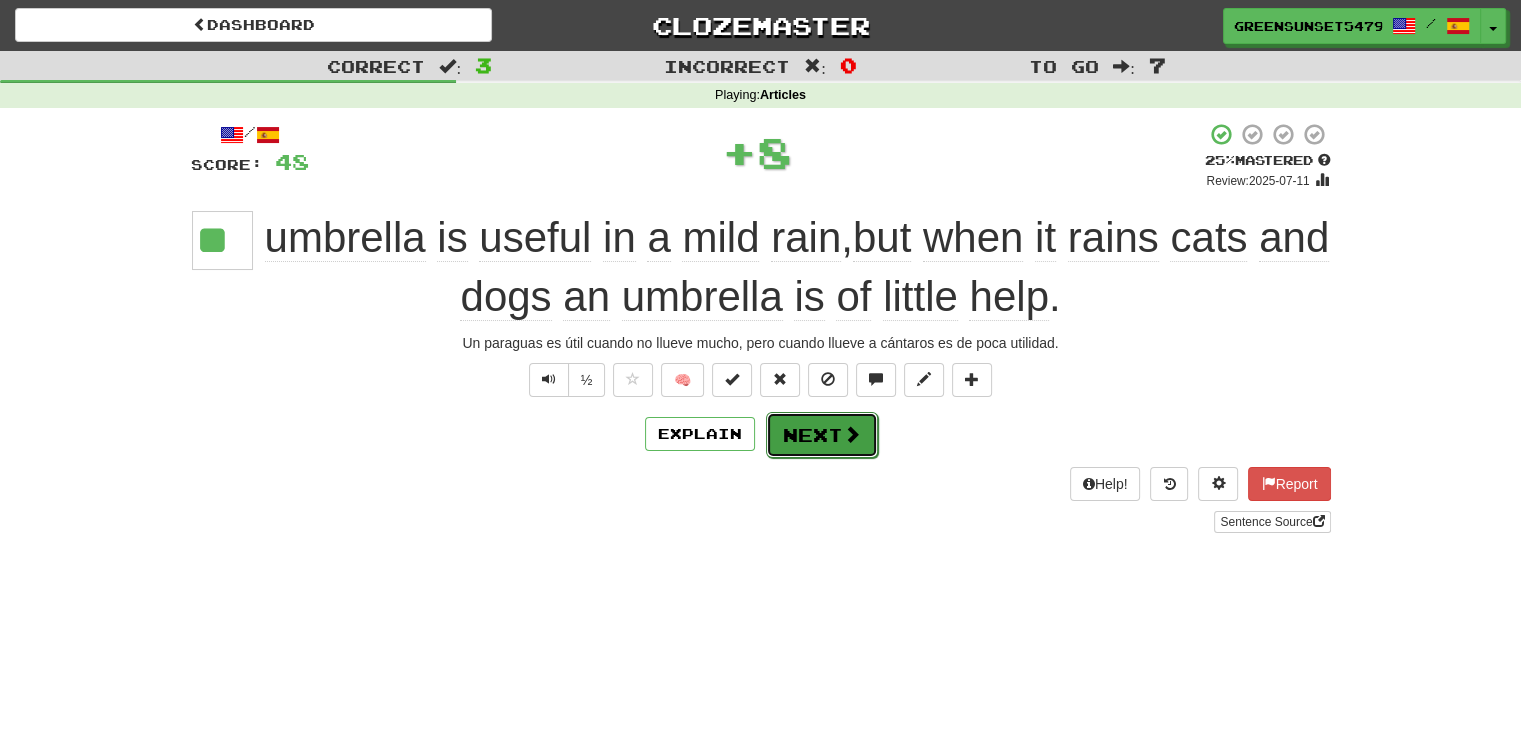 click on "Next" at bounding box center [822, 435] 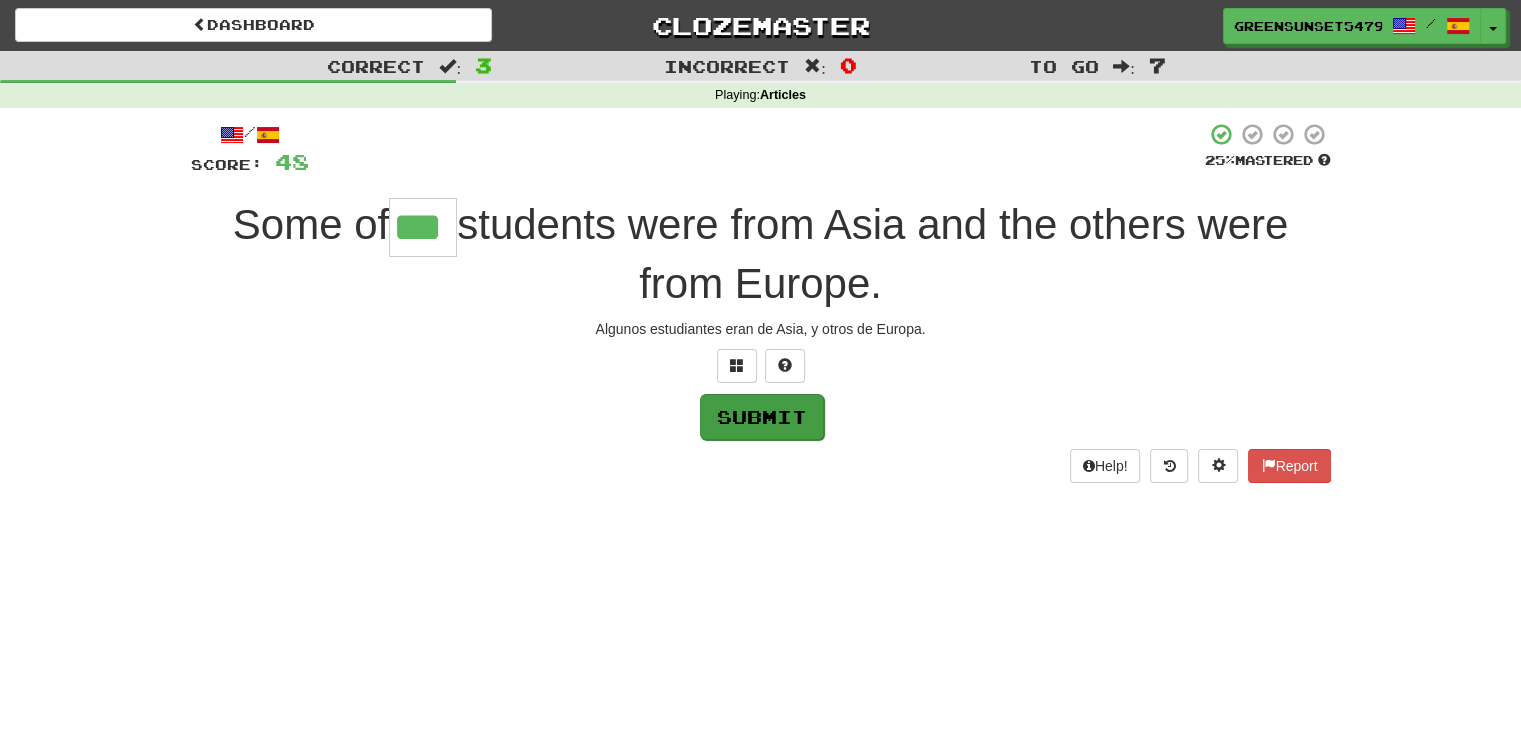type on "***" 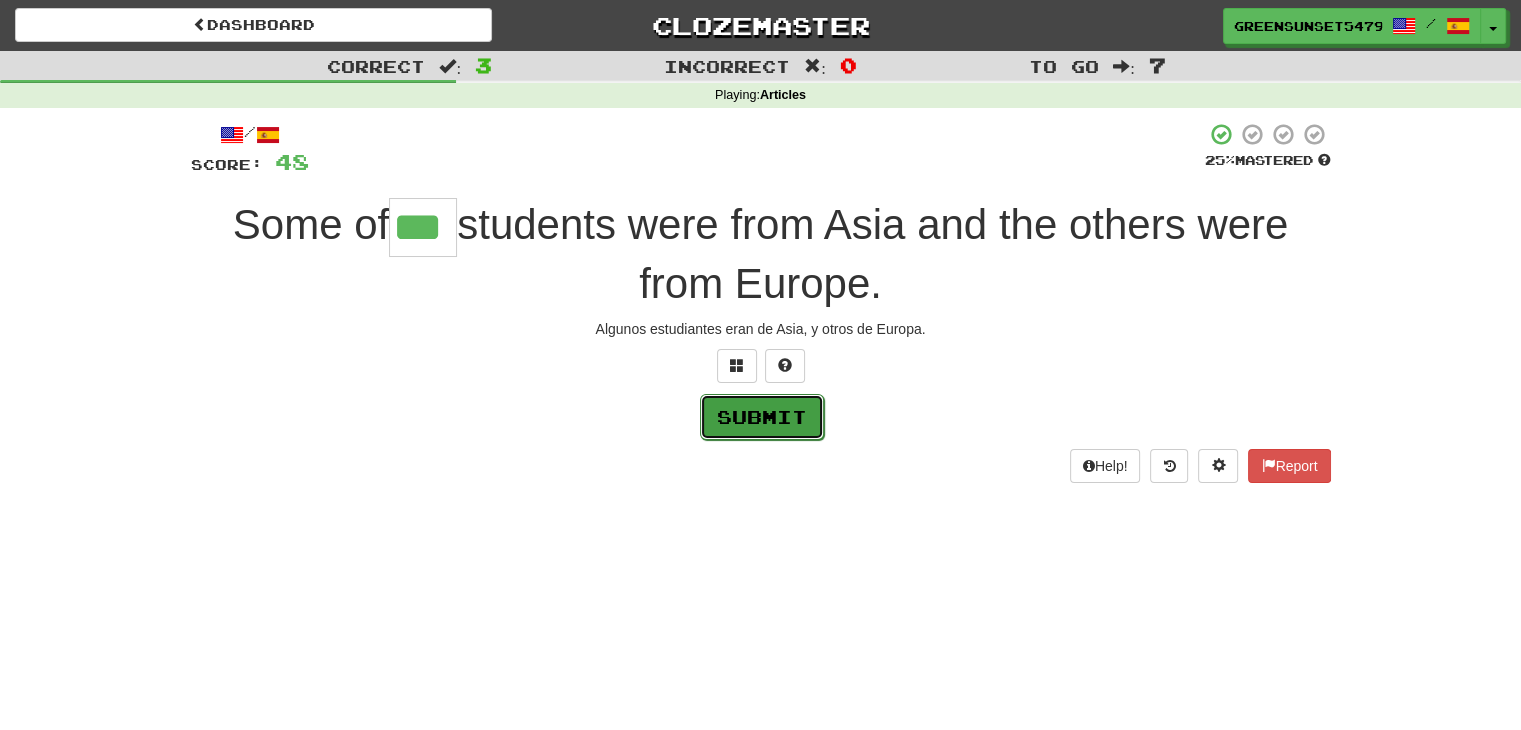 click on "Submit" at bounding box center (762, 417) 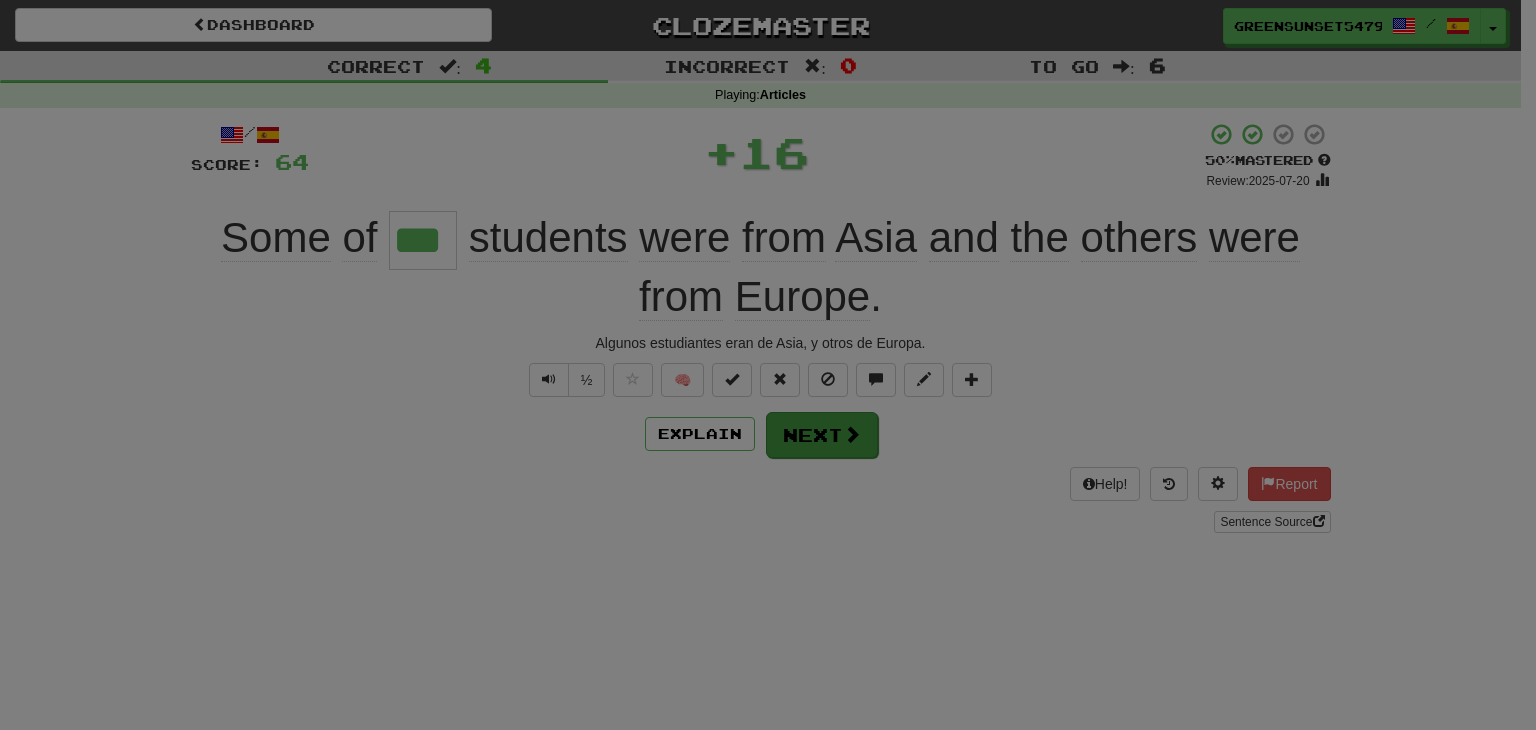 click at bounding box center [768, 365] 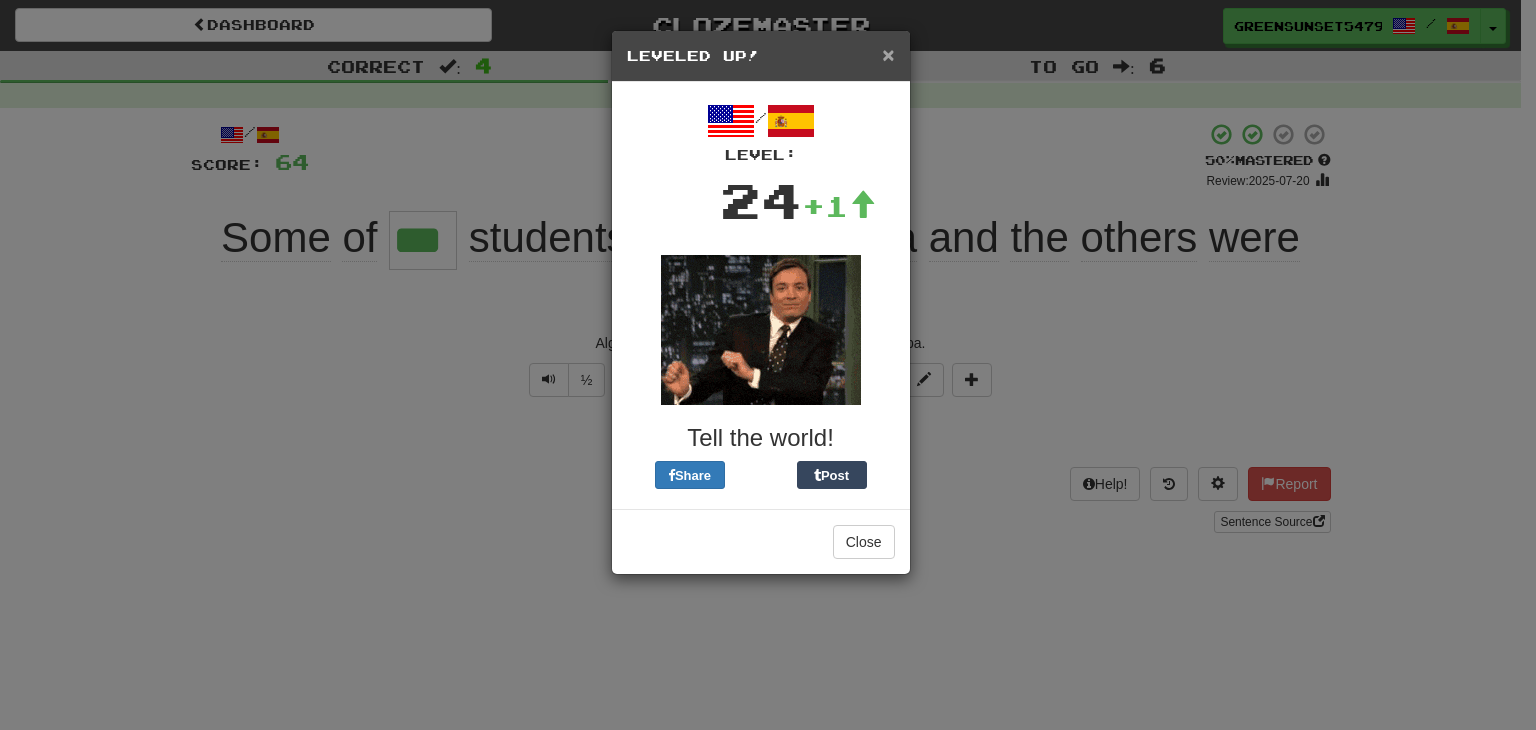 click on "×" at bounding box center [888, 54] 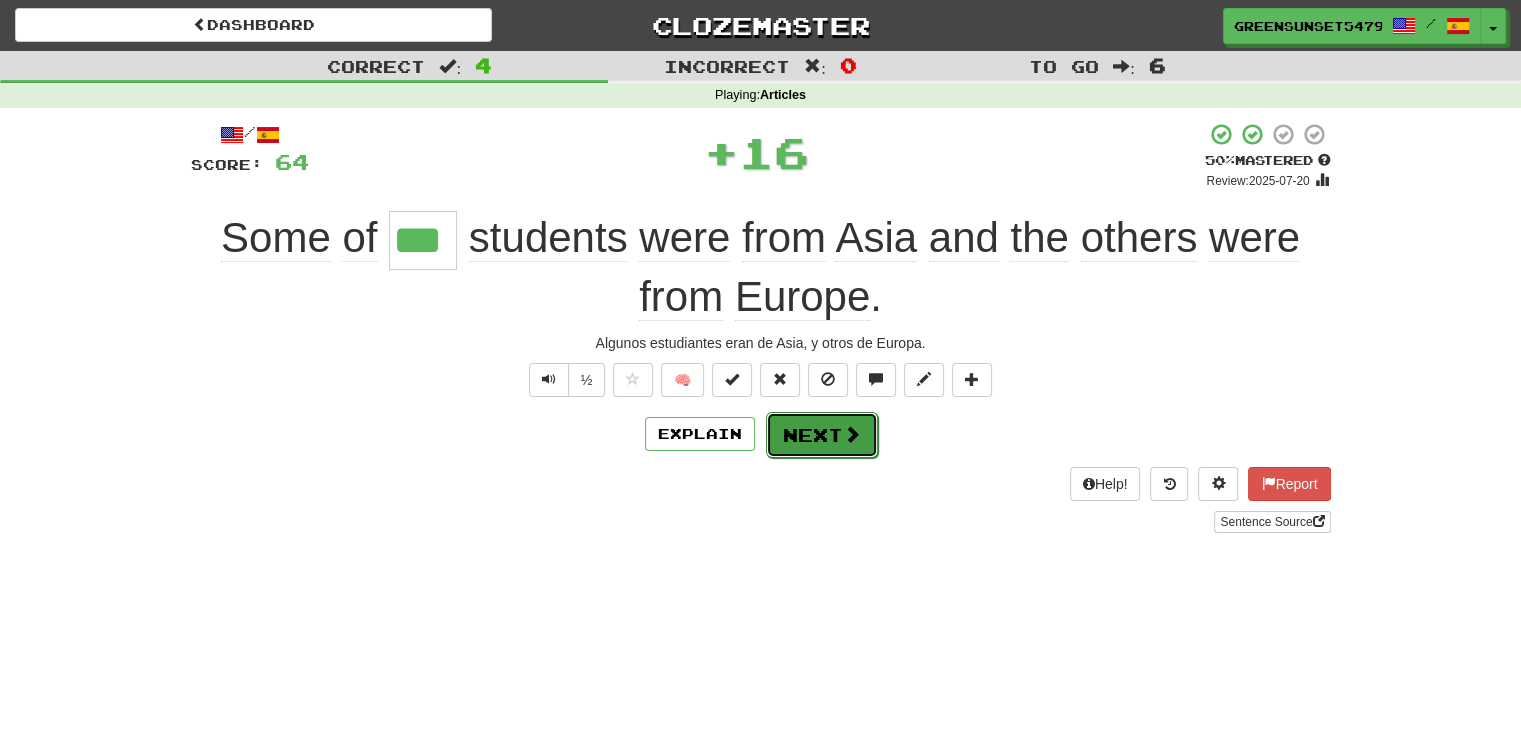 click on "Next" at bounding box center (822, 435) 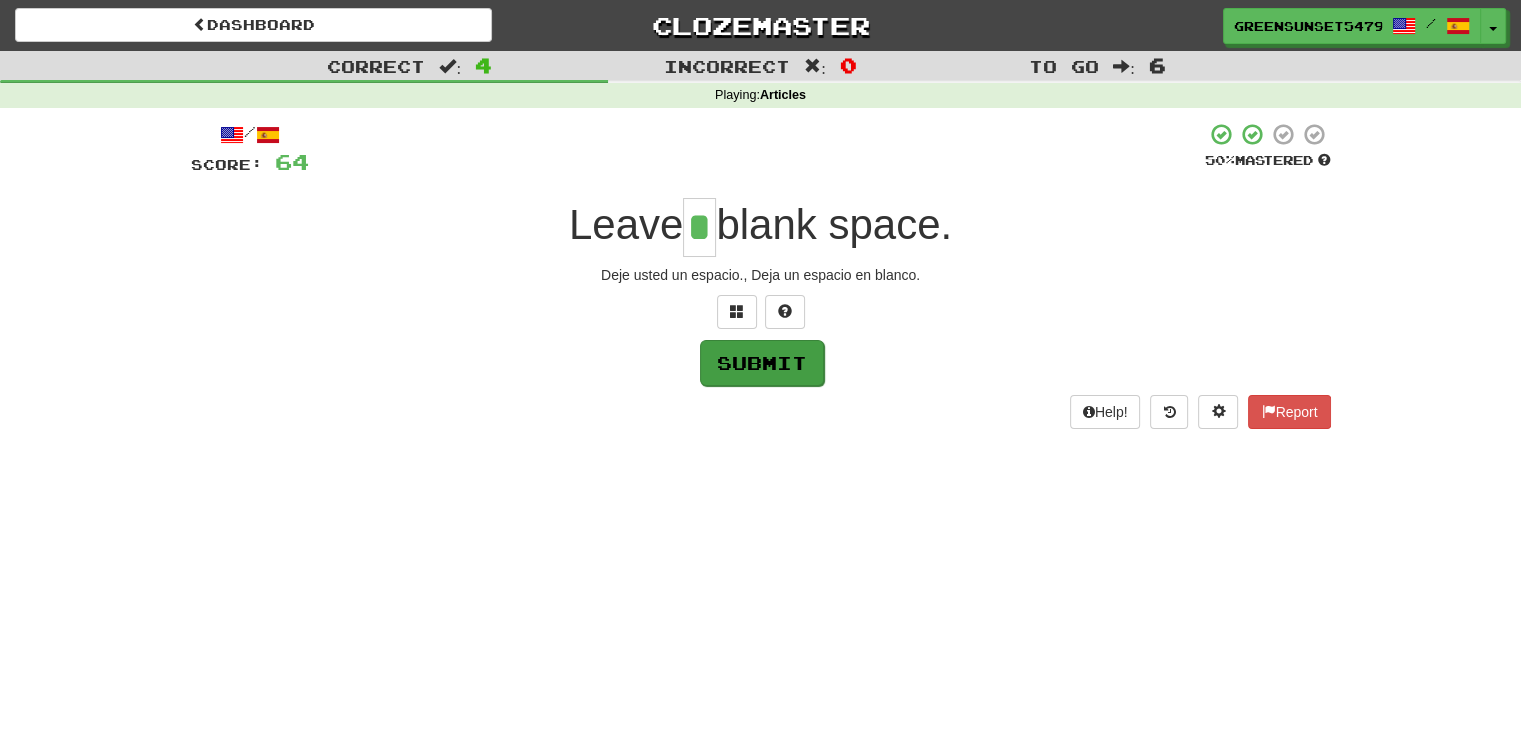 type on "*" 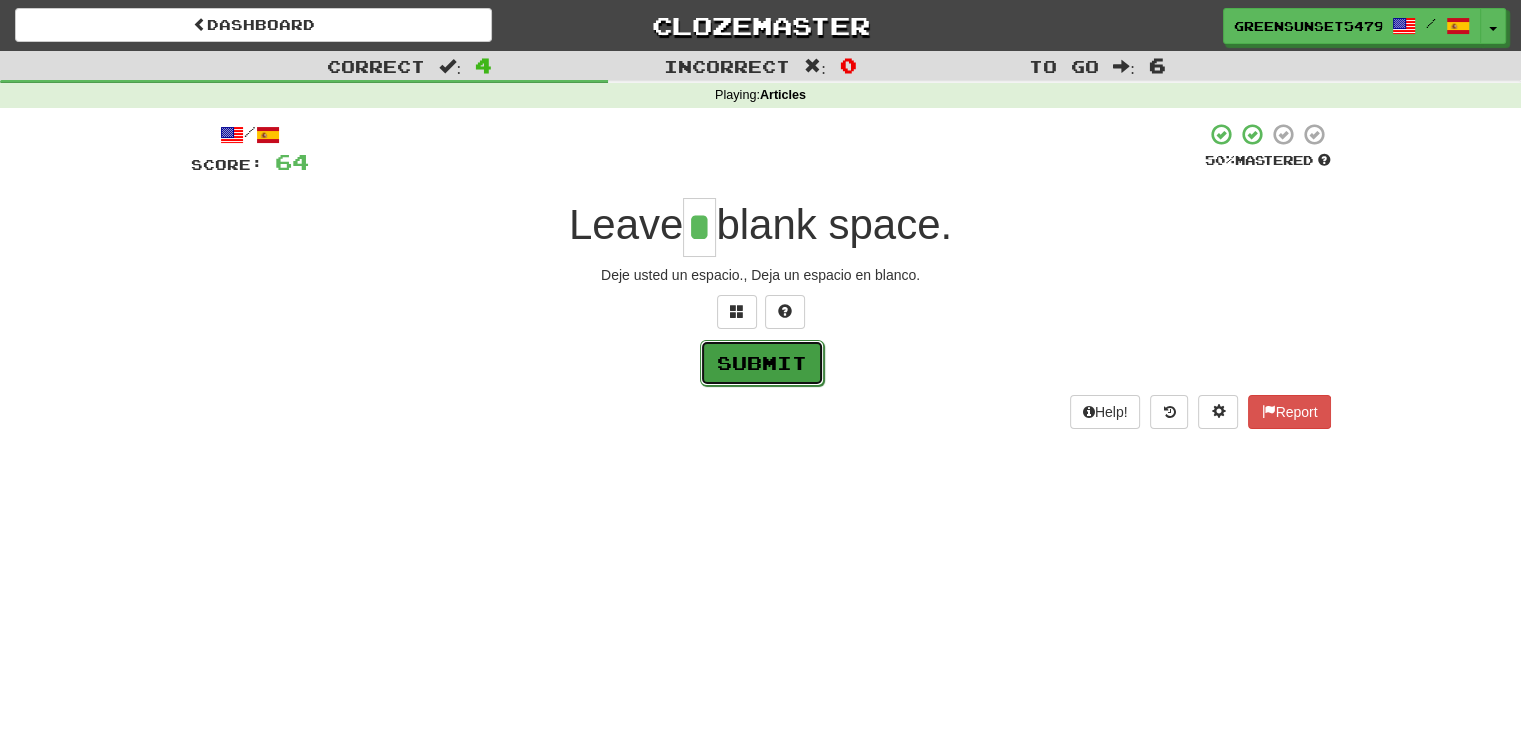 click on "Submit" at bounding box center (762, 363) 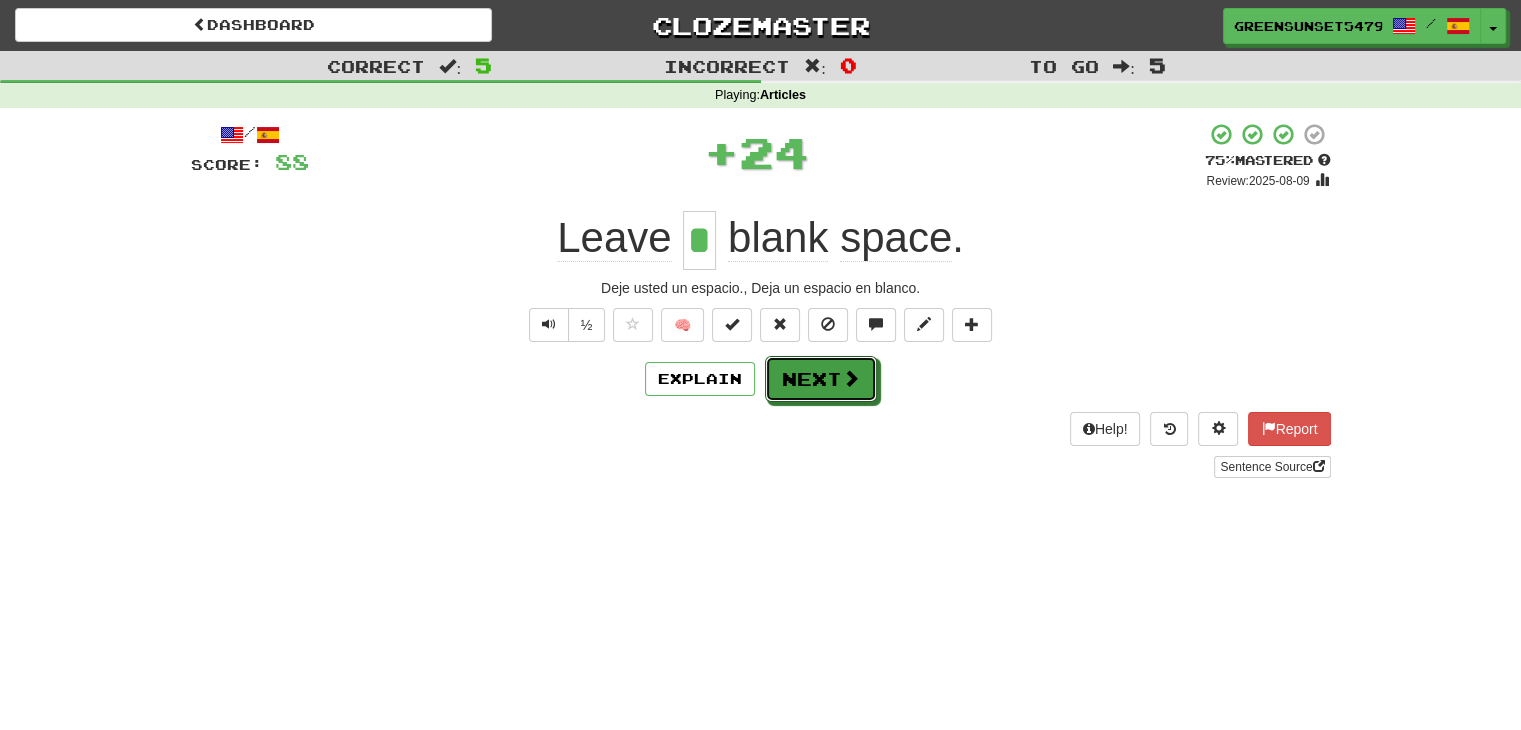 click on "Next" at bounding box center [821, 379] 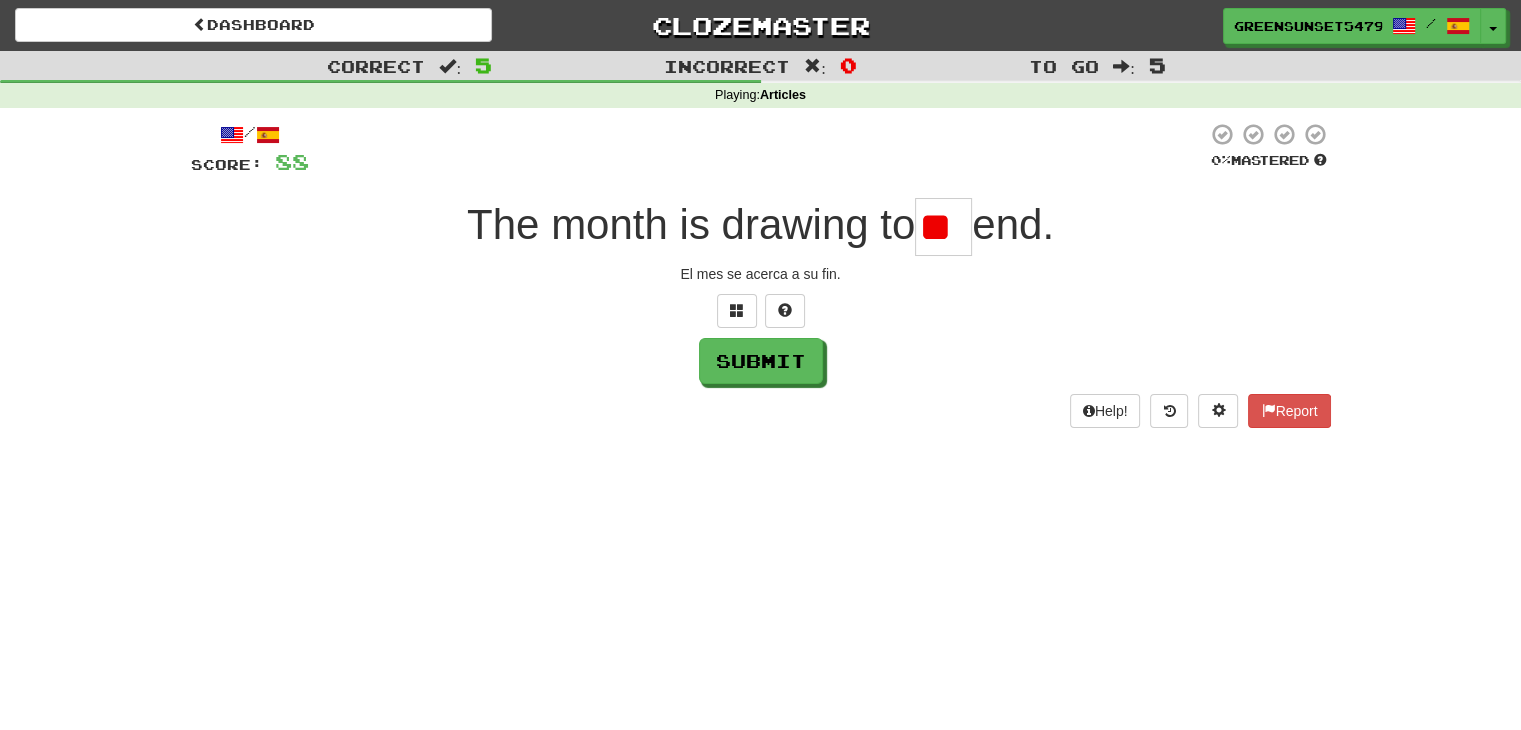 scroll, scrollTop: 0, scrollLeft: 0, axis: both 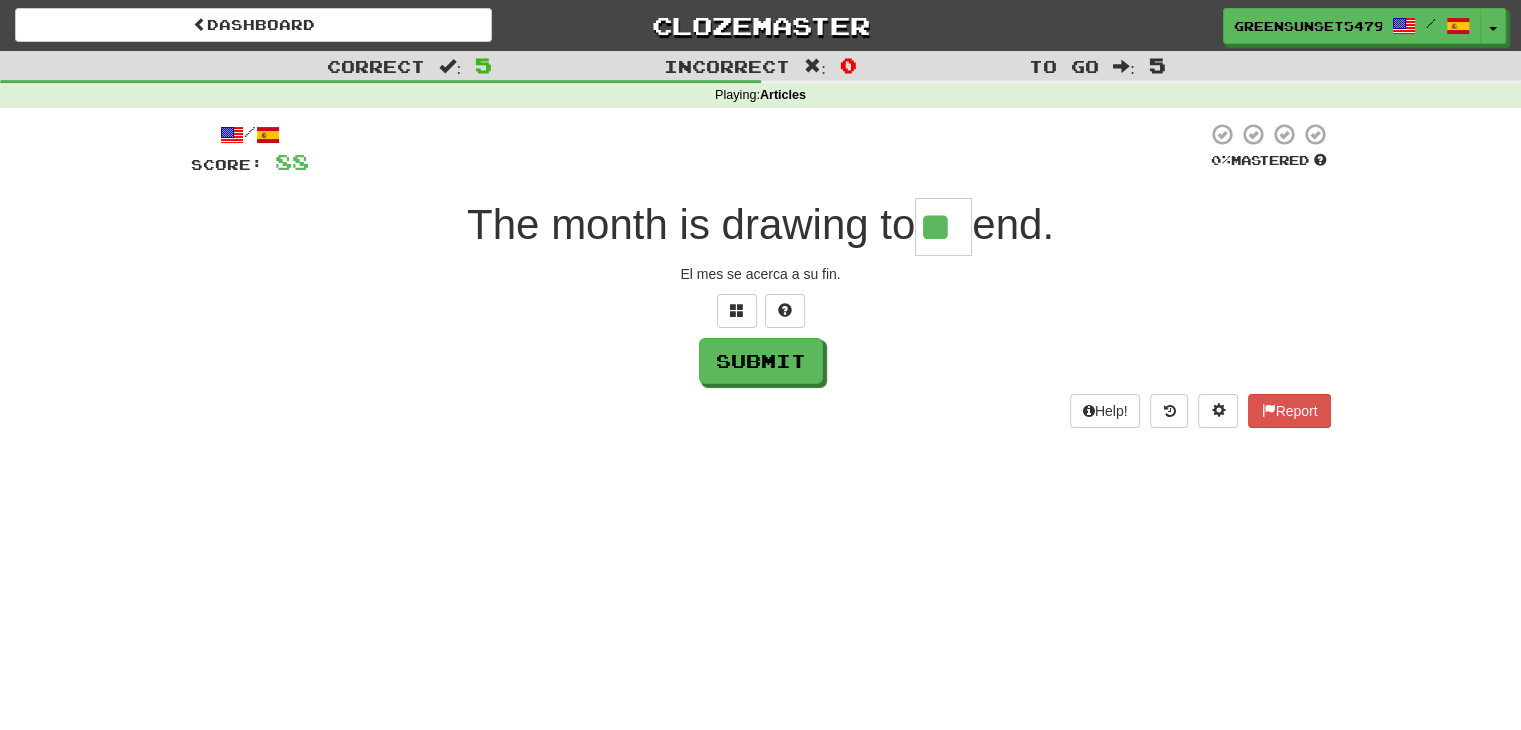 type on "**" 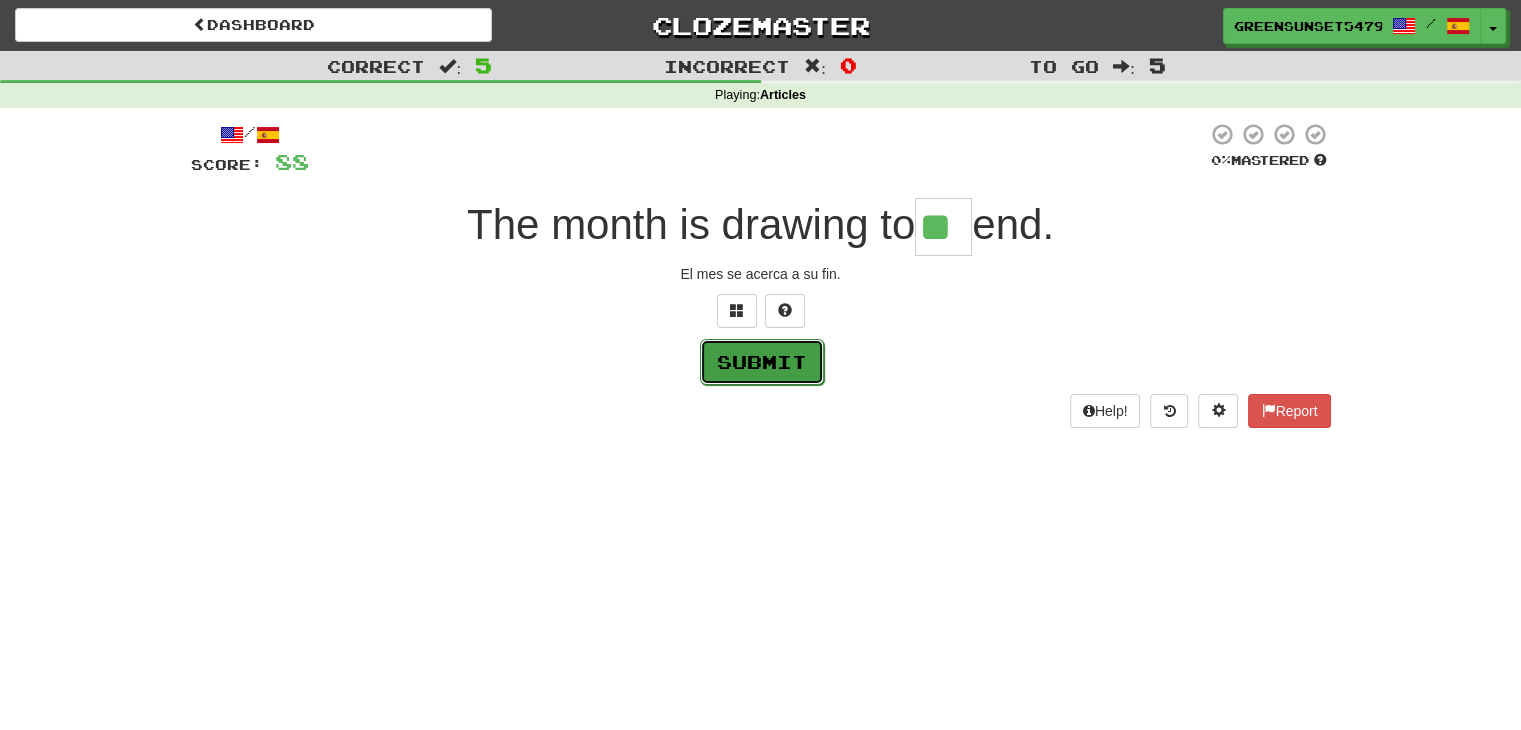 click on "Submit" at bounding box center [762, 362] 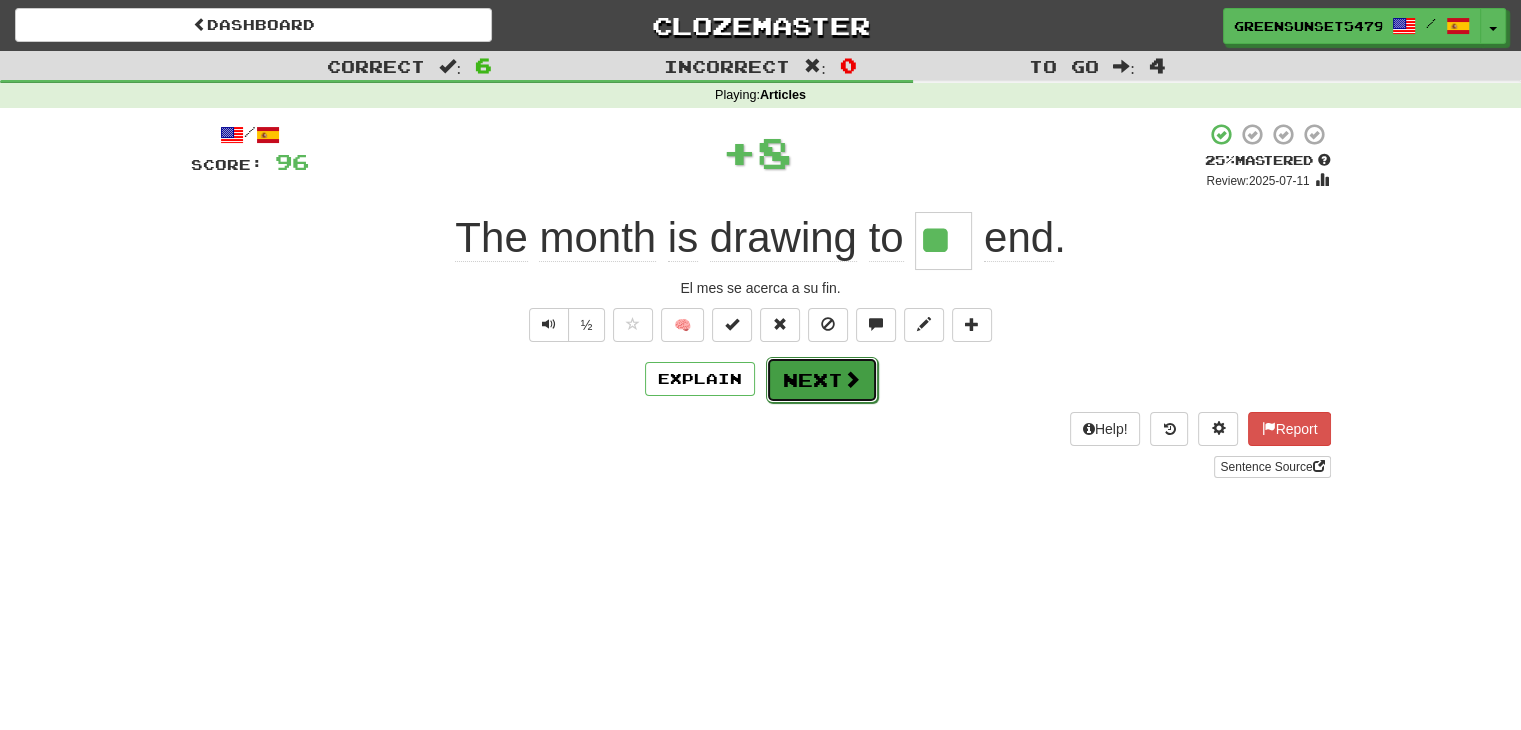 click on "Next" at bounding box center [822, 380] 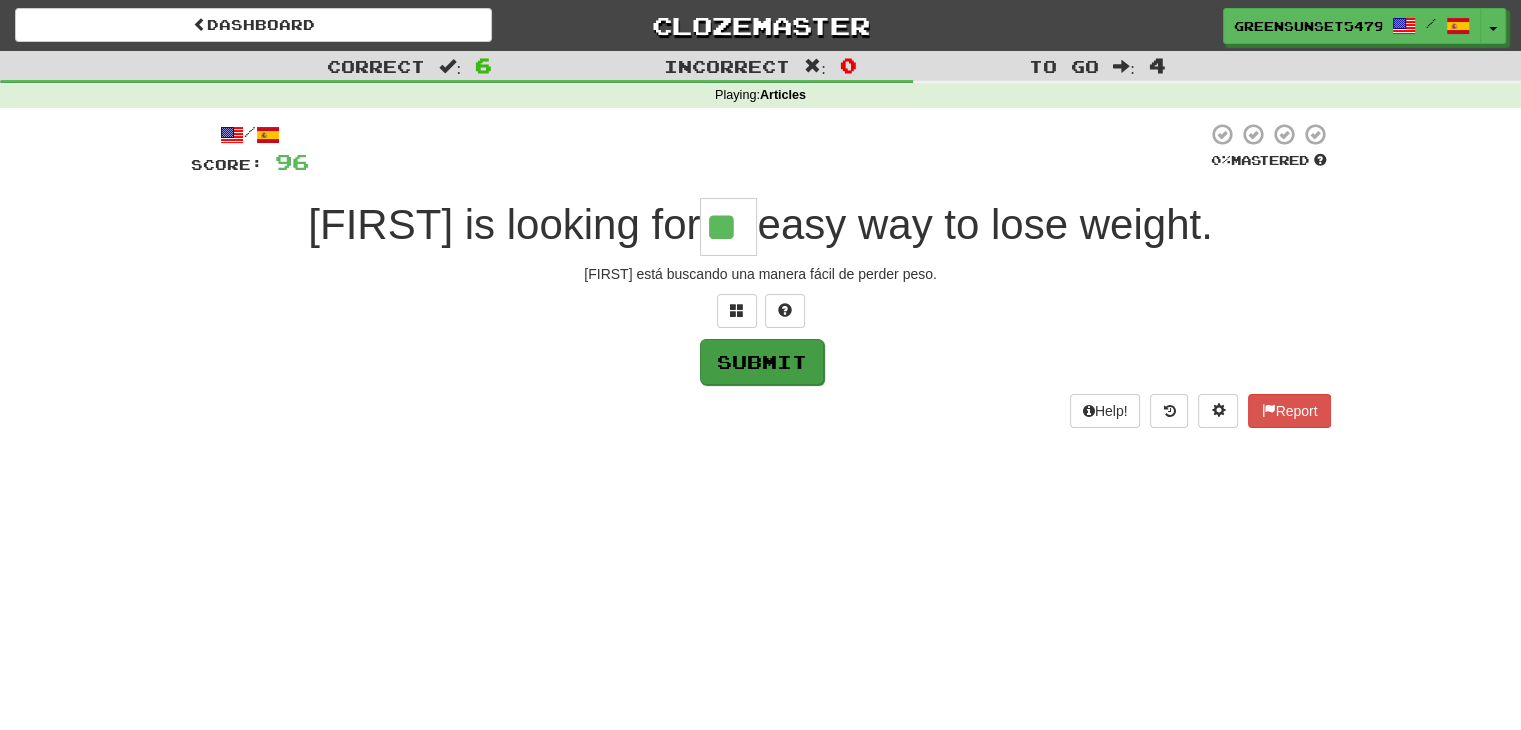 type on "**" 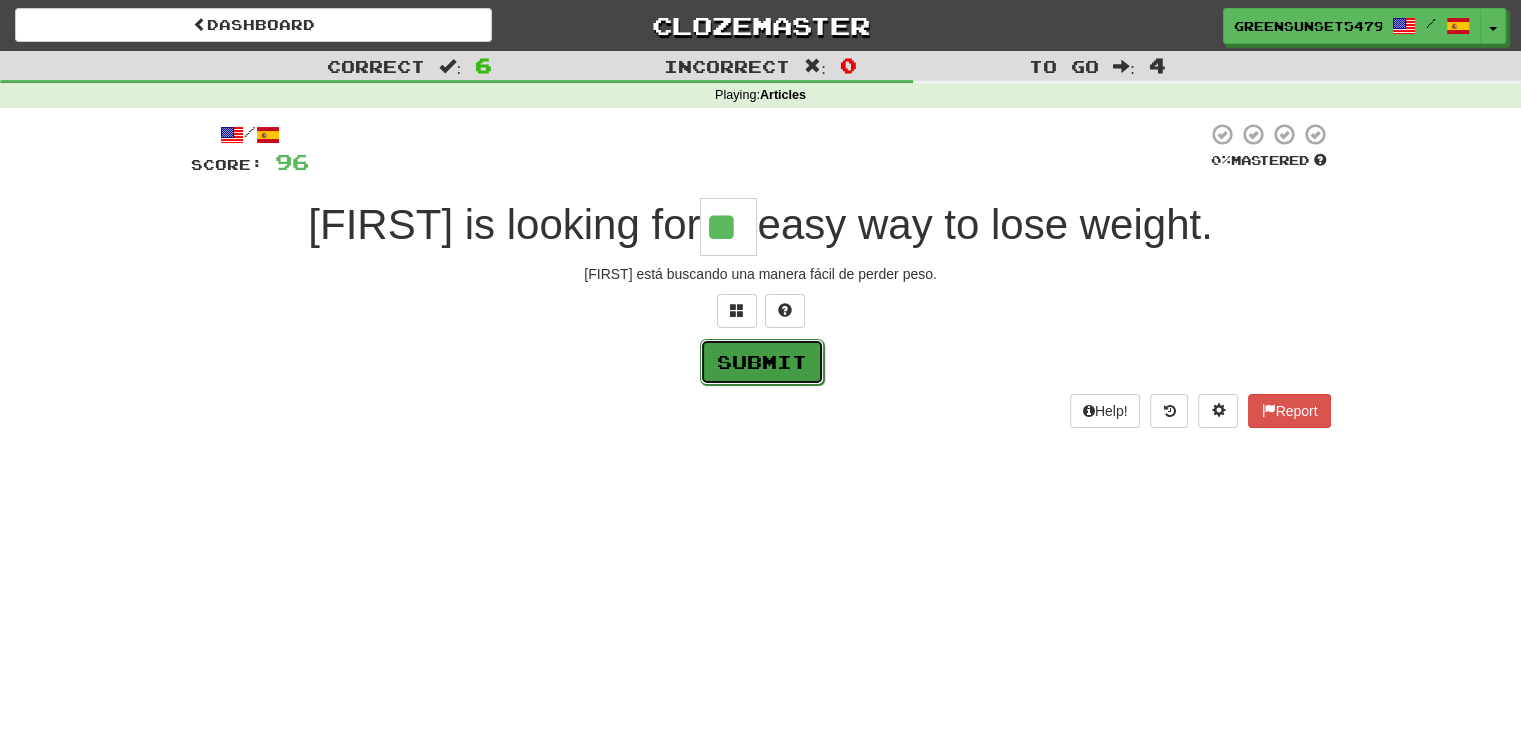click on "Submit" at bounding box center [762, 362] 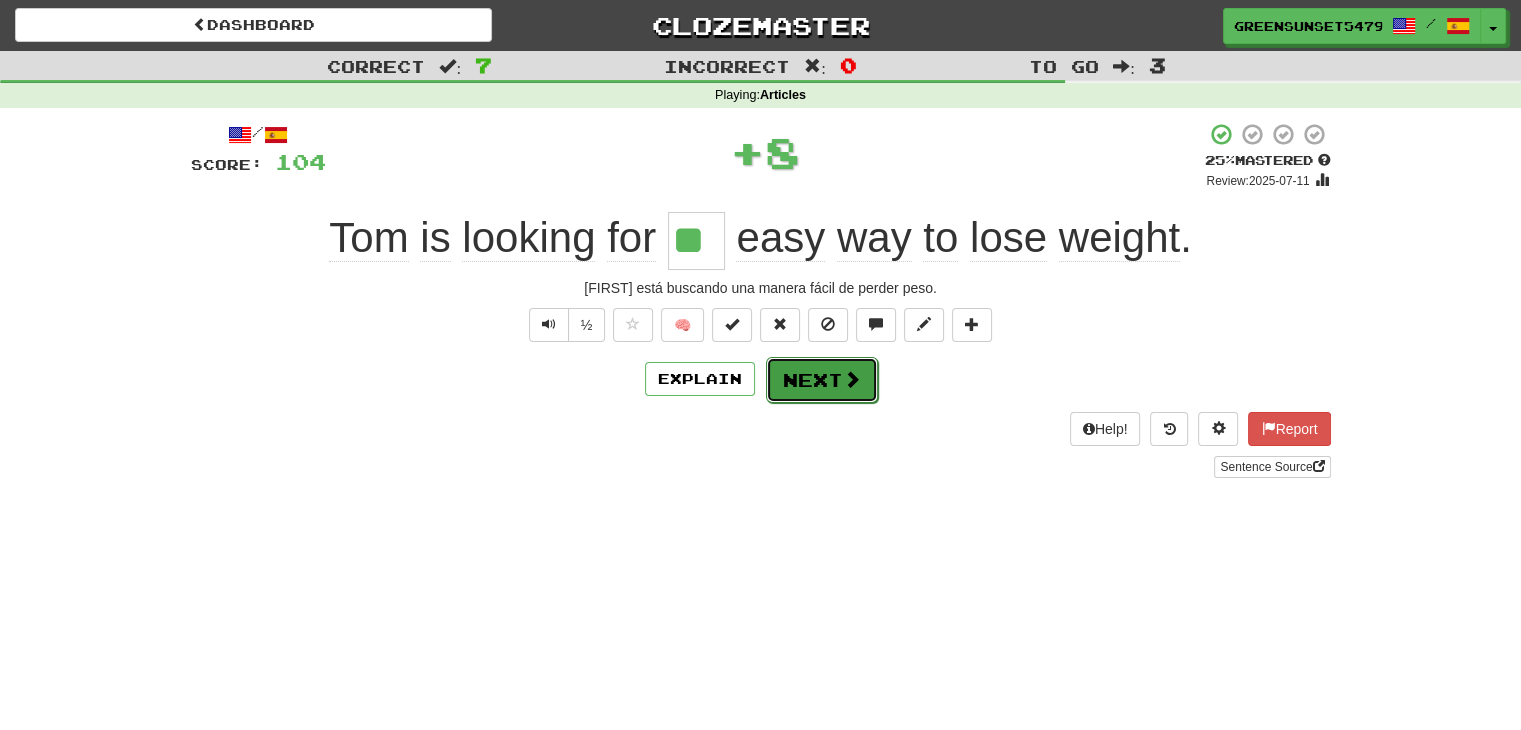 click on "Next" at bounding box center (822, 380) 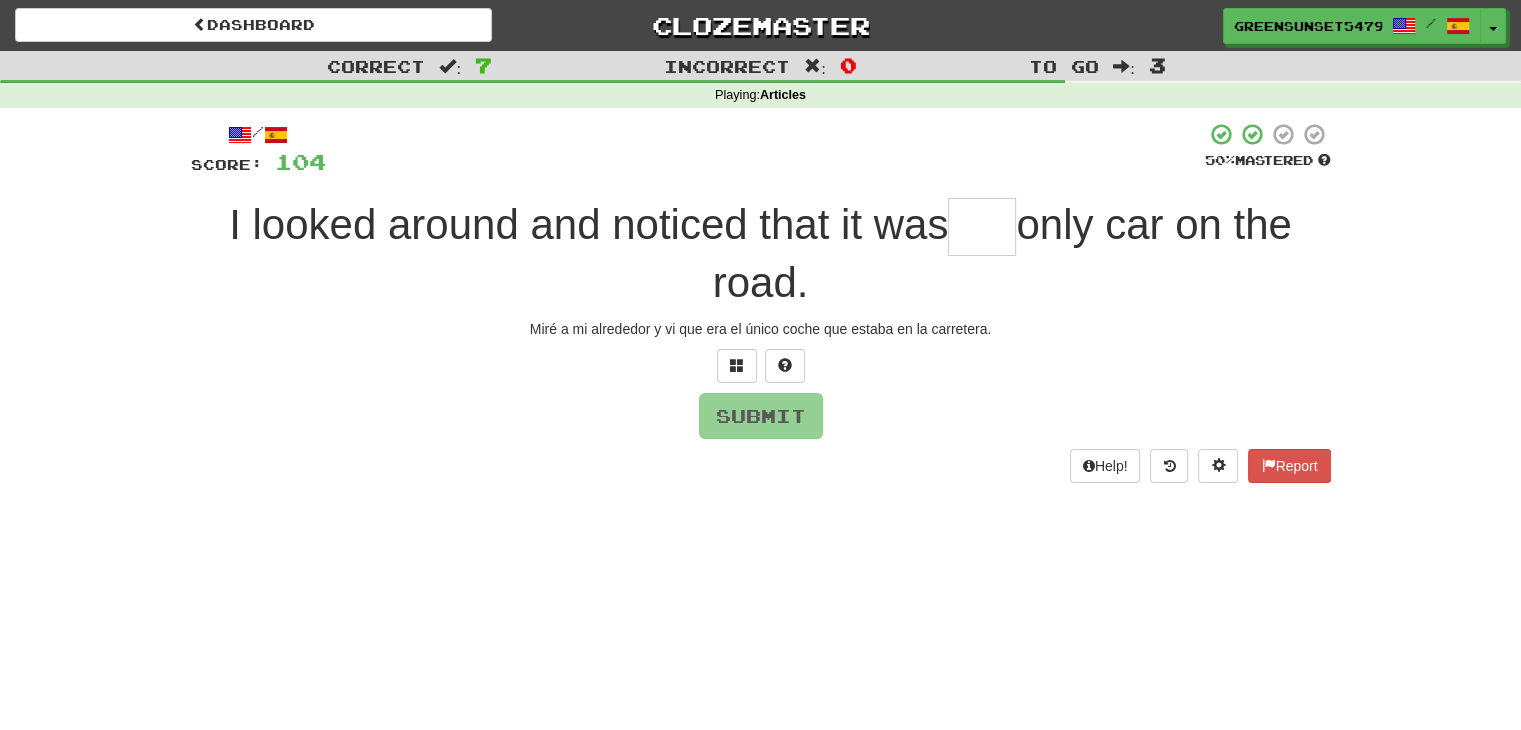 type on "*" 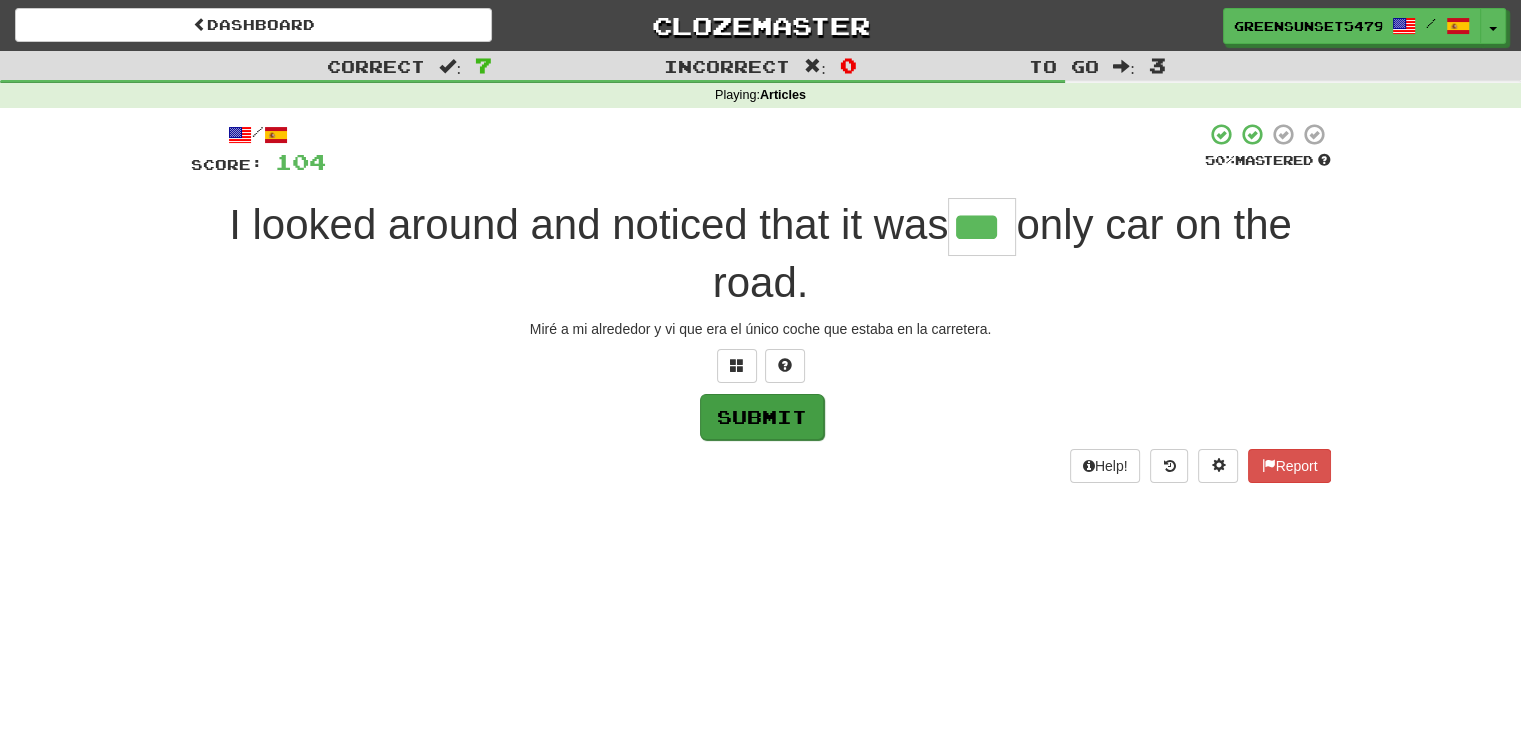 type on "***" 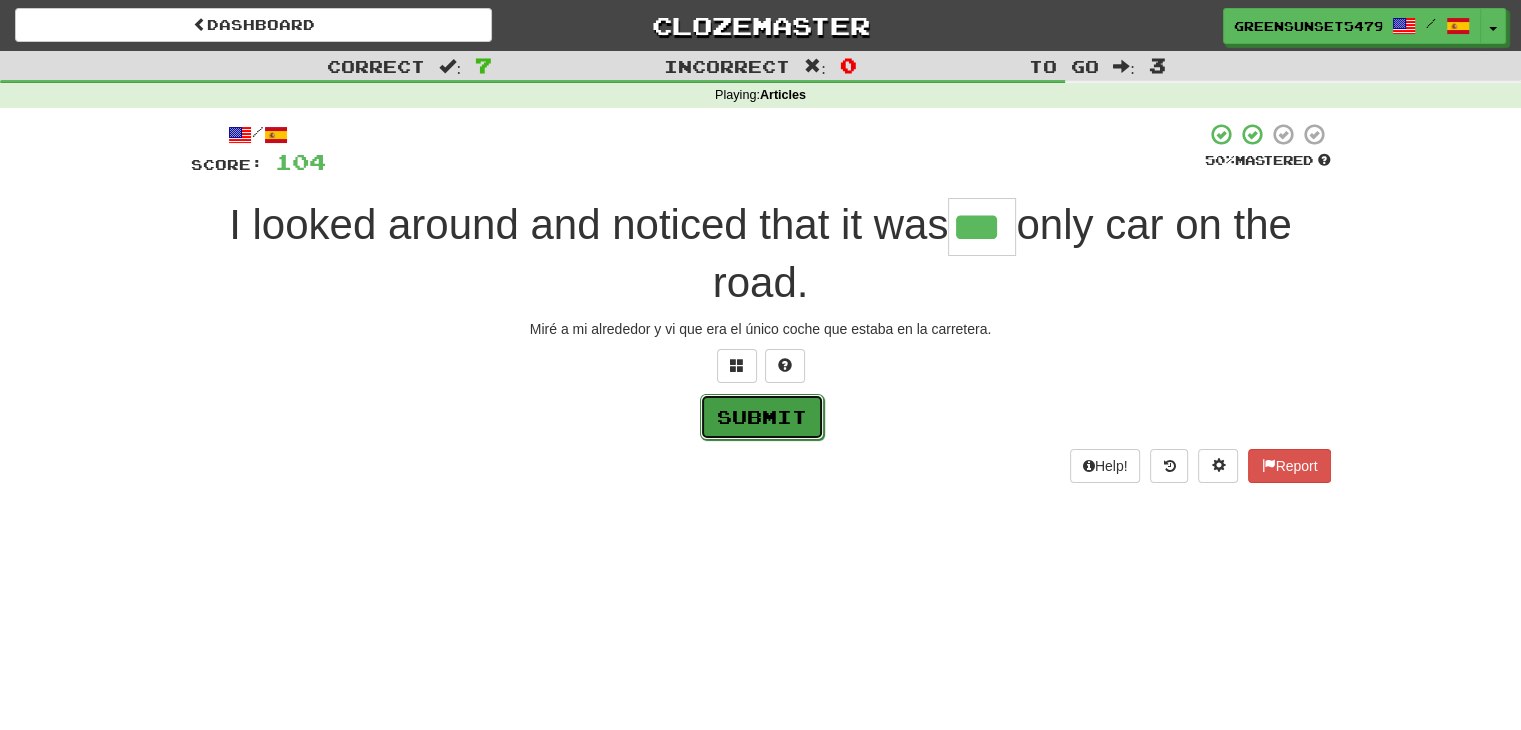 click on "Submit" at bounding box center [762, 417] 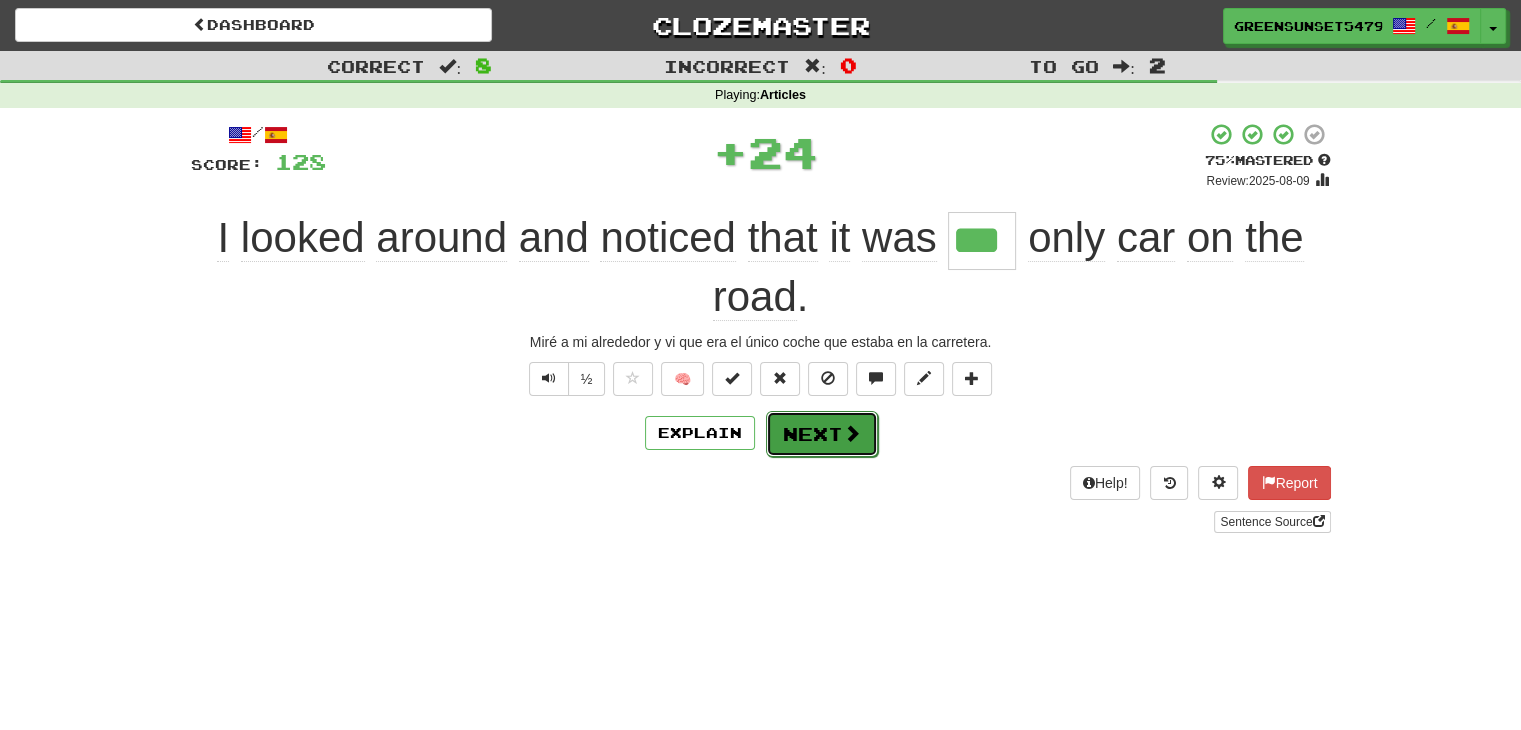 click on "Next" at bounding box center (822, 434) 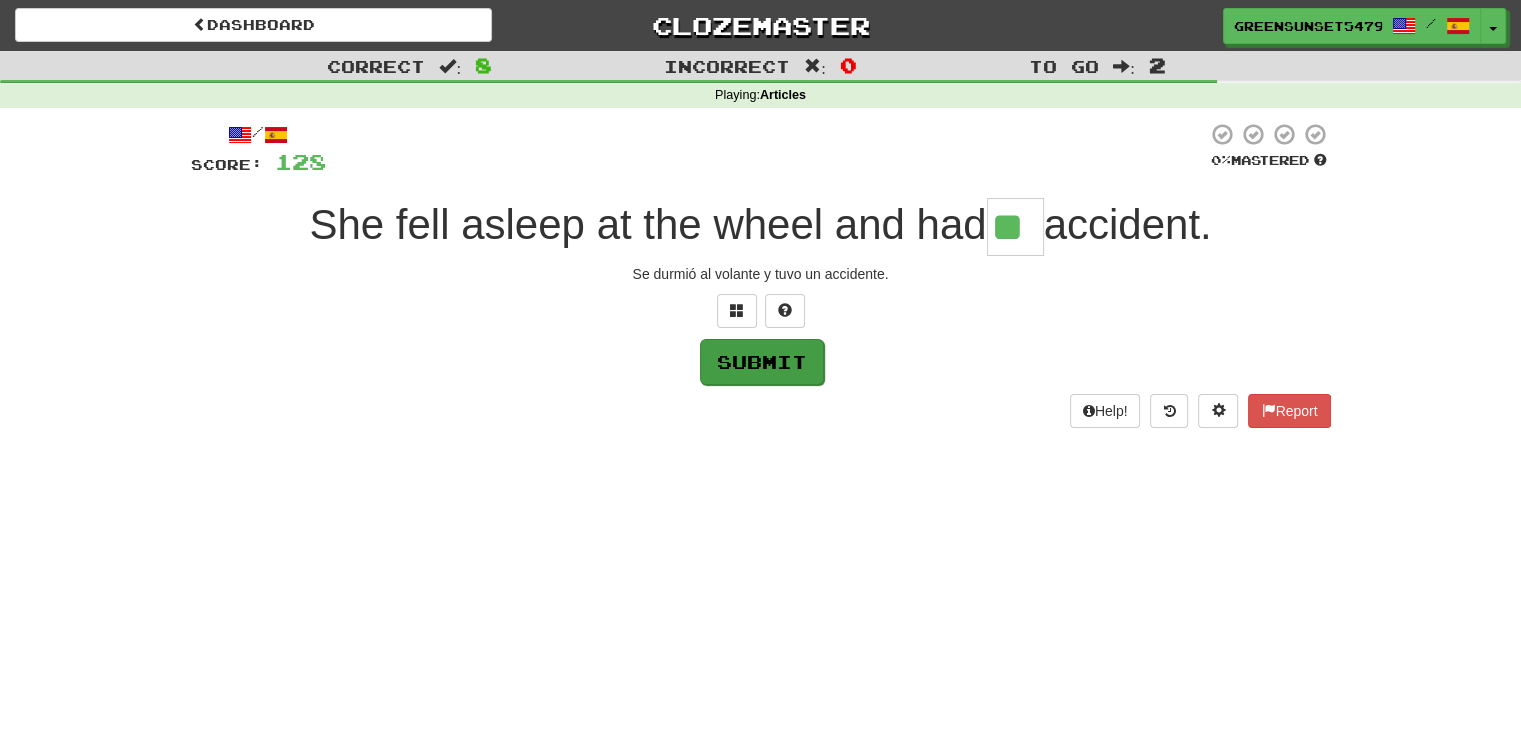 type on "**" 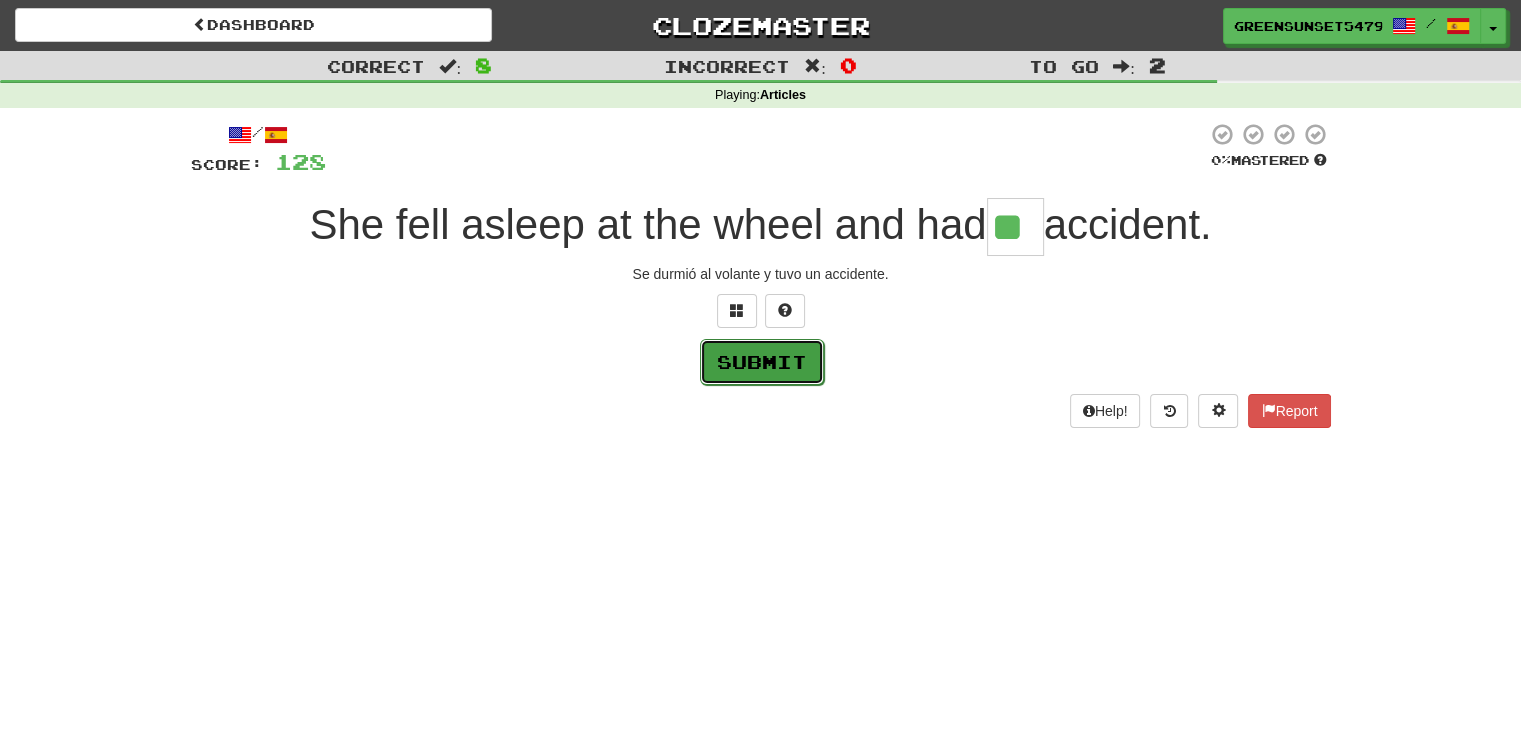 click on "Submit" at bounding box center (762, 362) 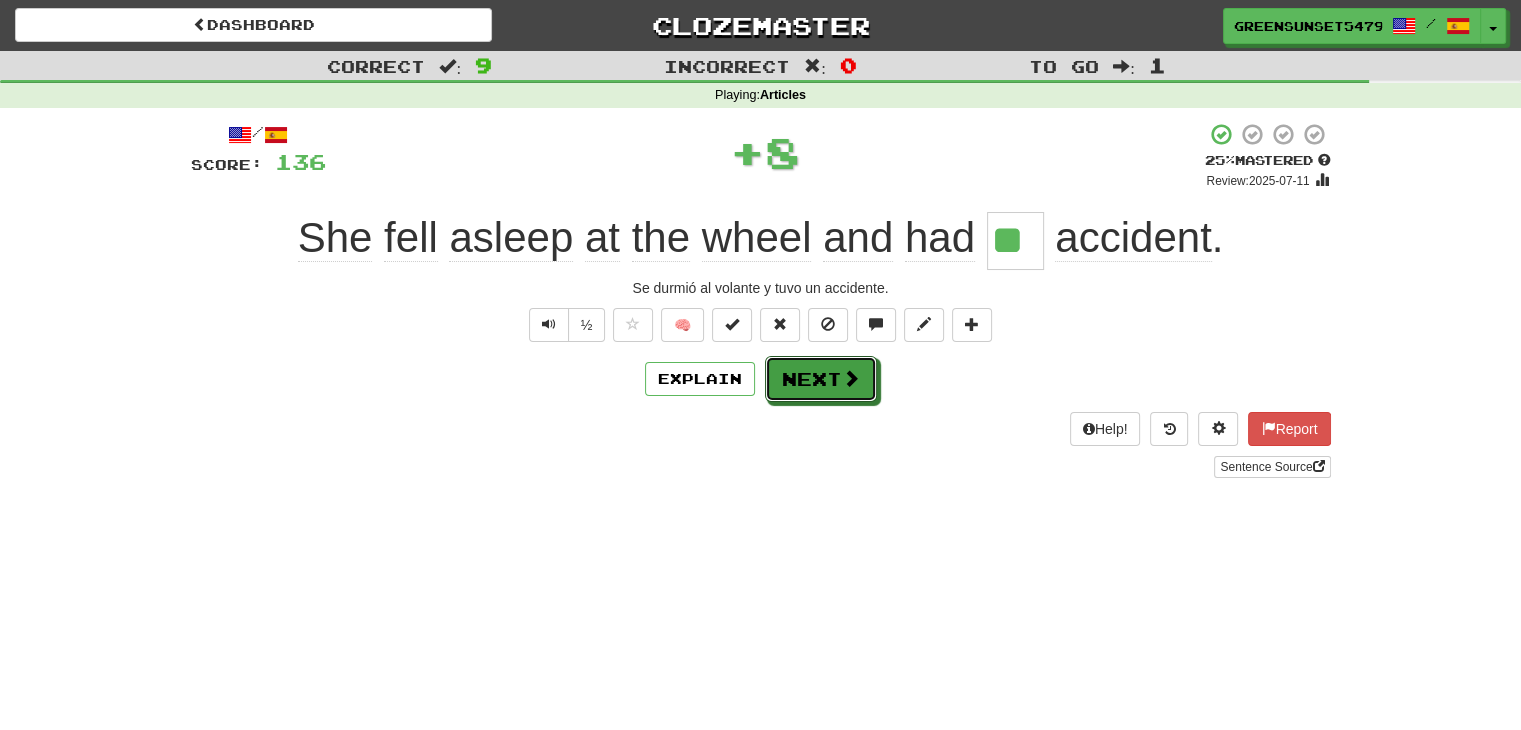 click on "Next" at bounding box center [821, 379] 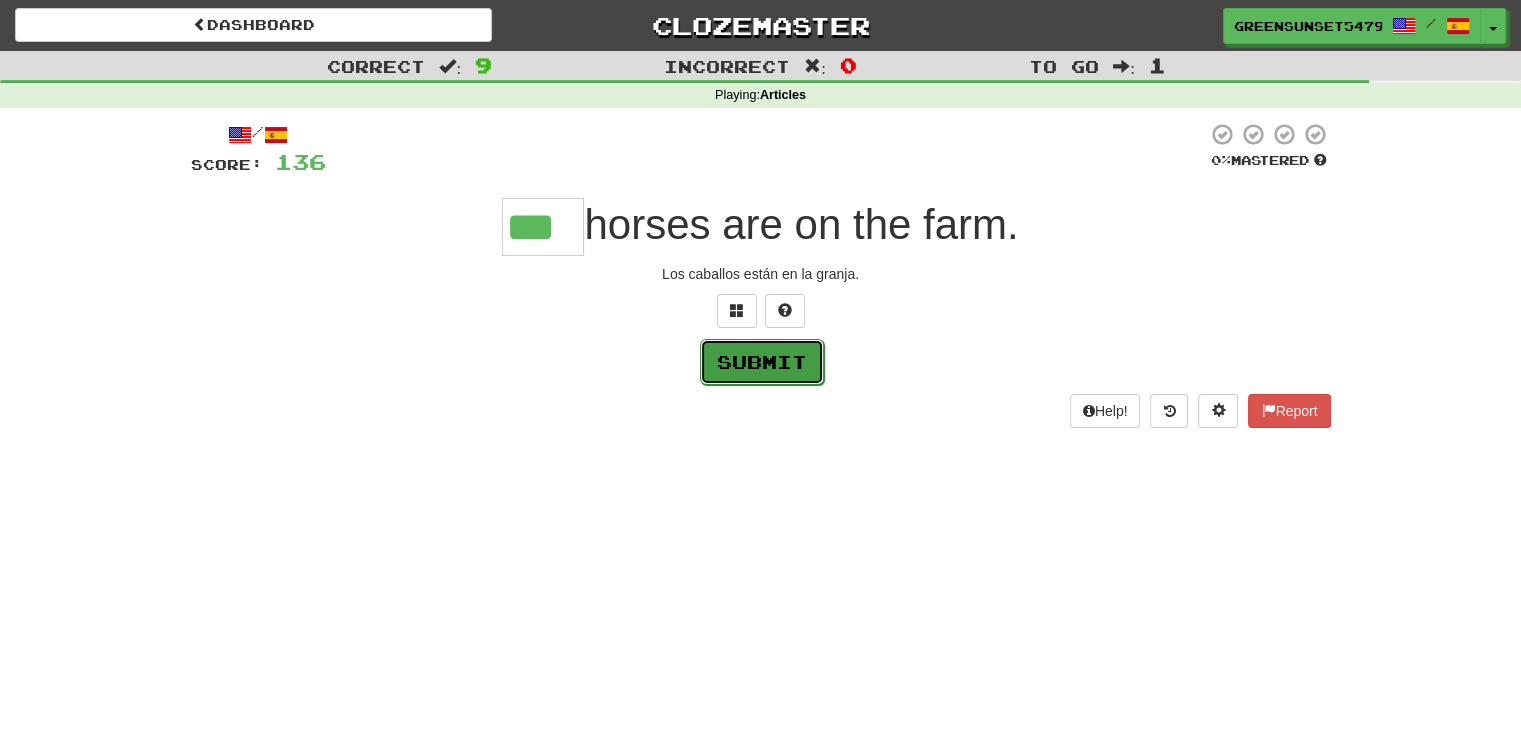 click on "Submit" at bounding box center [762, 362] 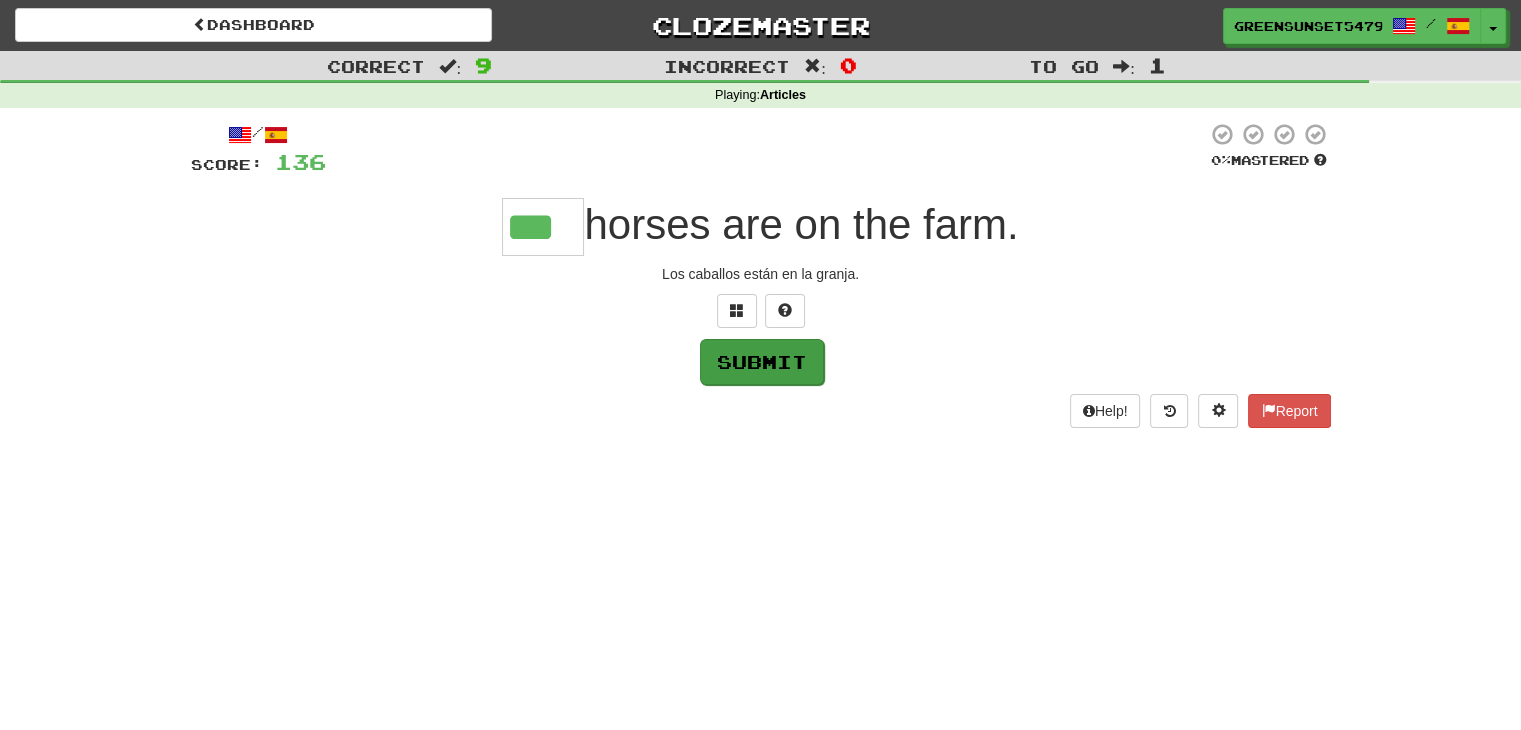 type on "***" 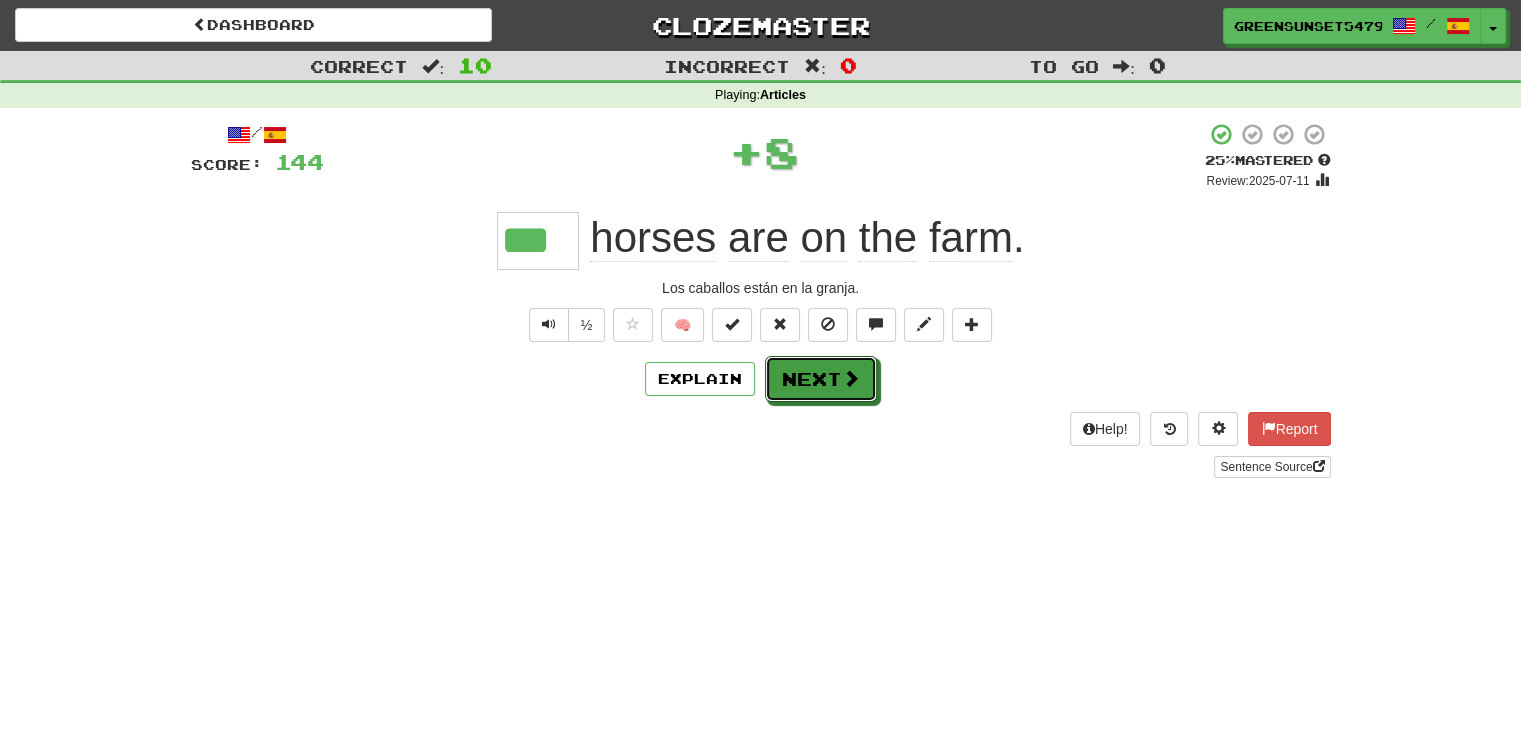 click on "Next" at bounding box center [821, 379] 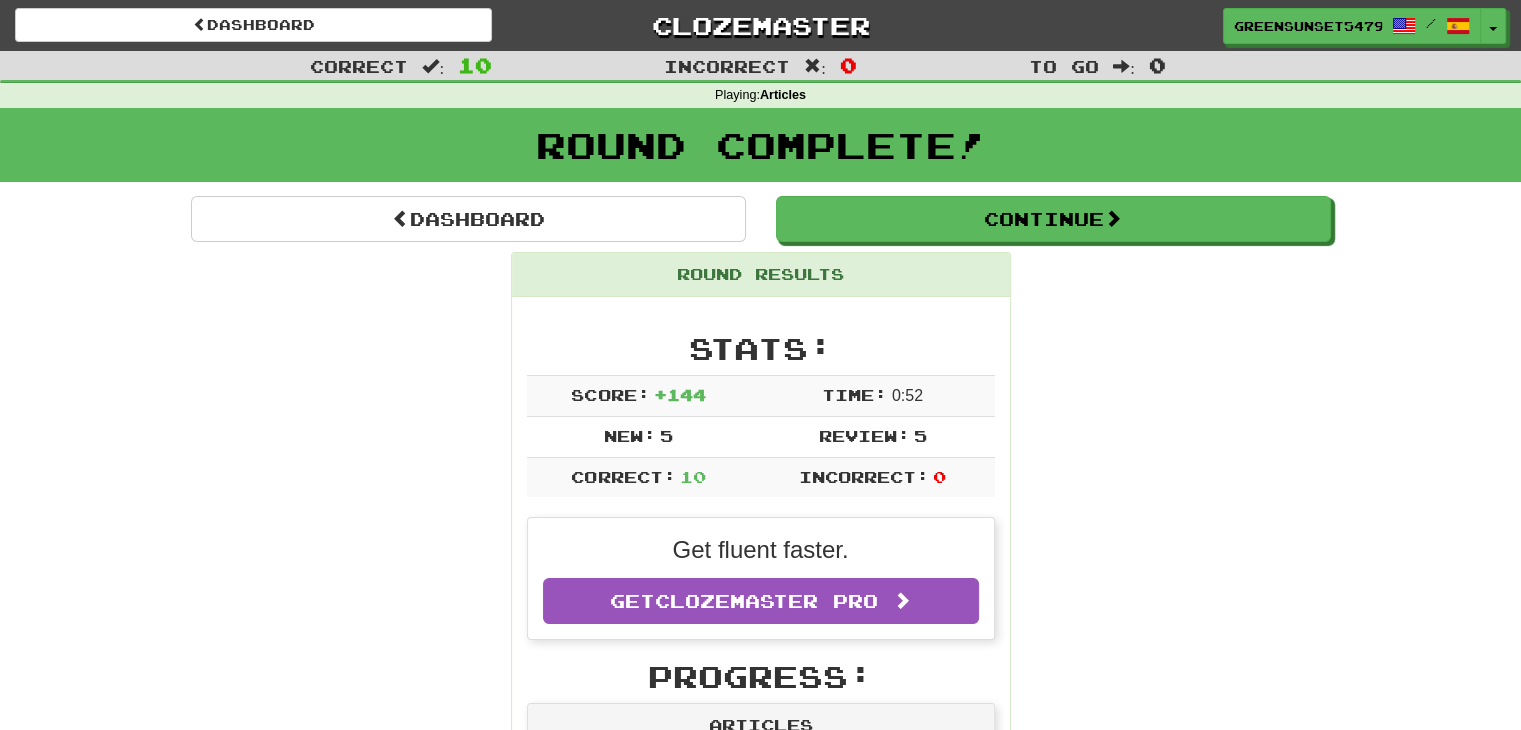 click on "Round Results" at bounding box center [761, 275] 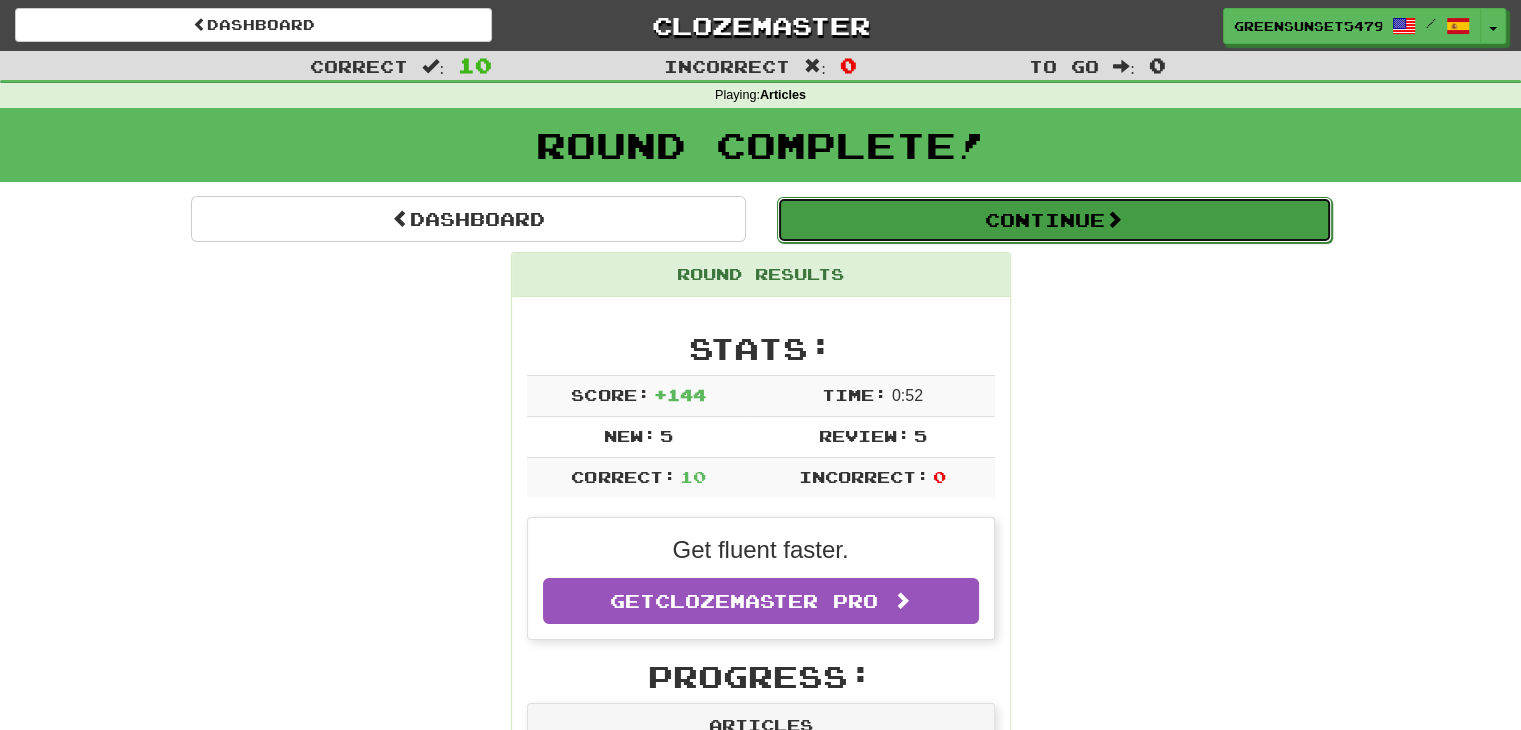 click on "Continue" at bounding box center (1054, 220) 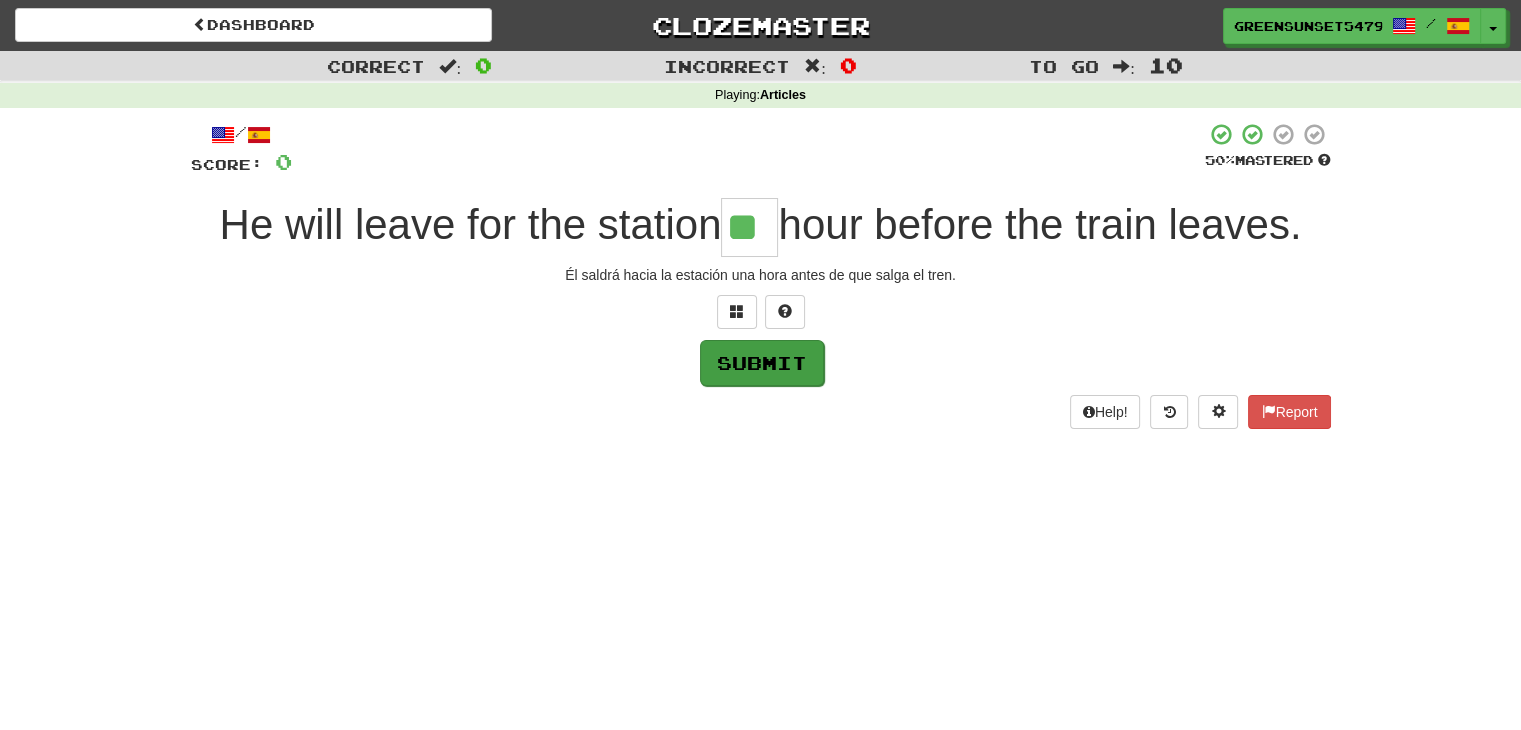 type on "**" 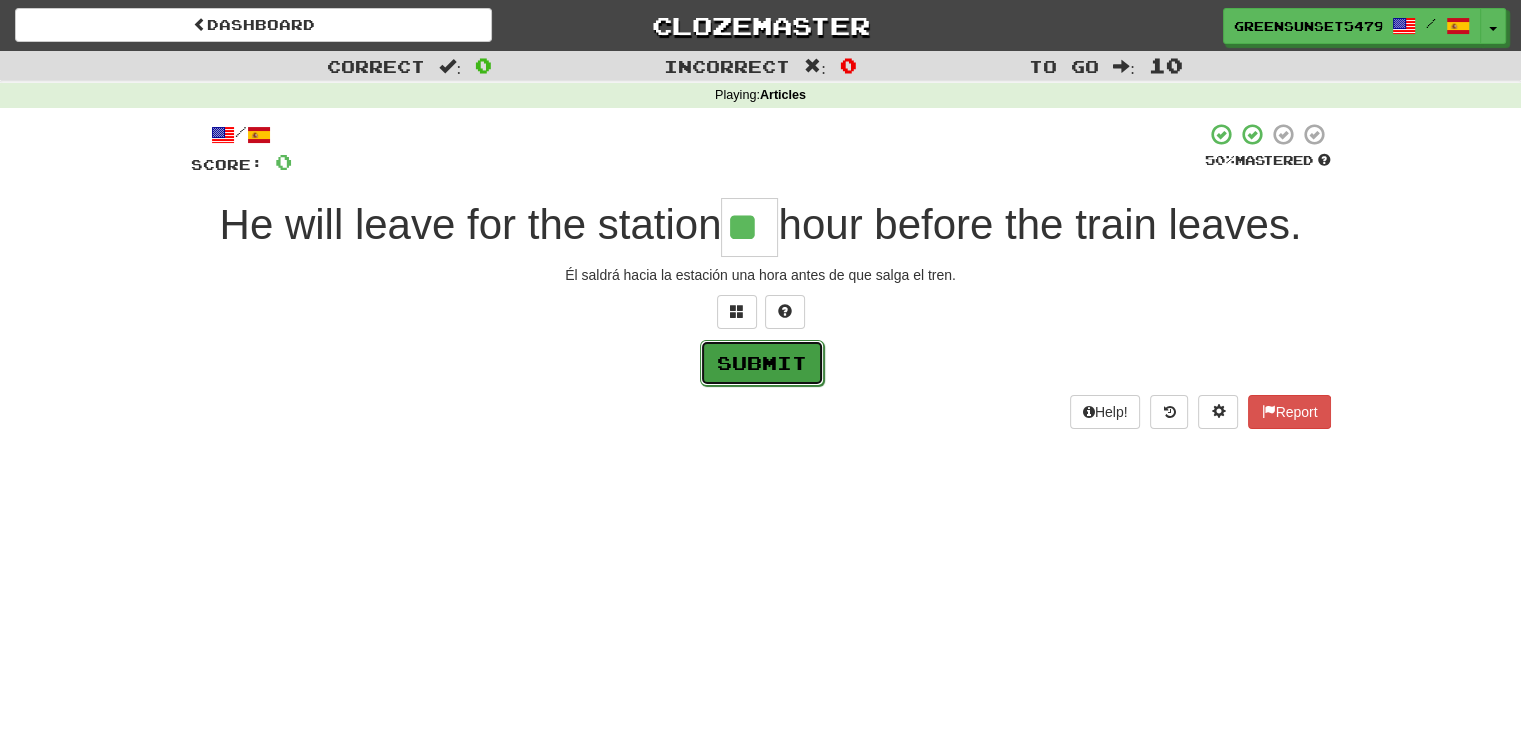 click on "Submit" at bounding box center [762, 363] 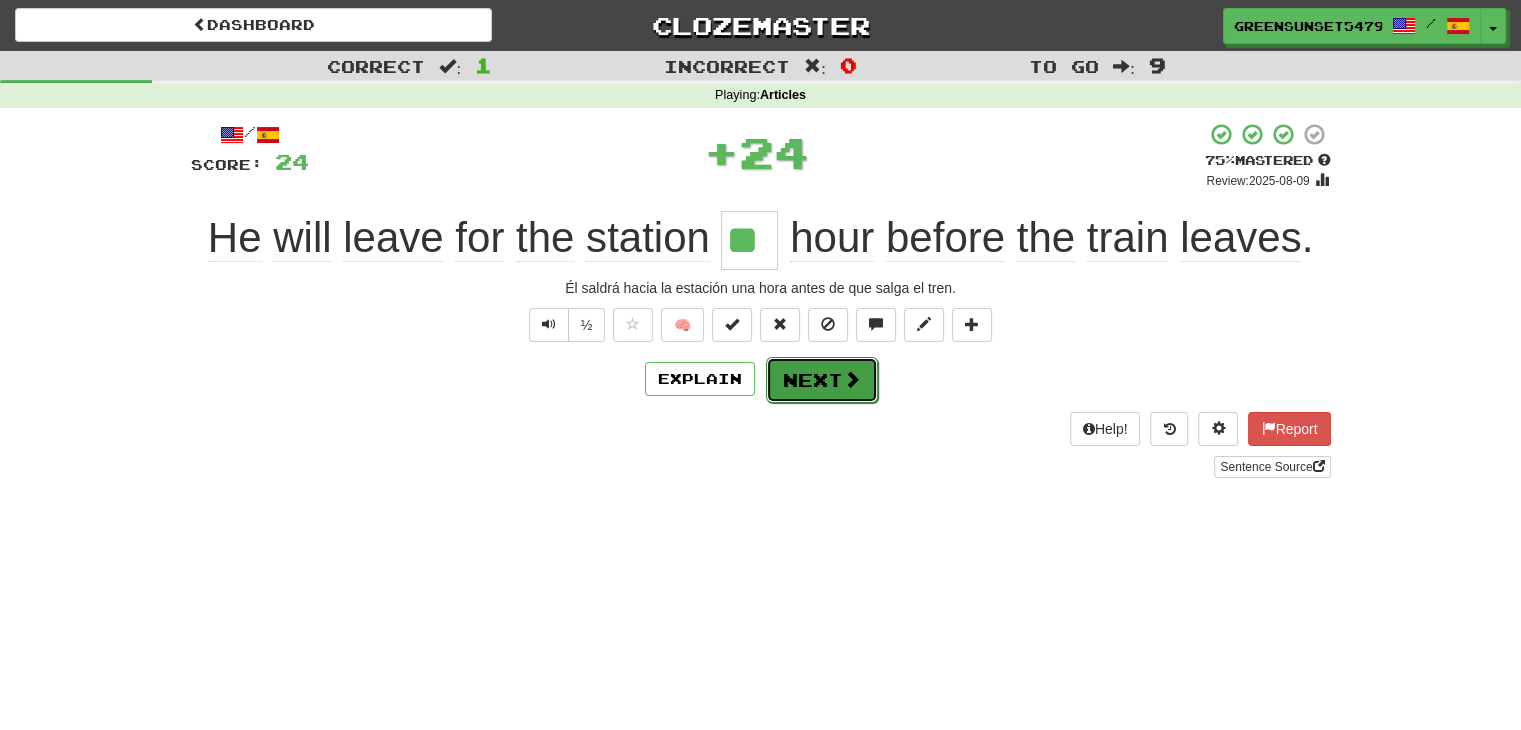 click on "Next" at bounding box center [822, 380] 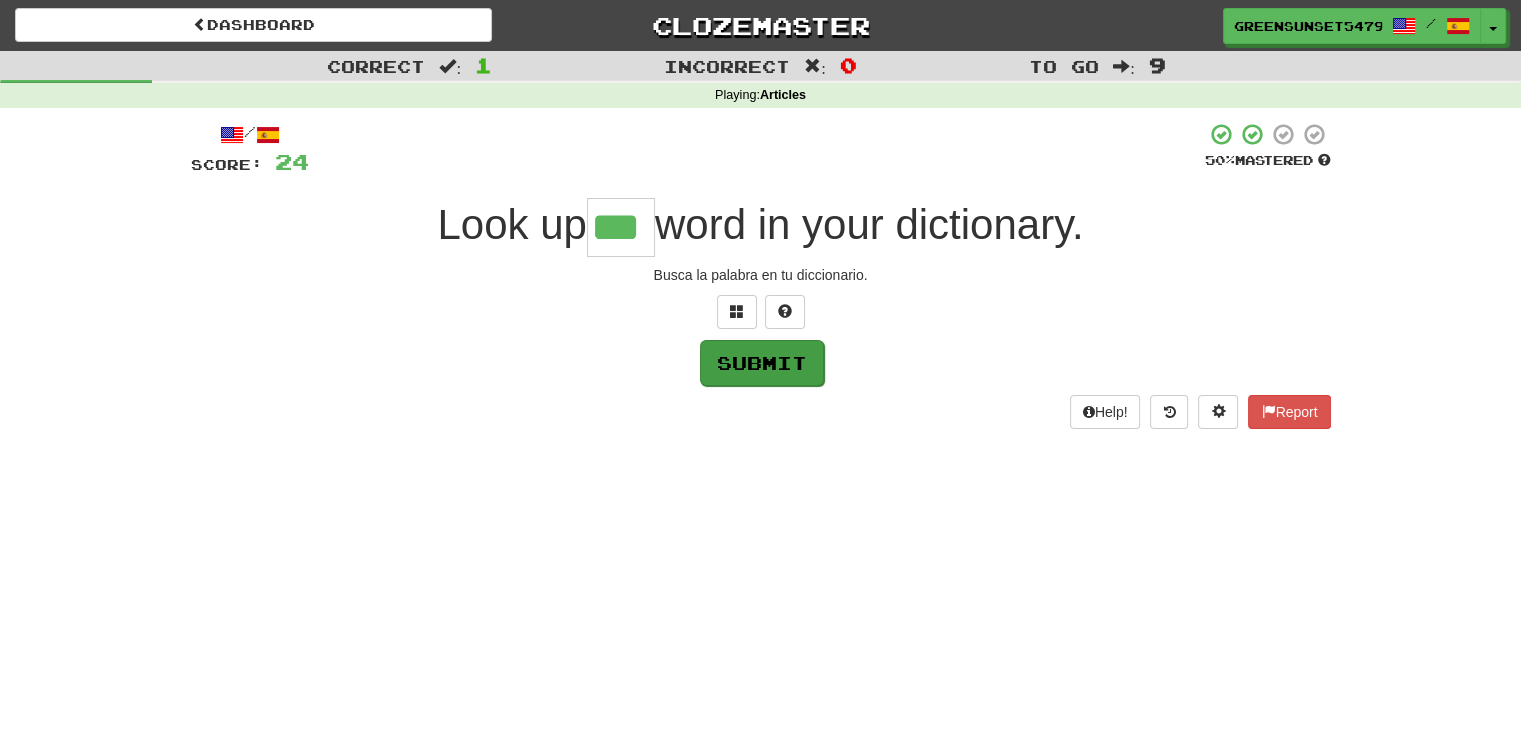 type on "***" 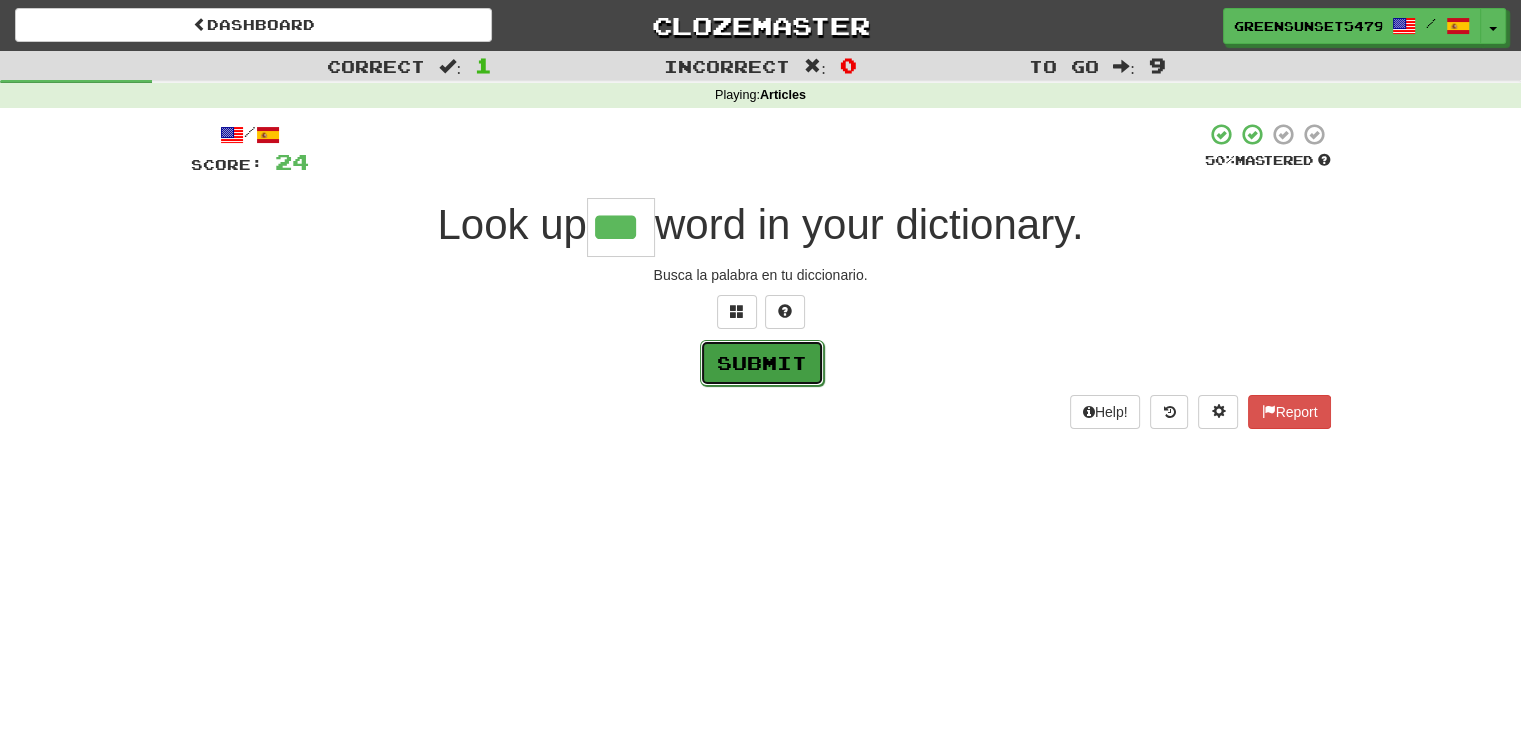 click on "Submit" at bounding box center [762, 363] 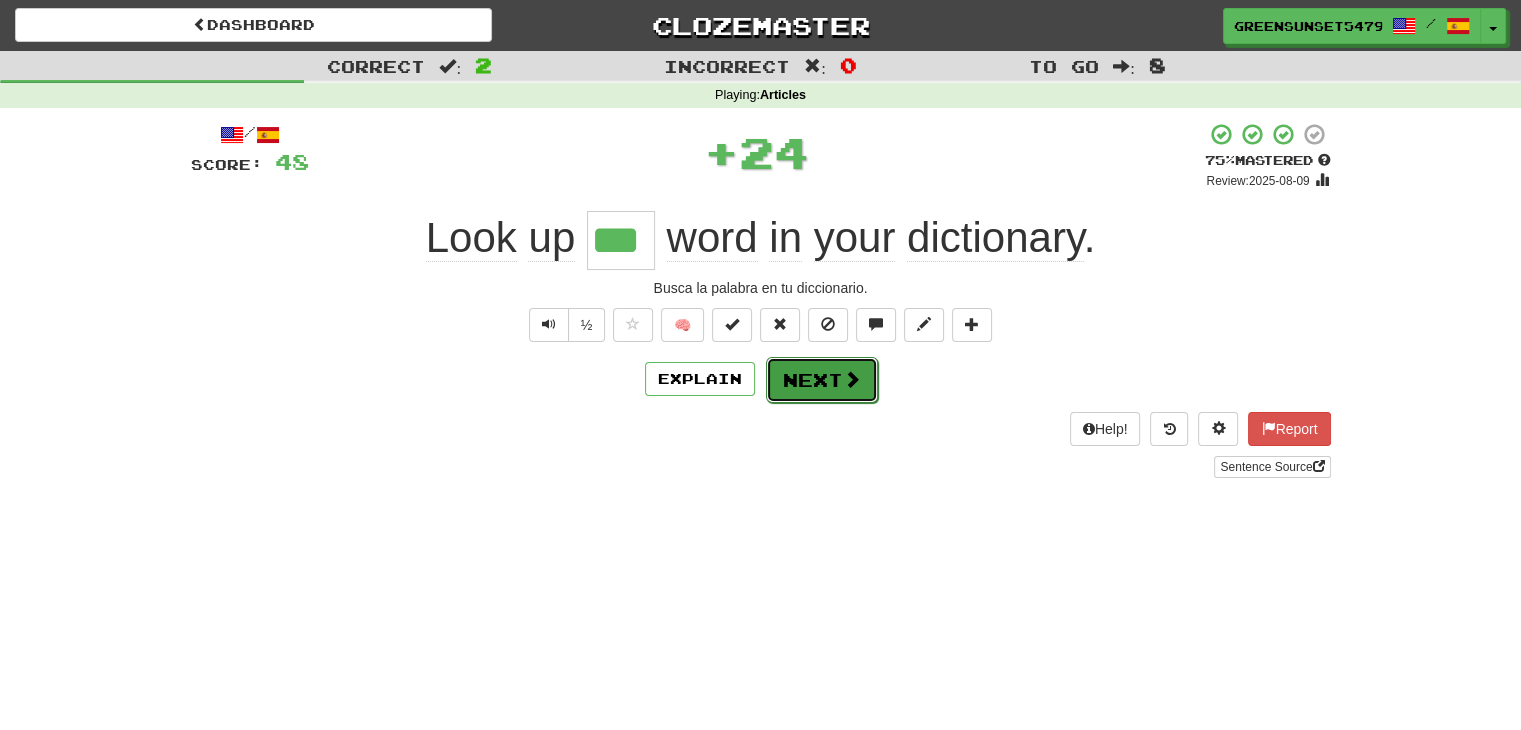click on "Next" at bounding box center (822, 380) 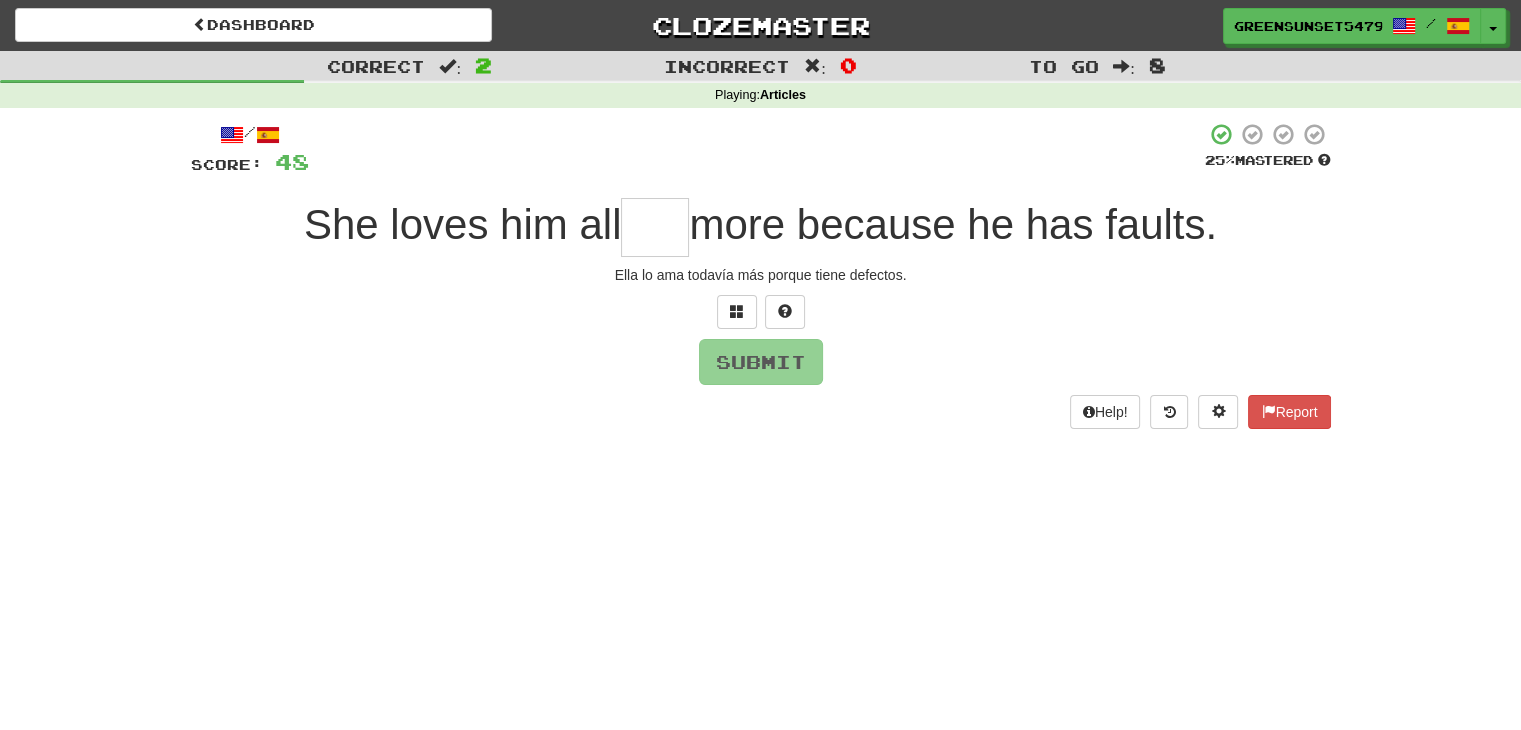 type on "*" 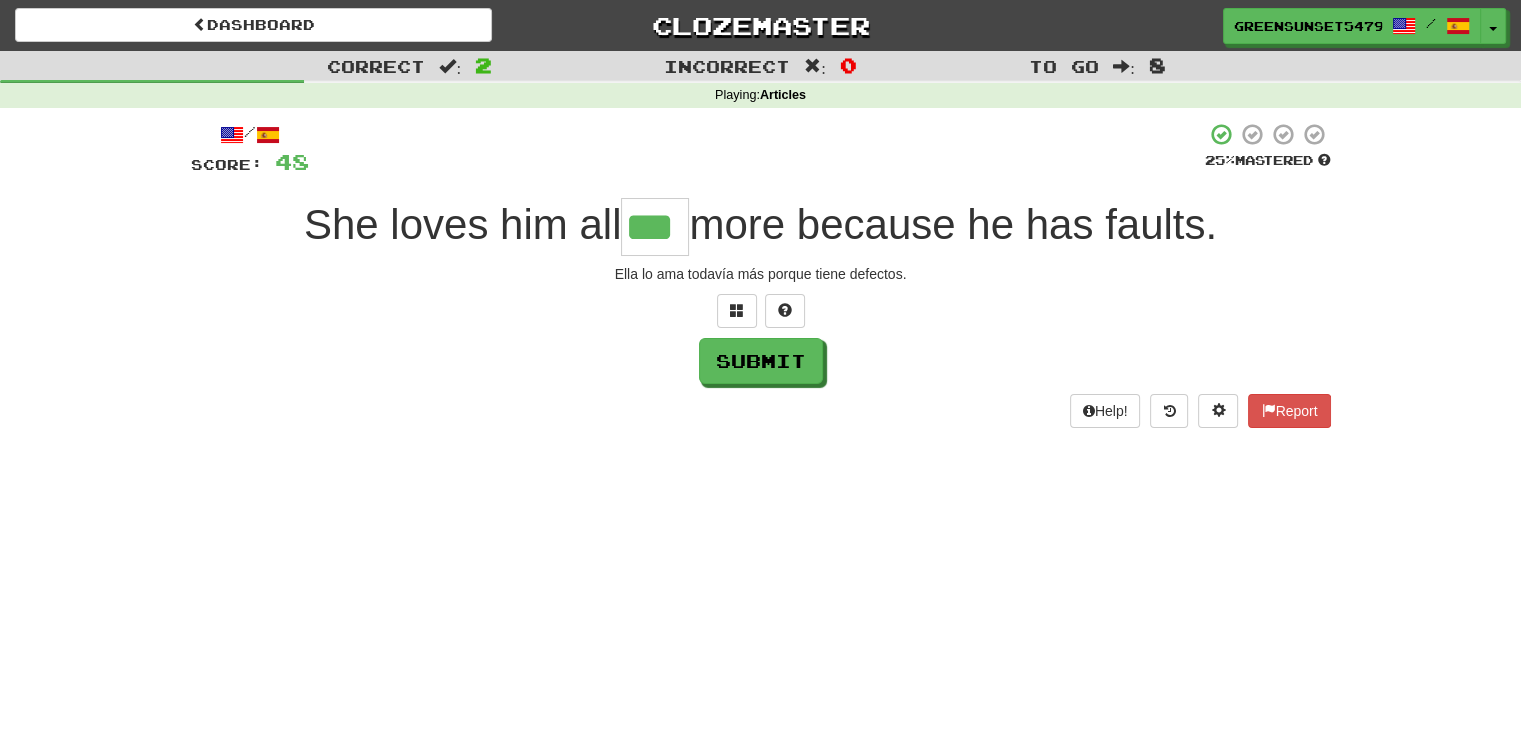 scroll, scrollTop: 0, scrollLeft: 0, axis: both 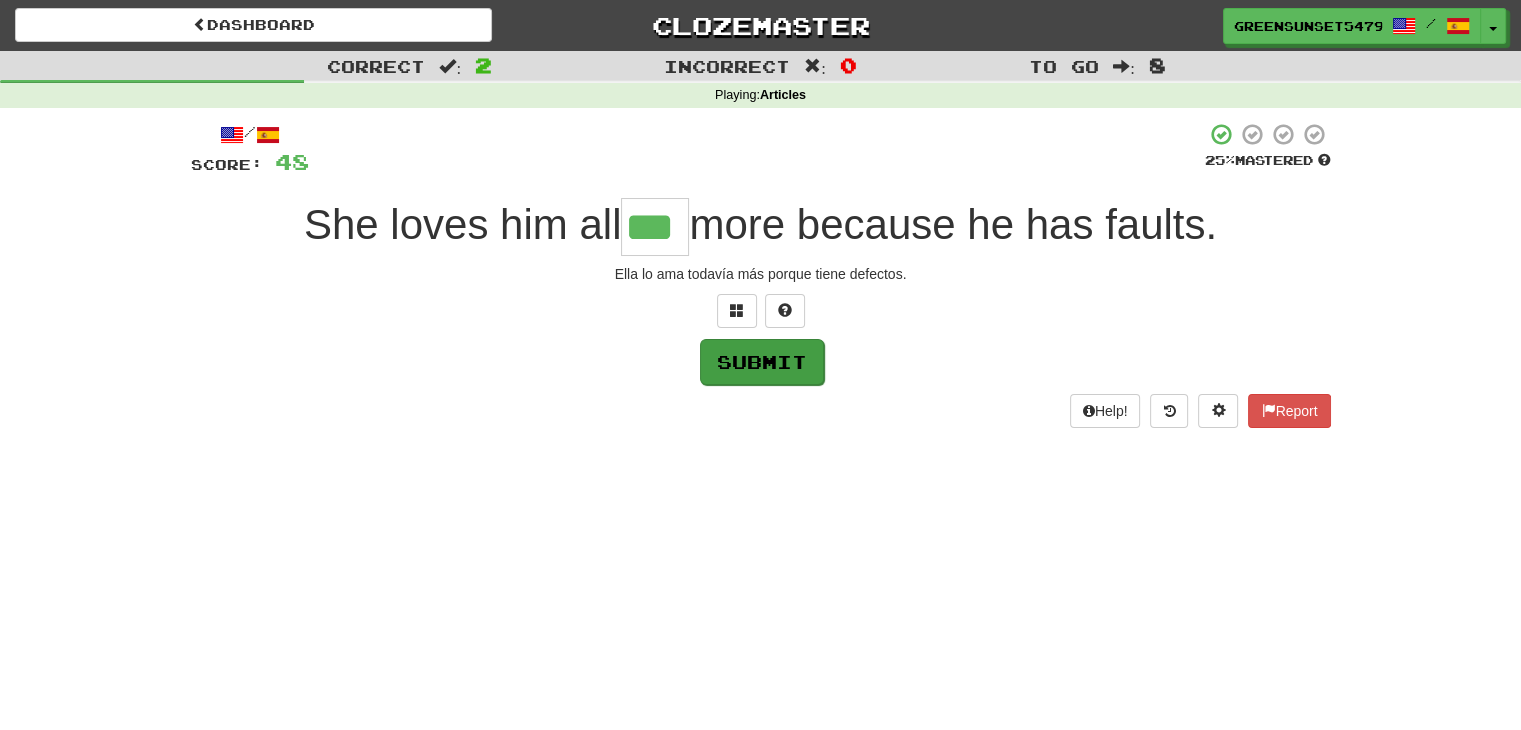 type on "***" 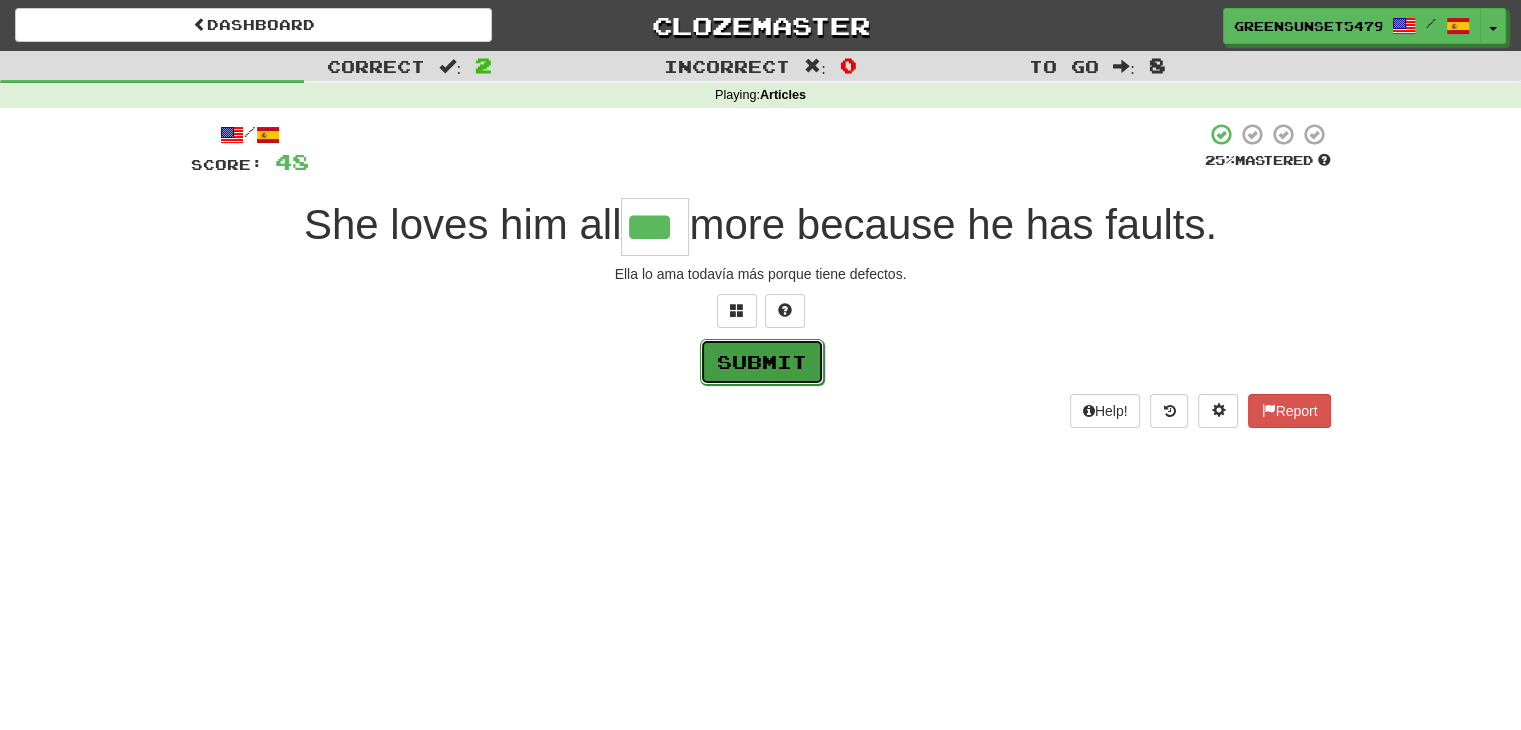 click on "Submit" at bounding box center [762, 362] 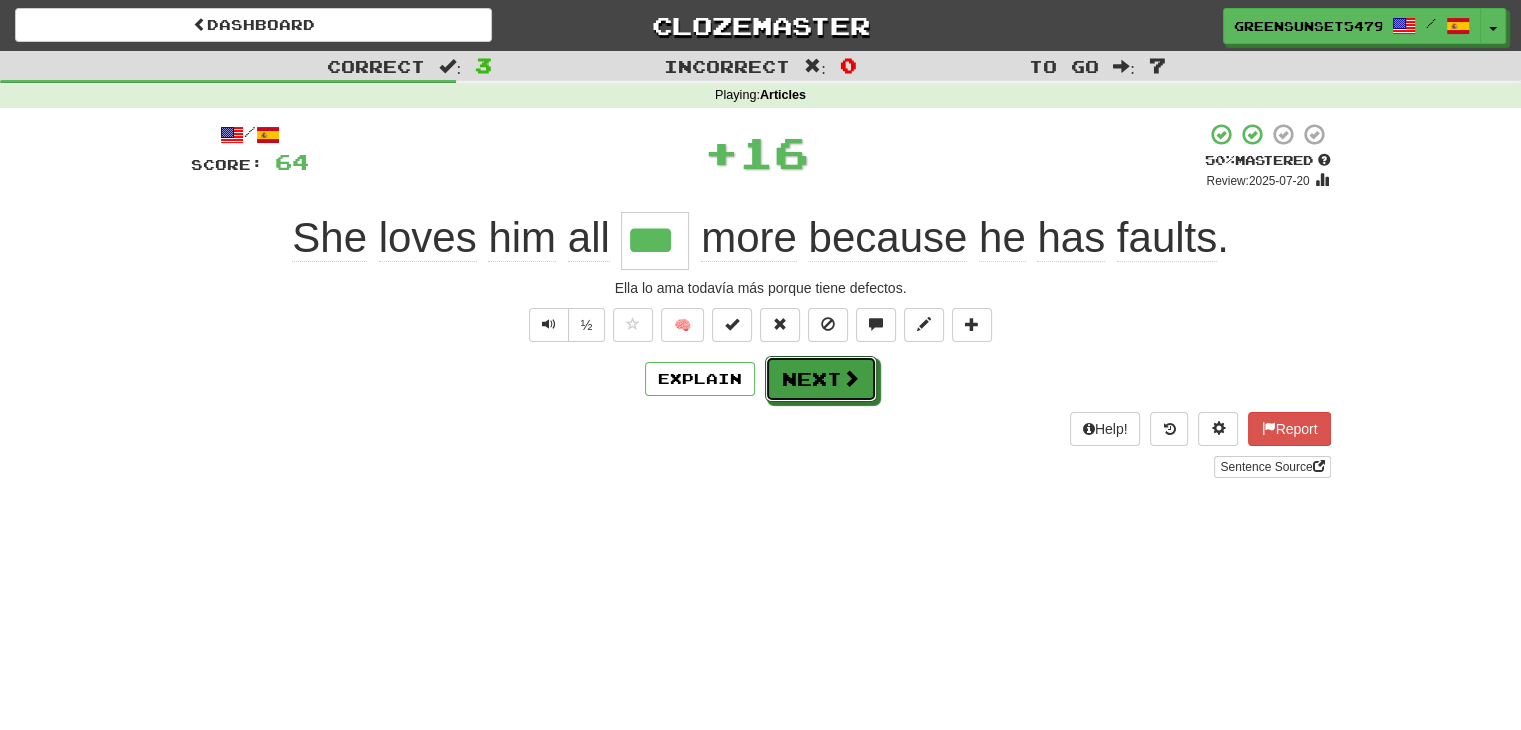 drag, startPoint x: 804, startPoint y: 368, endPoint x: 816, endPoint y: 388, distance: 23.323807 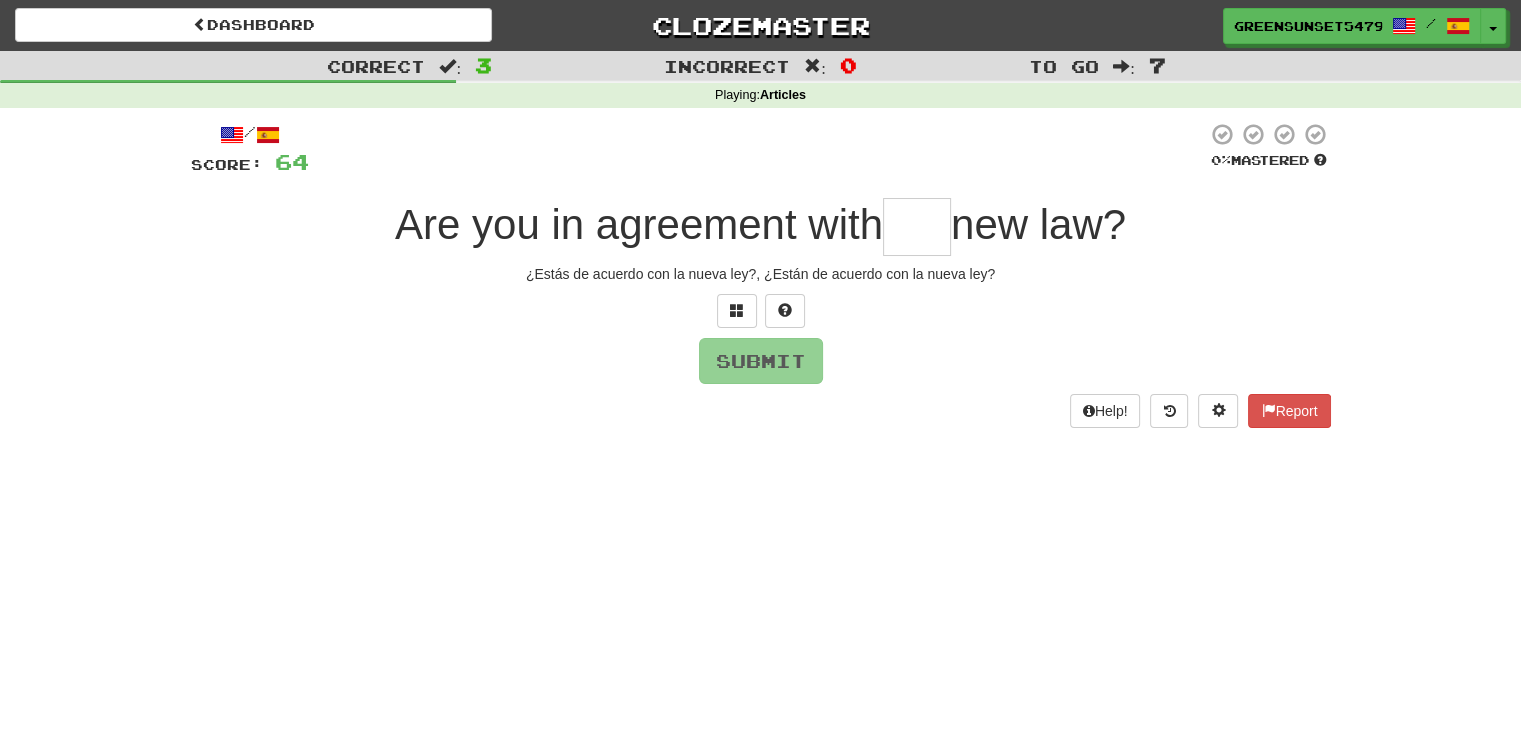 type on "*" 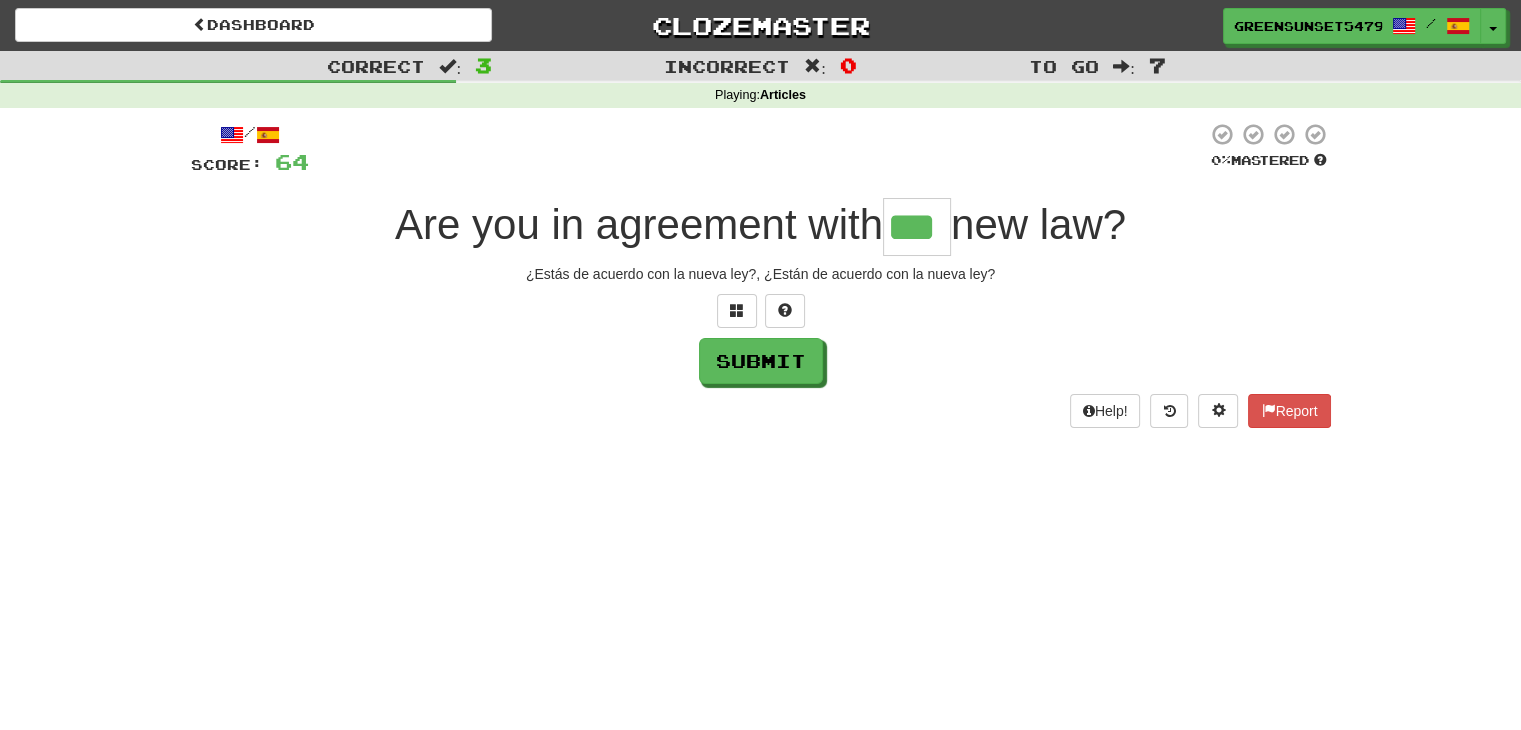 type on "***" 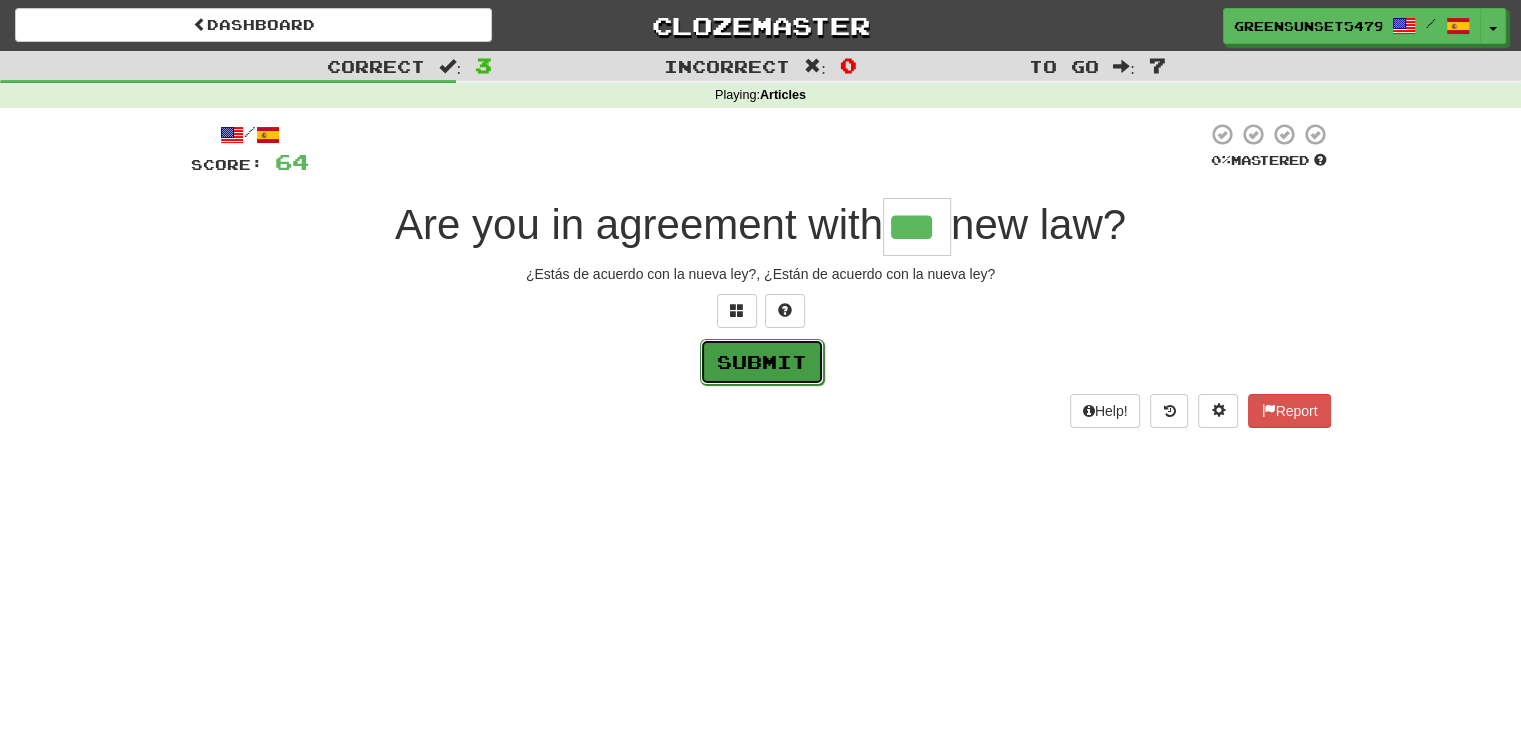 click on "Submit" at bounding box center [762, 362] 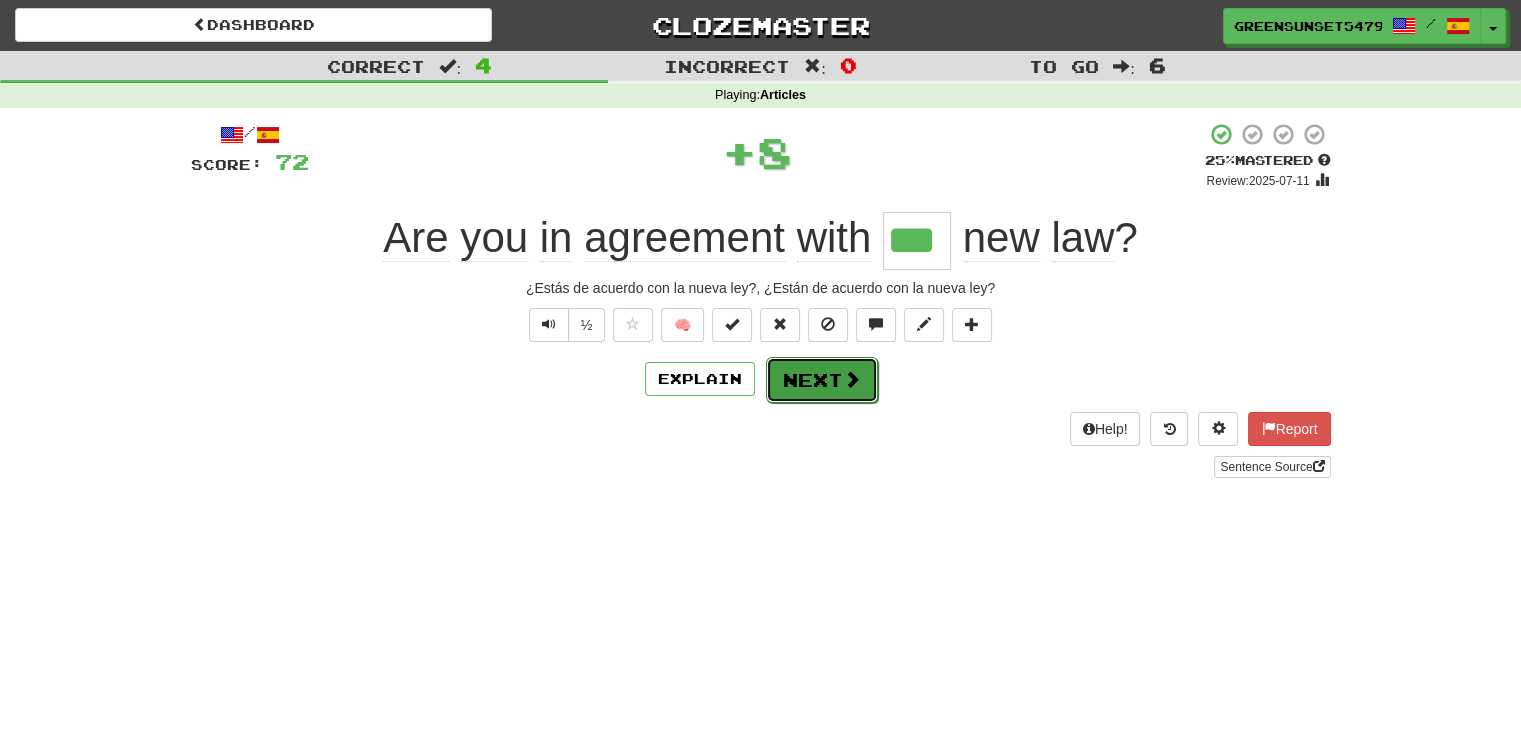 click on "Next" at bounding box center (822, 380) 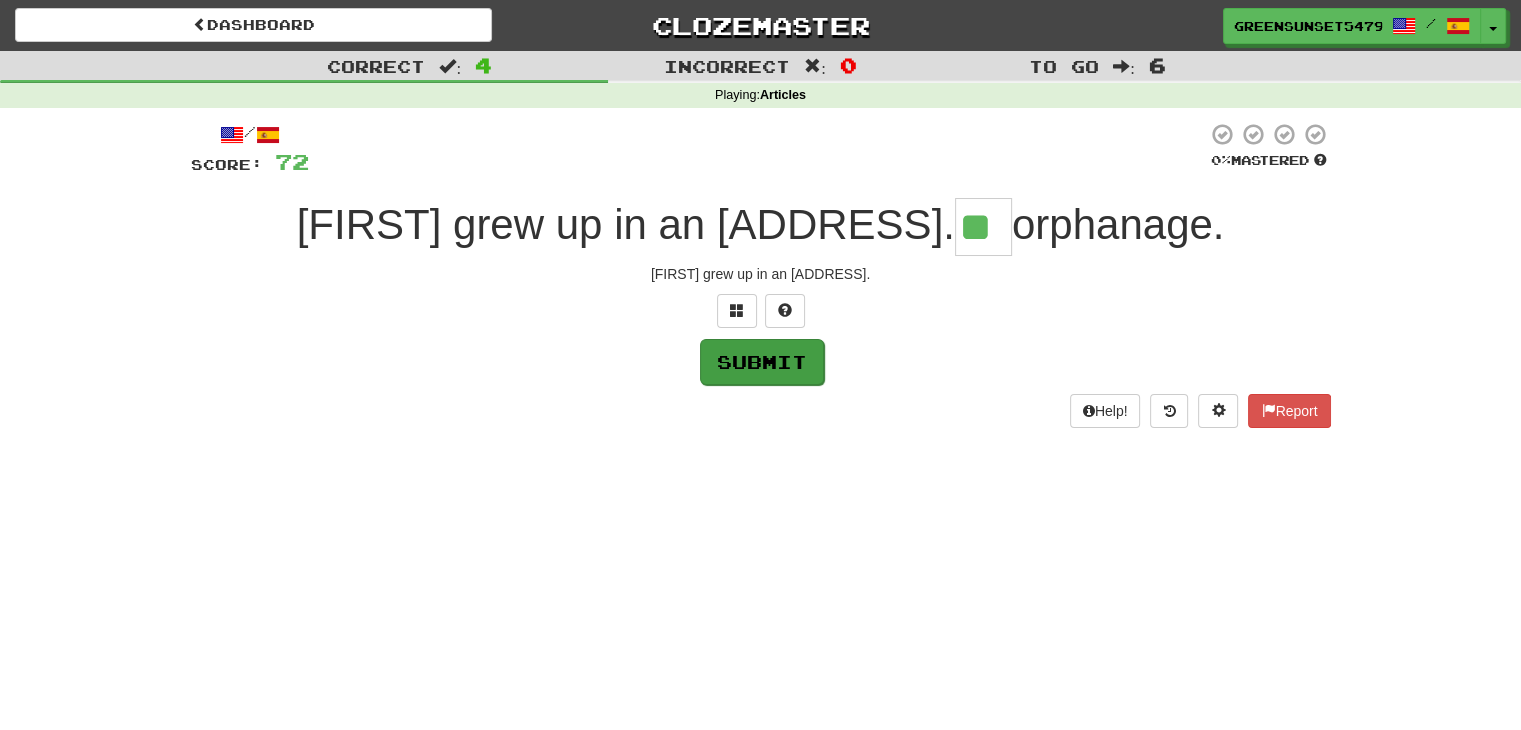 type on "**" 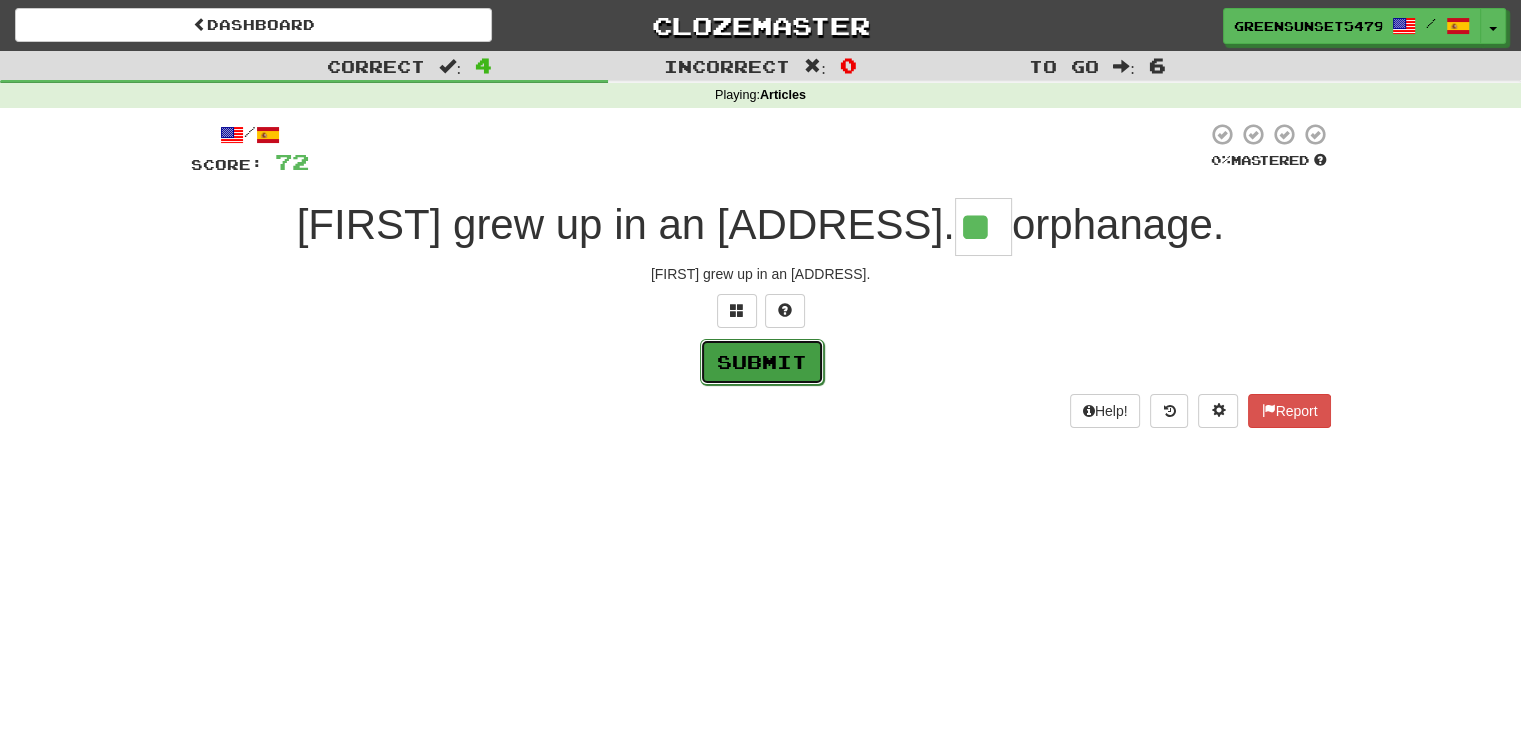 click on "Submit" at bounding box center [762, 362] 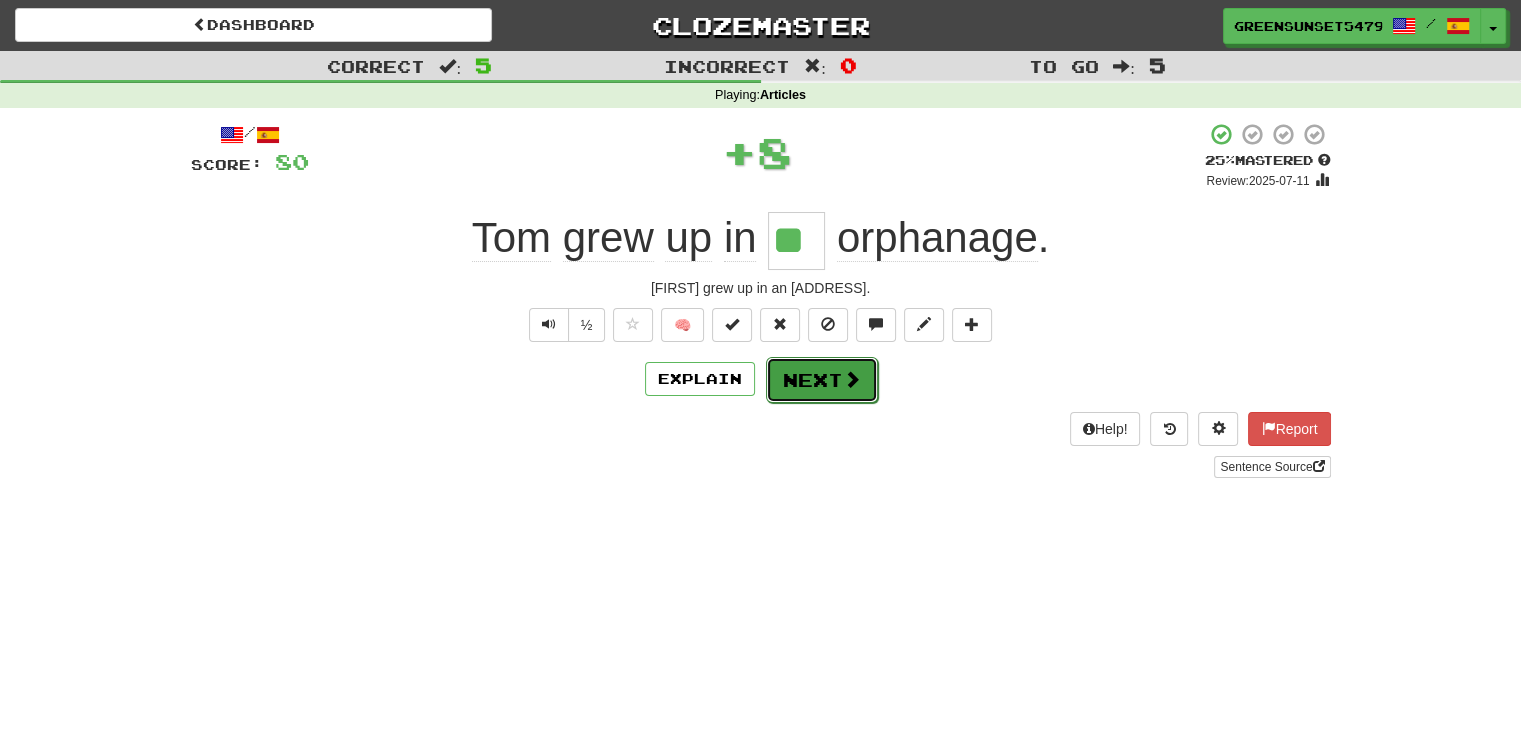 click on "Next" at bounding box center (822, 380) 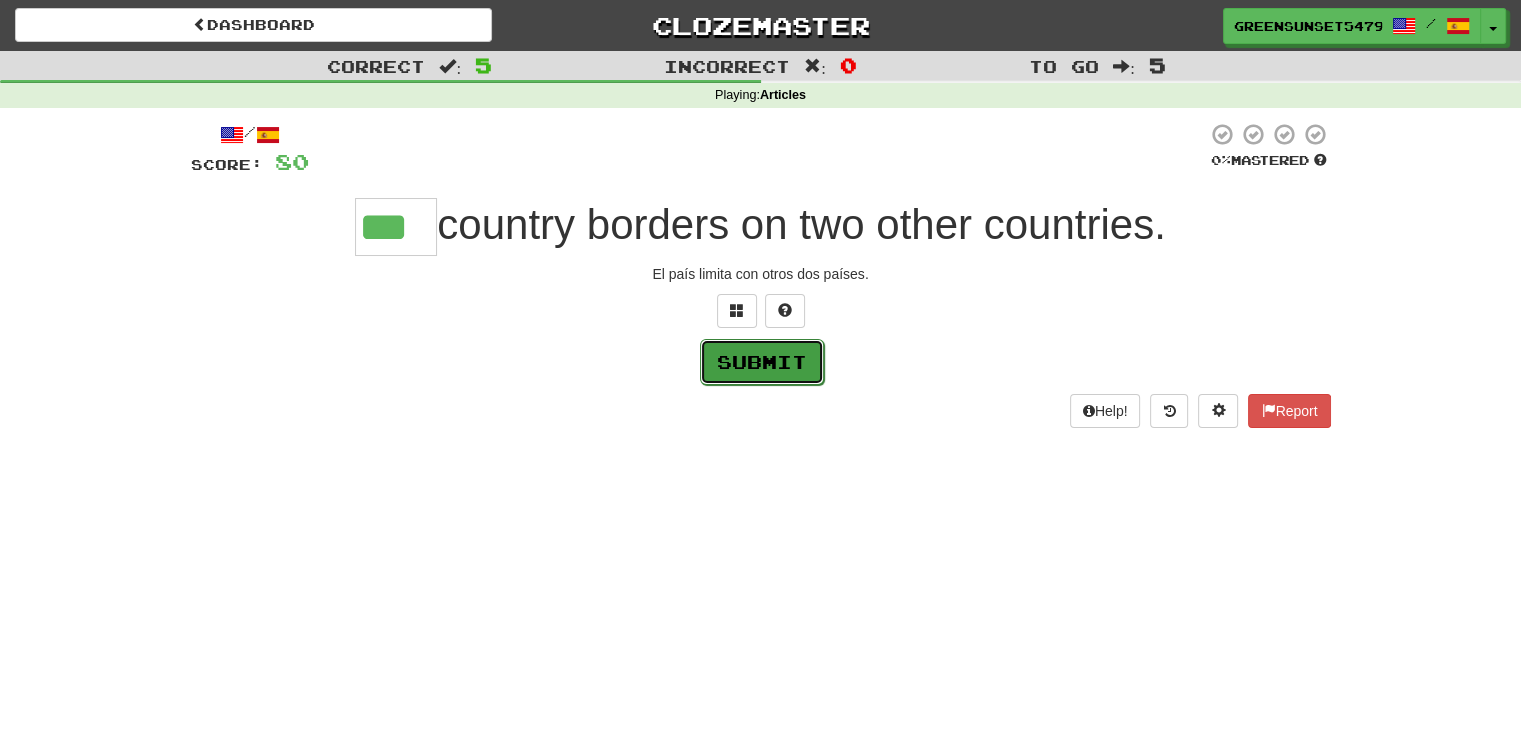 click on "Submit" at bounding box center (762, 362) 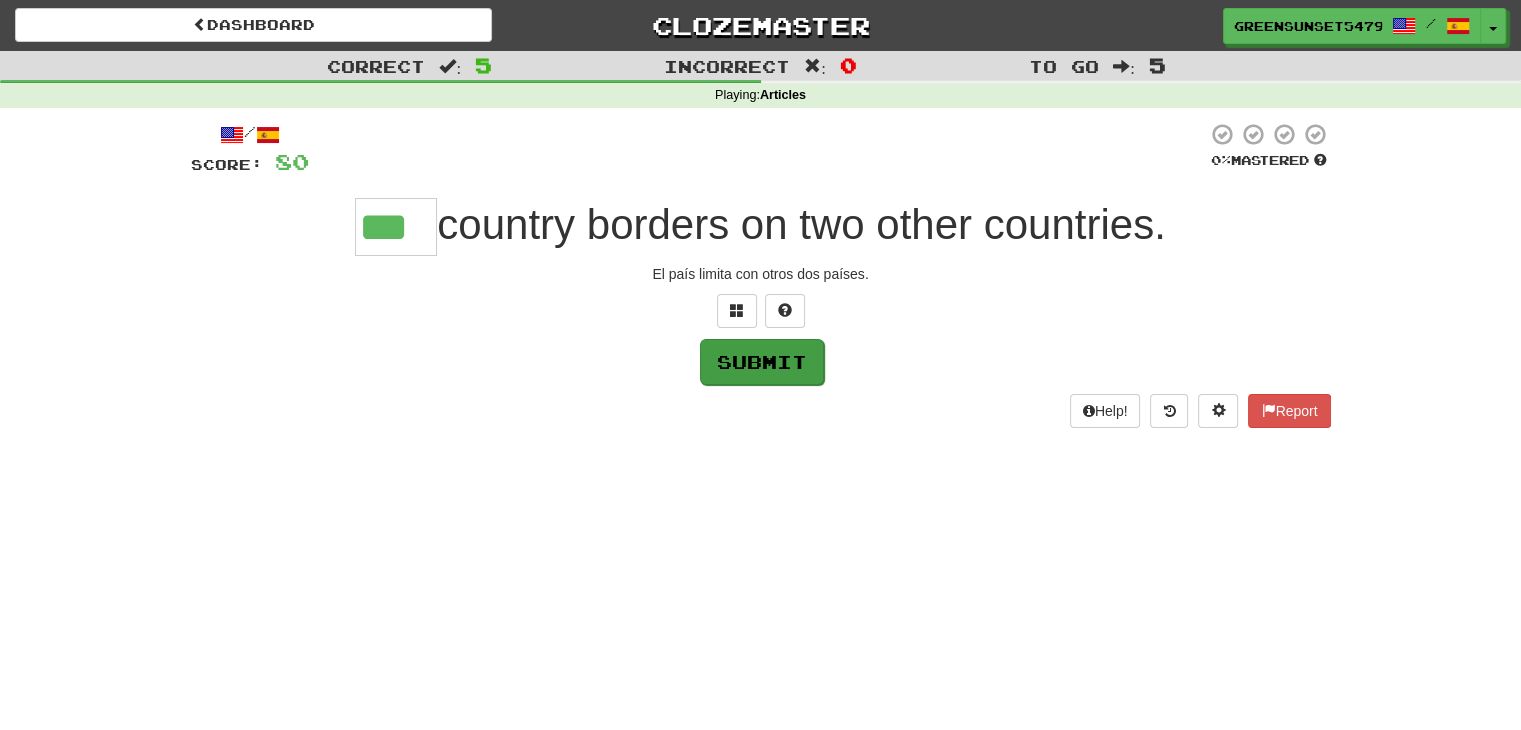 type on "***" 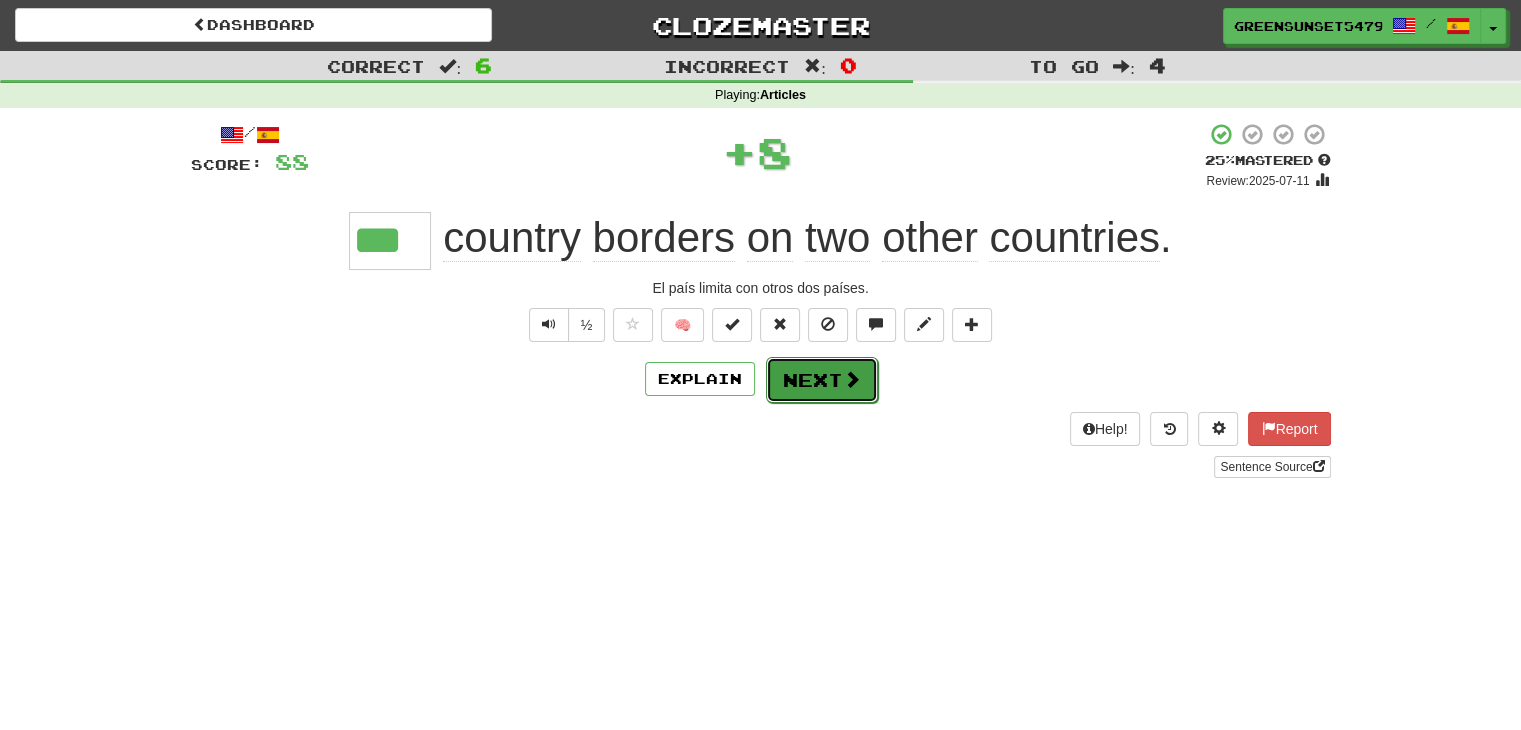 click on "Next" at bounding box center (822, 380) 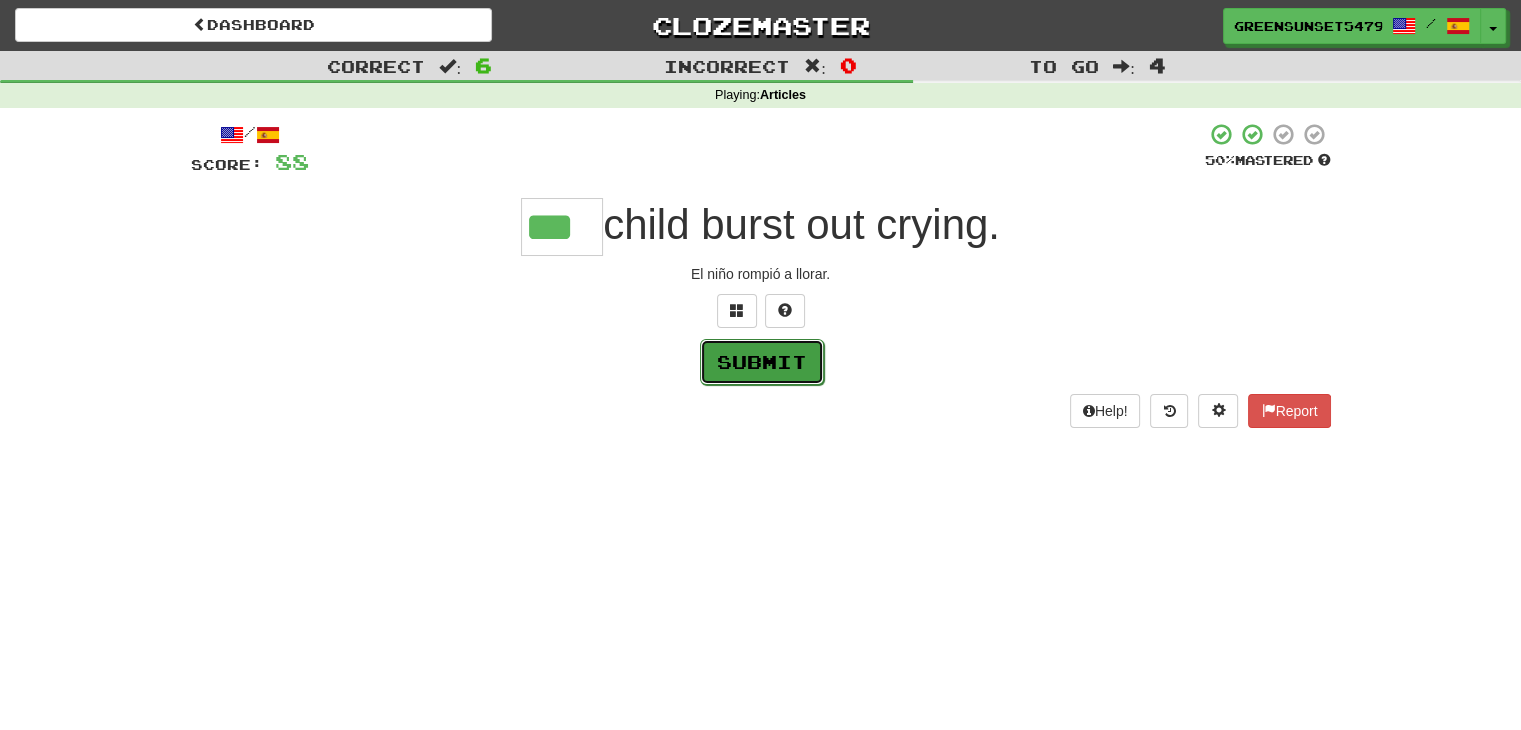 click on "Submit" at bounding box center (762, 362) 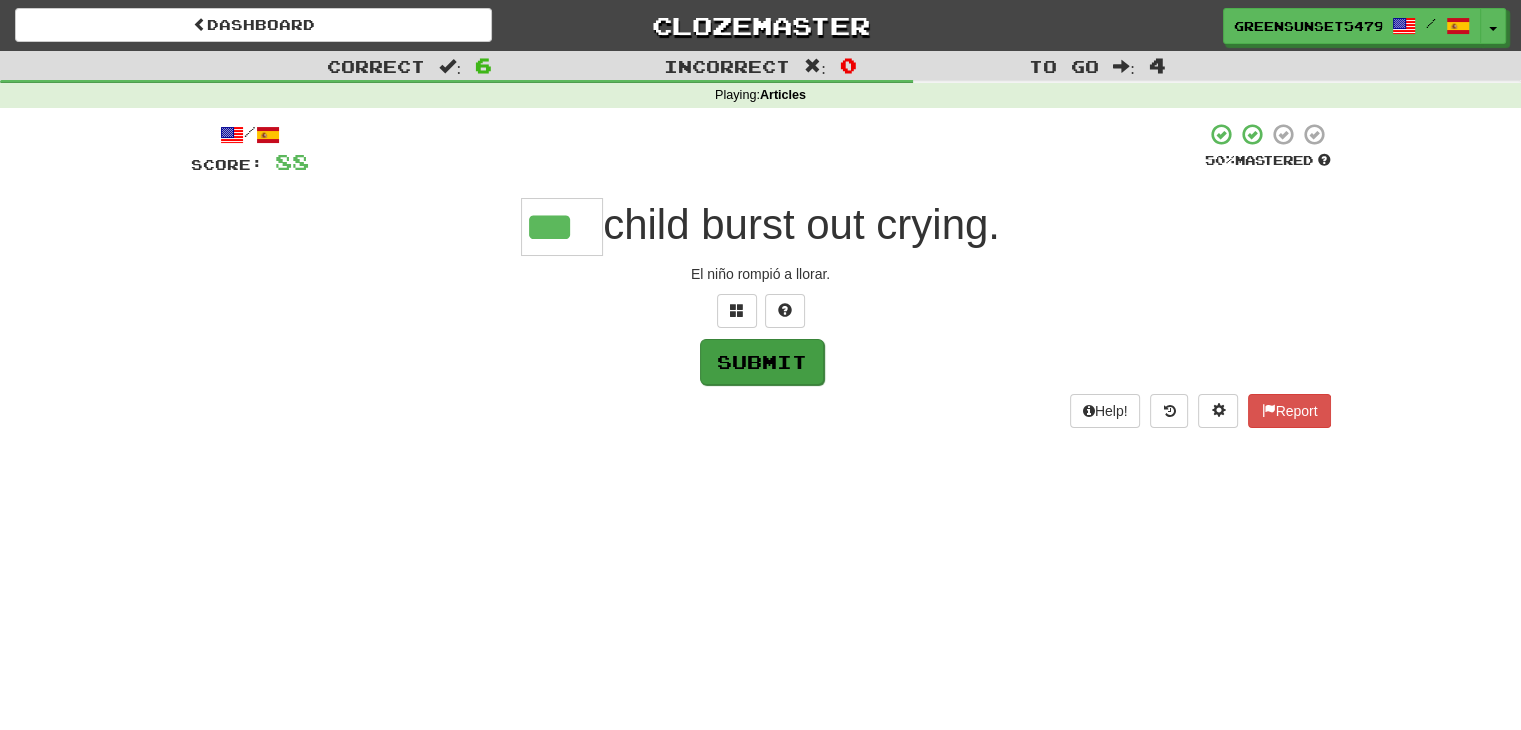 type on "***" 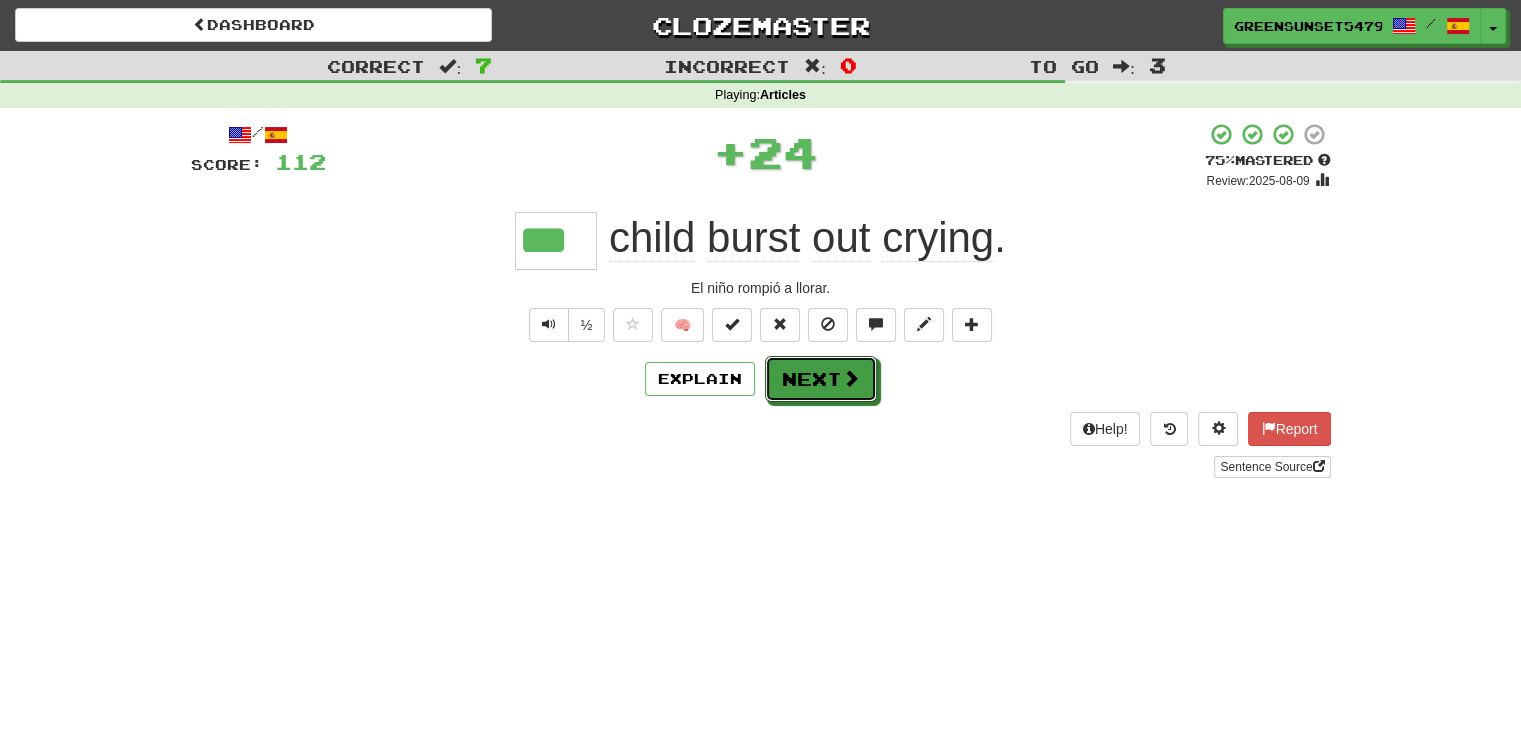 click on "Next" at bounding box center (821, 379) 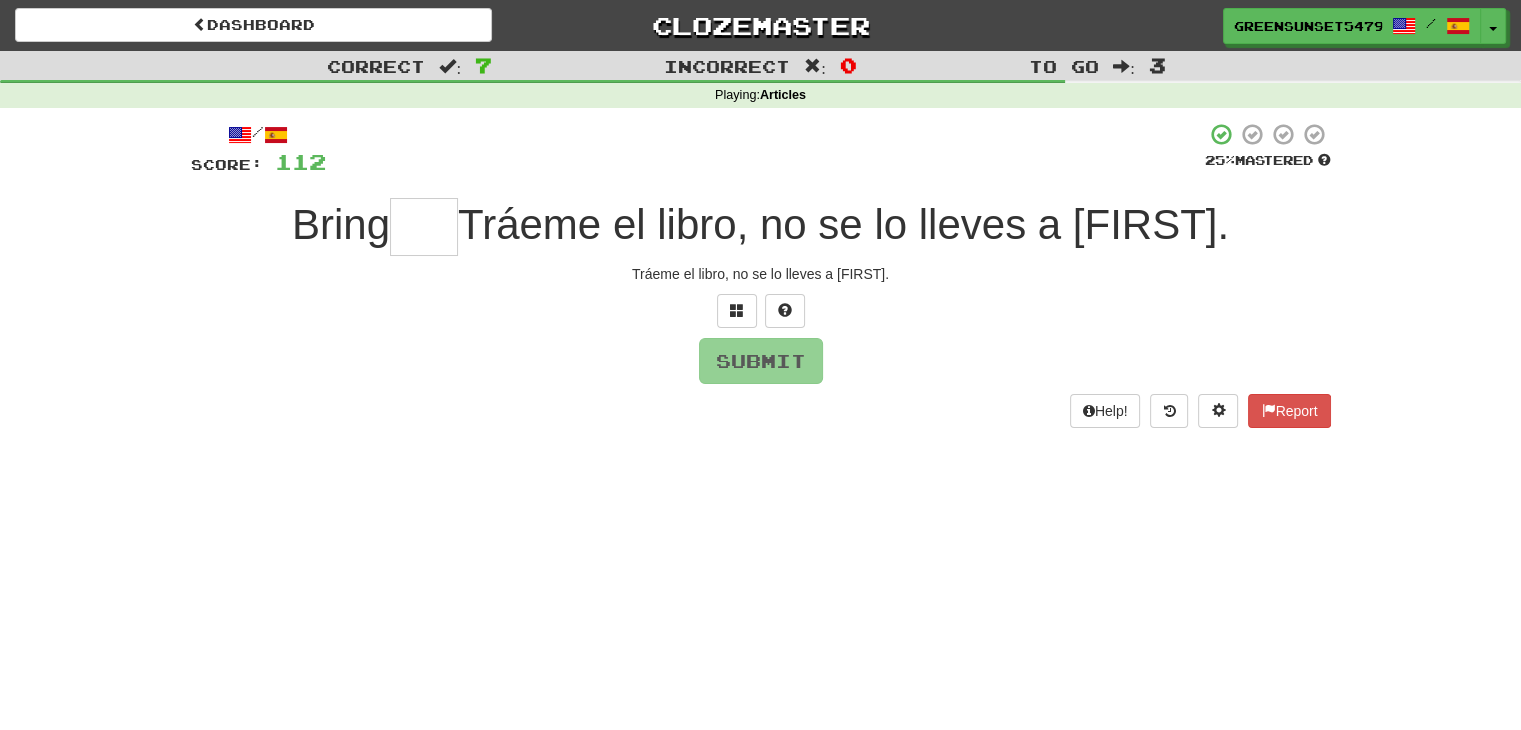 type on "*" 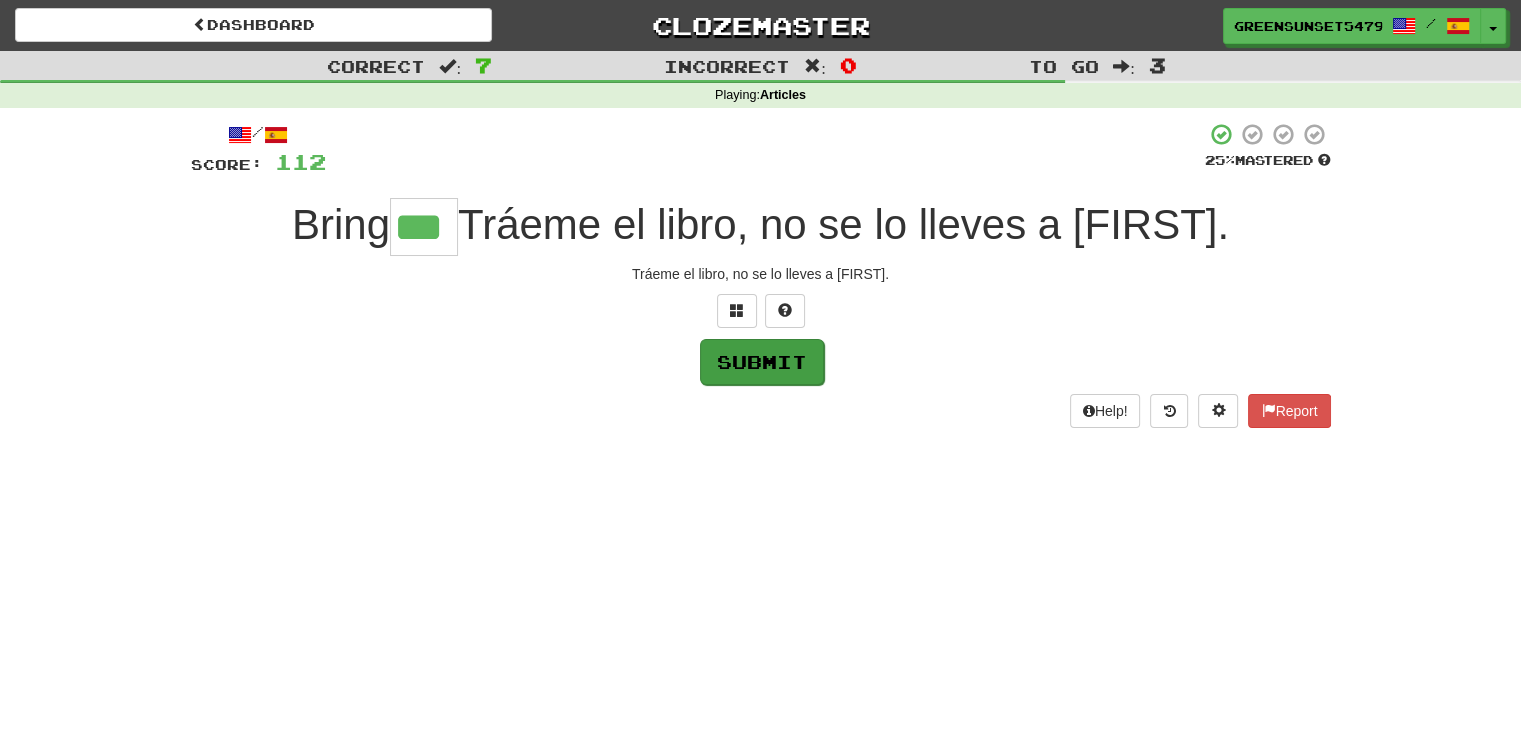 type on "***" 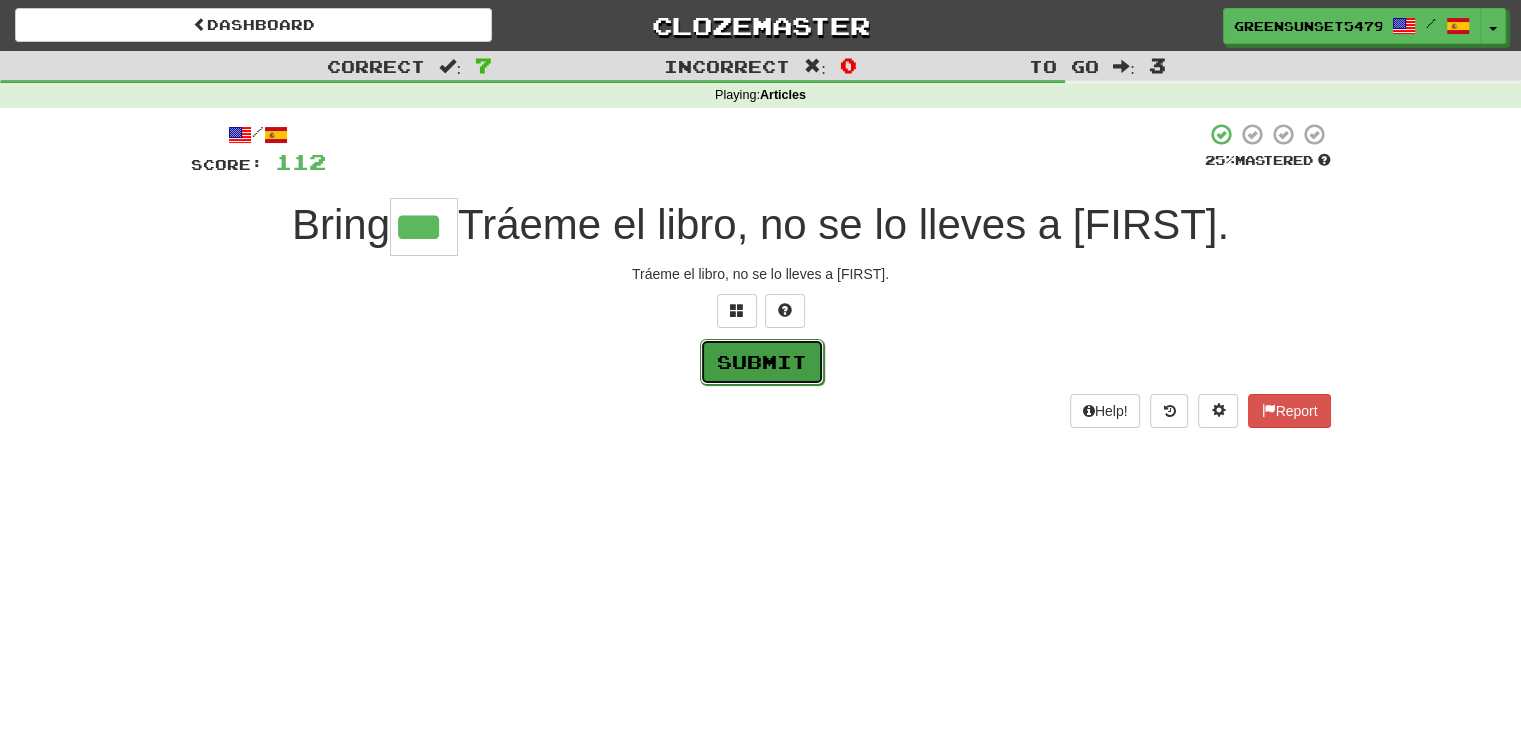 click on "Submit" at bounding box center (762, 362) 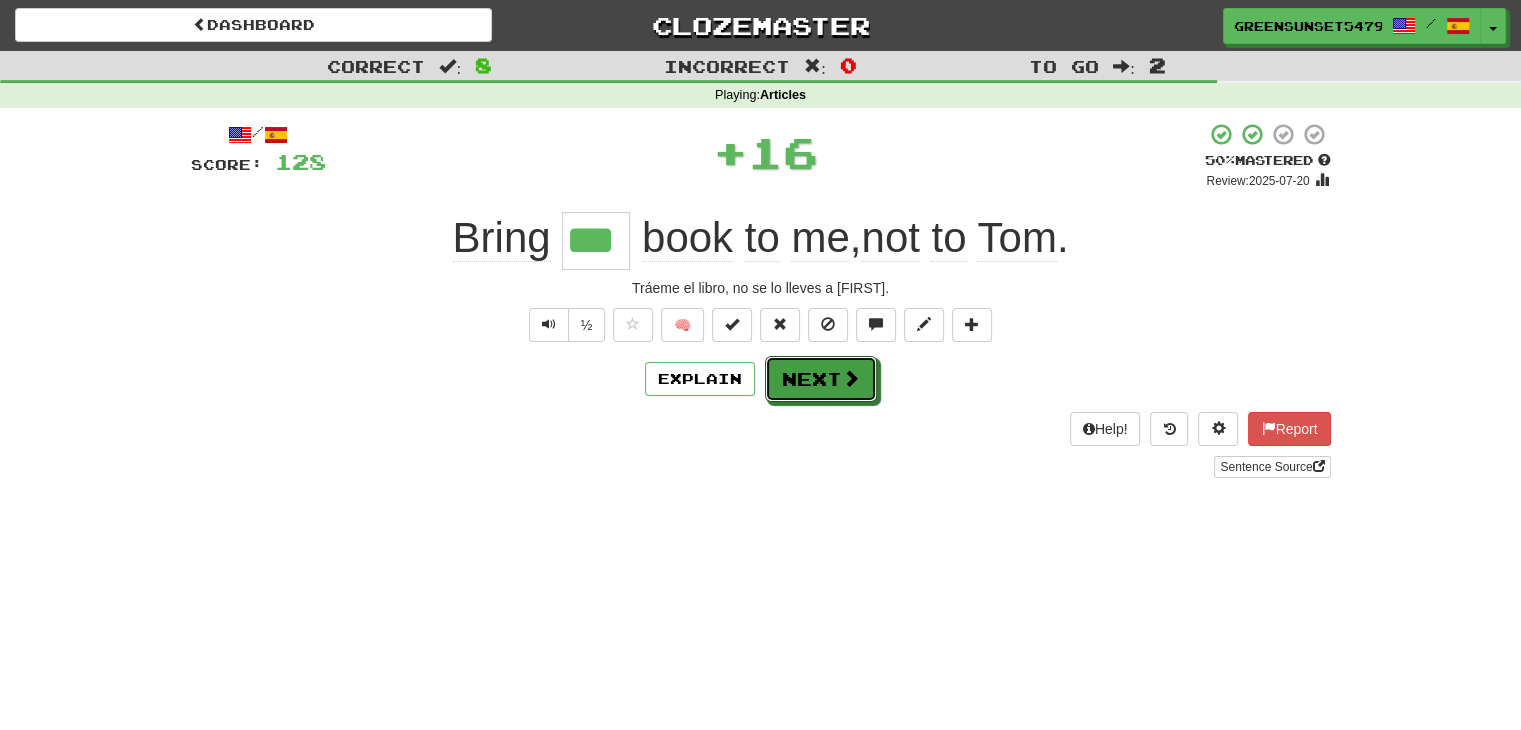 click on "Next" at bounding box center [821, 379] 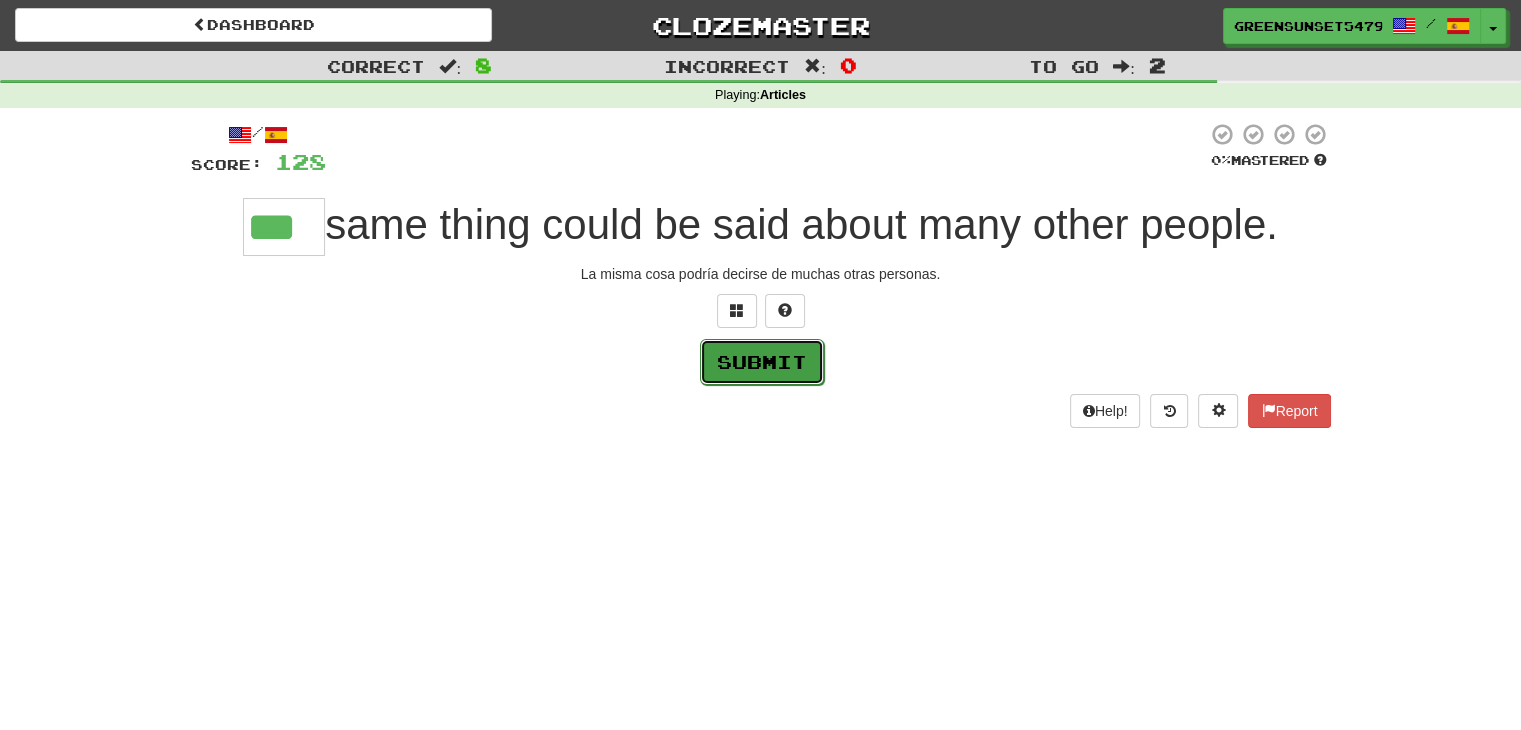 click on "Submit" at bounding box center [762, 362] 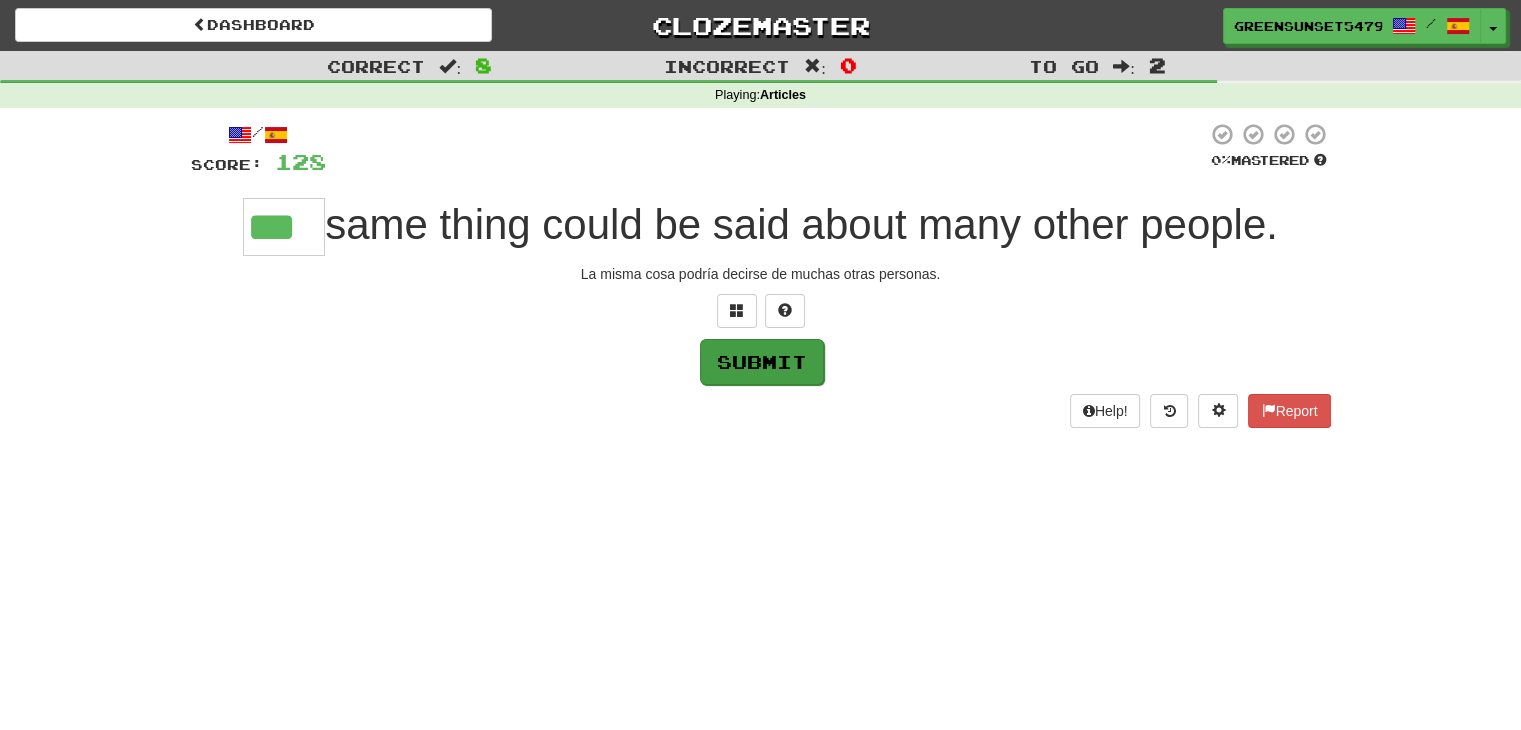 type on "***" 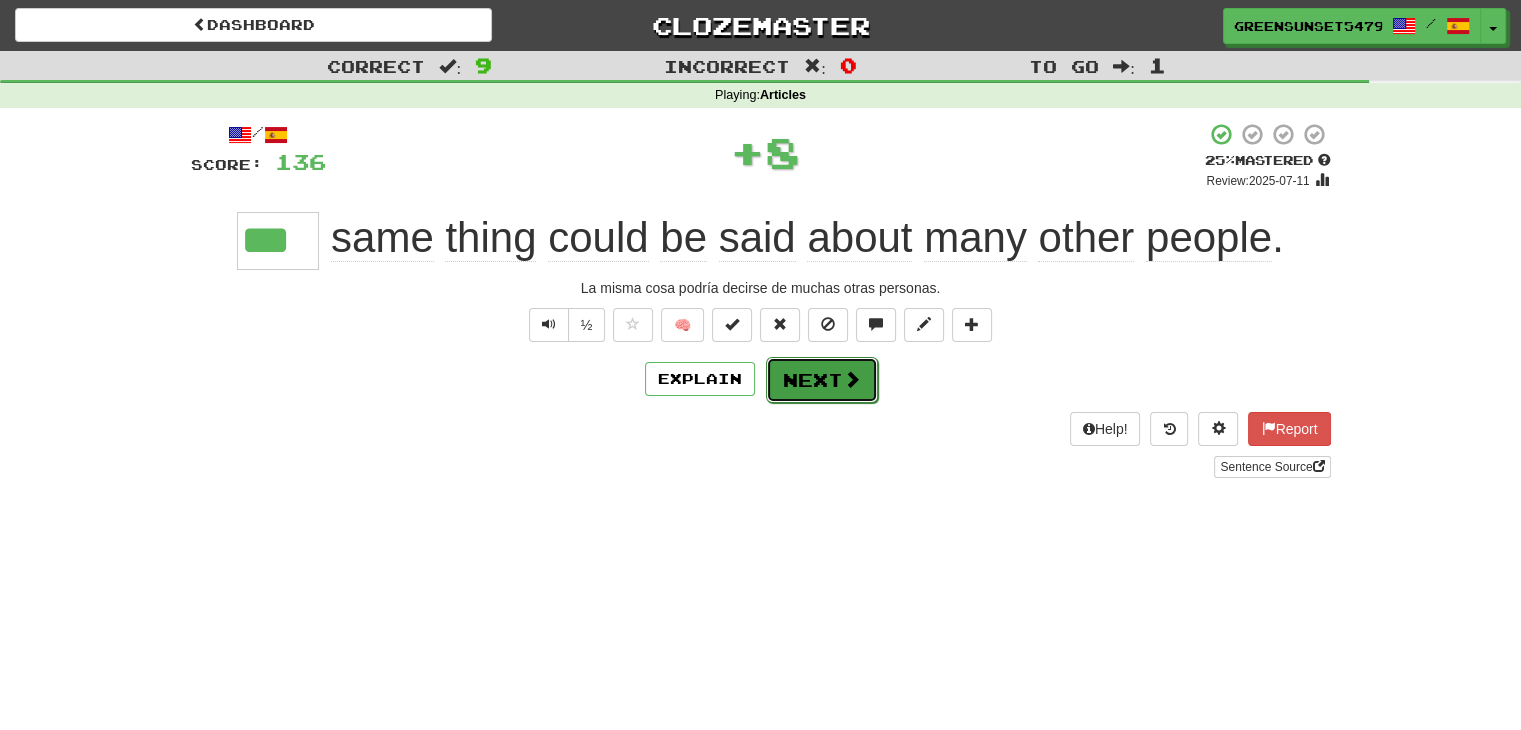 click on "Next" at bounding box center (822, 380) 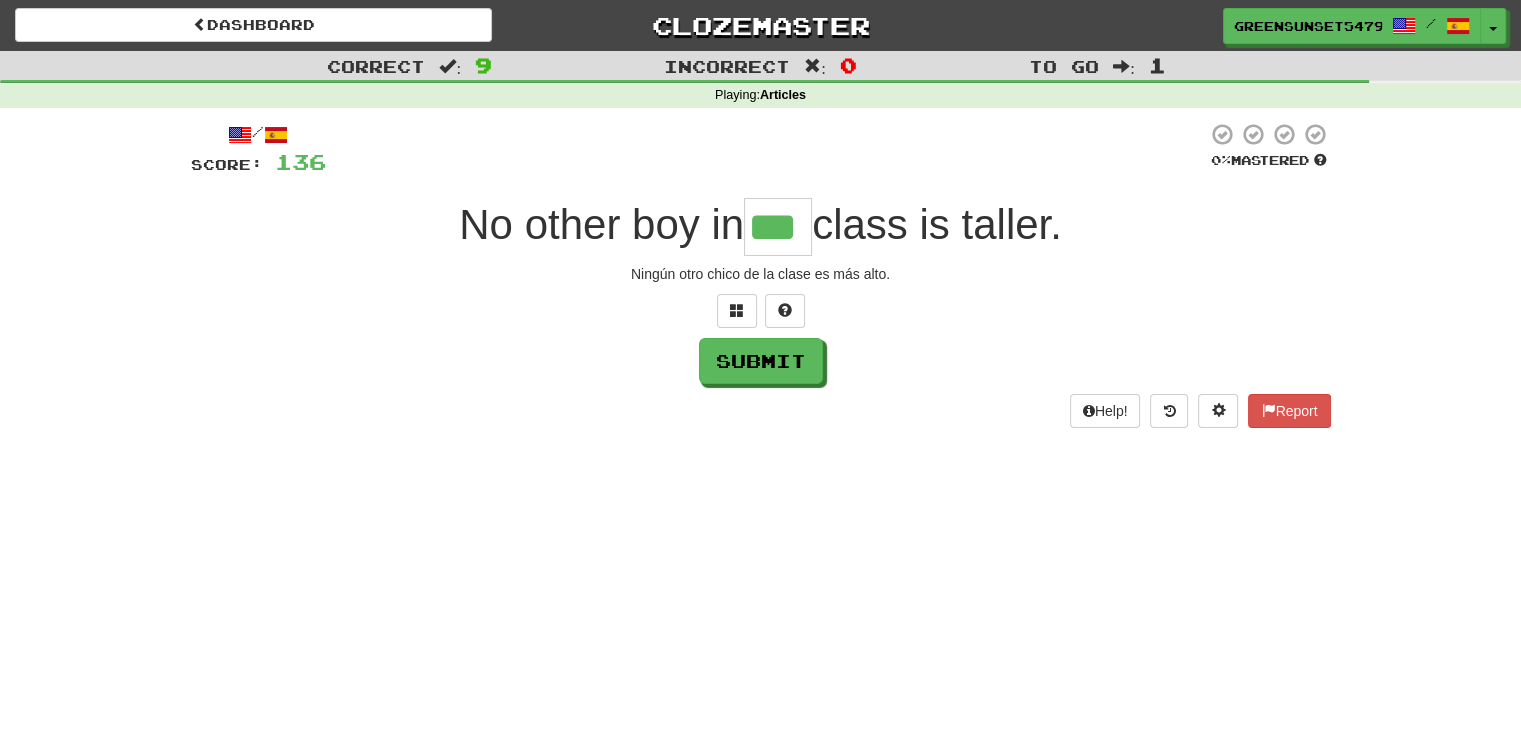 type on "***" 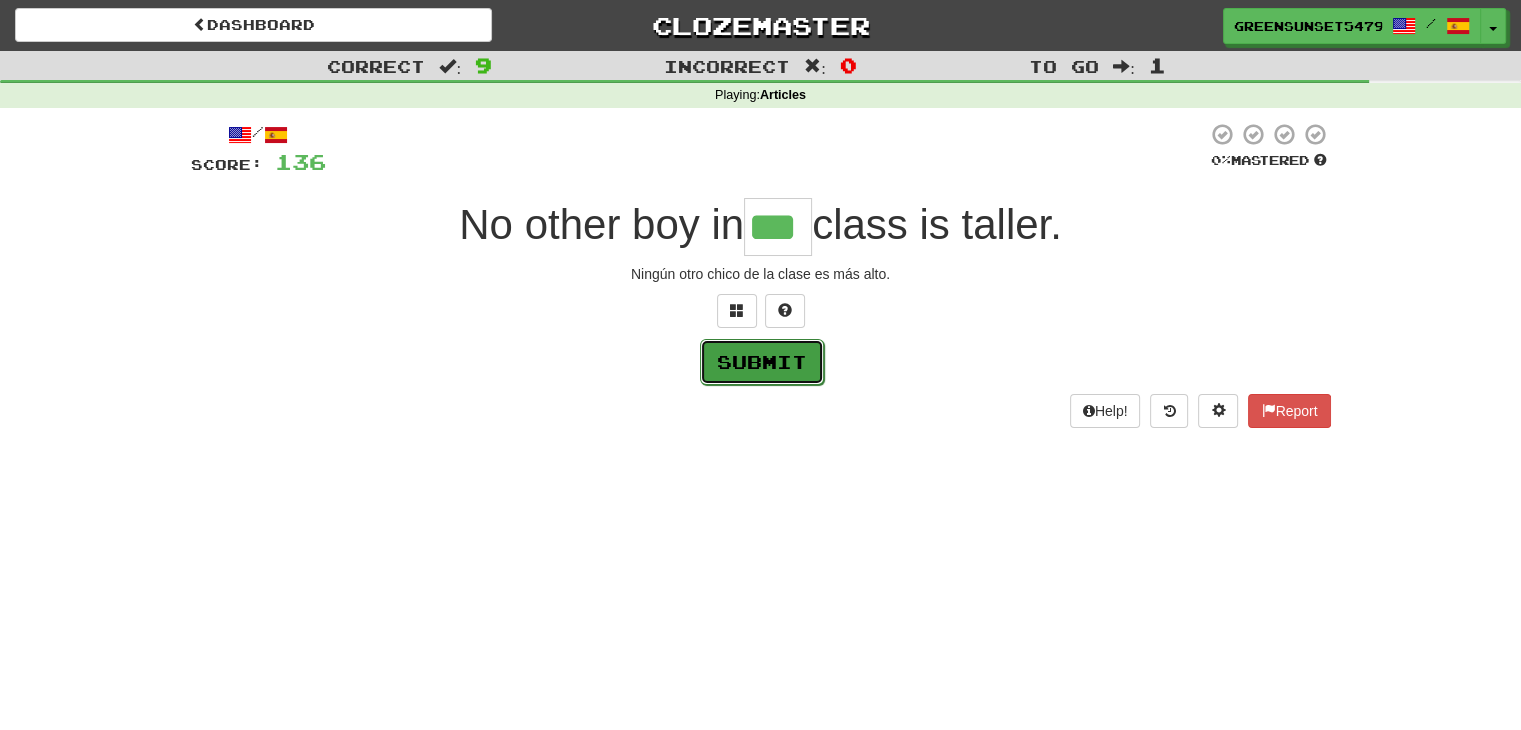 click on "Submit" at bounding box center (762, 362) 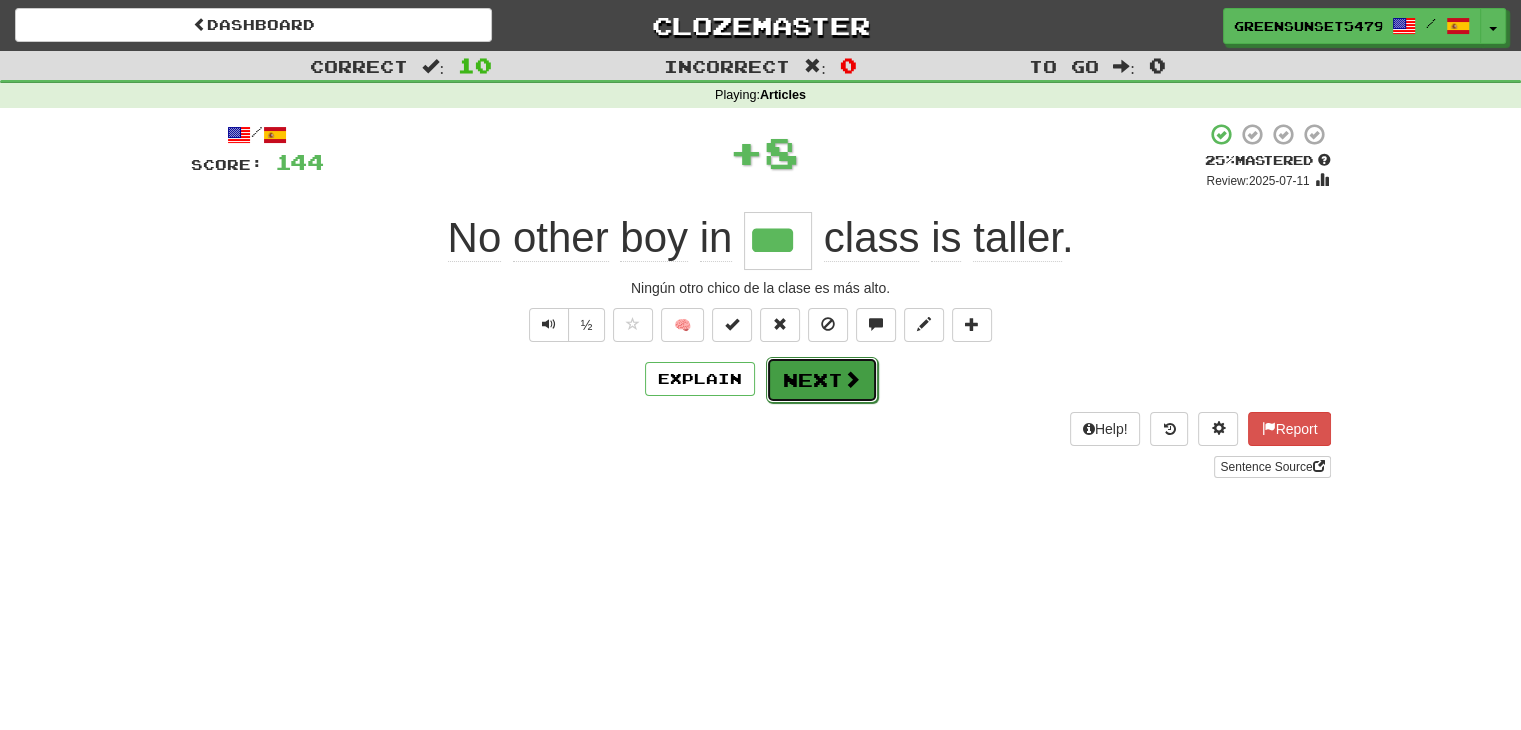 click on "Next" at bounding box center (822, 380) 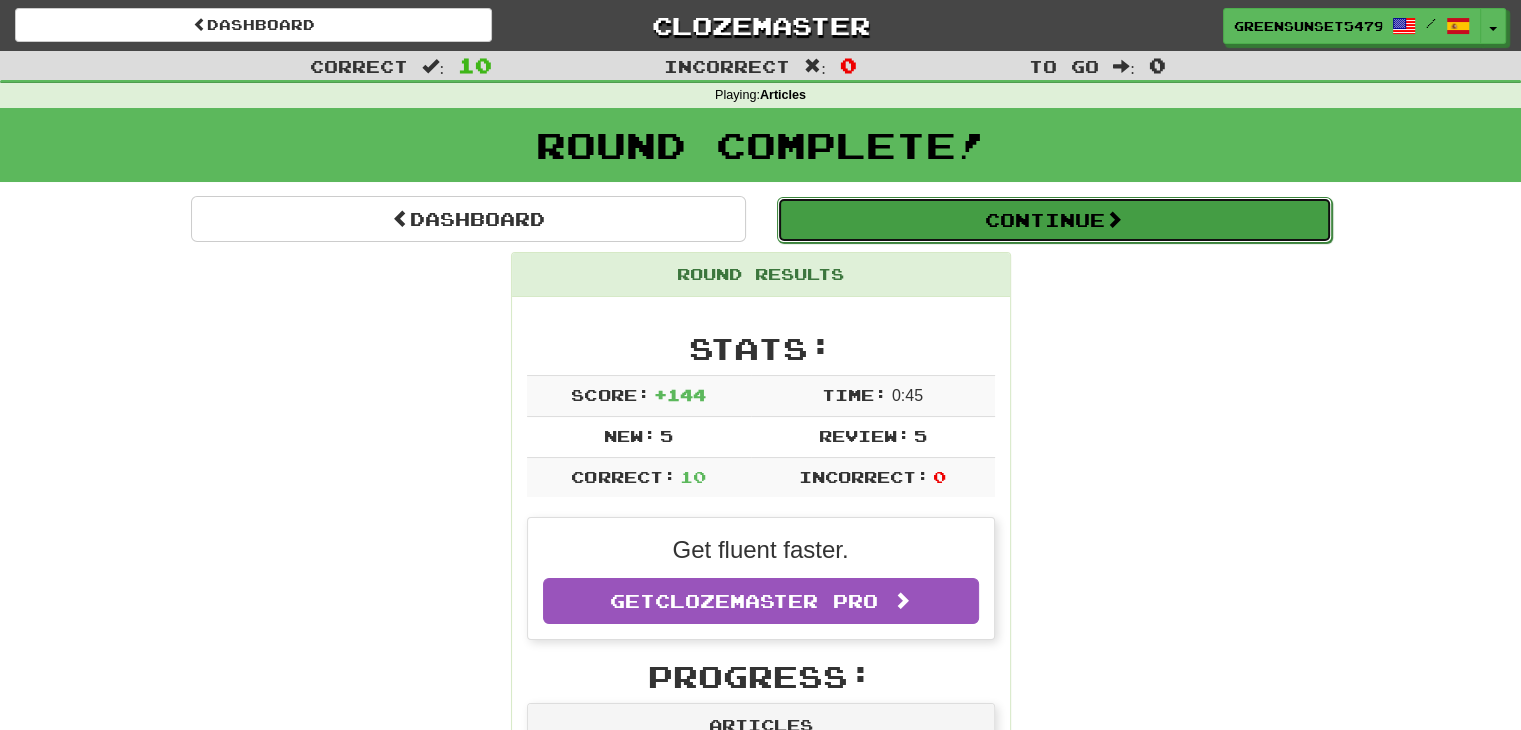 click on "Continue" at bounding box center [1054, 220] 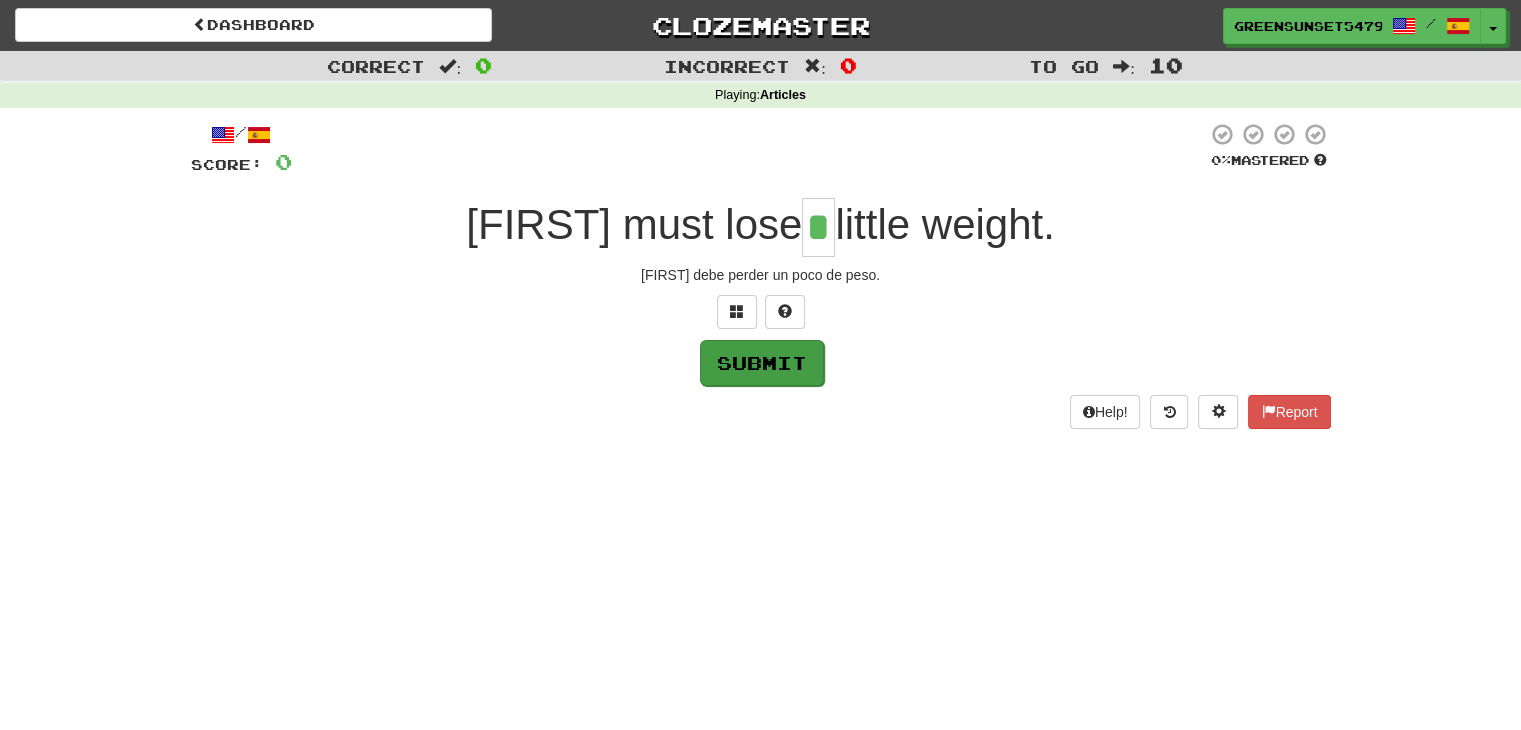 type on "*" 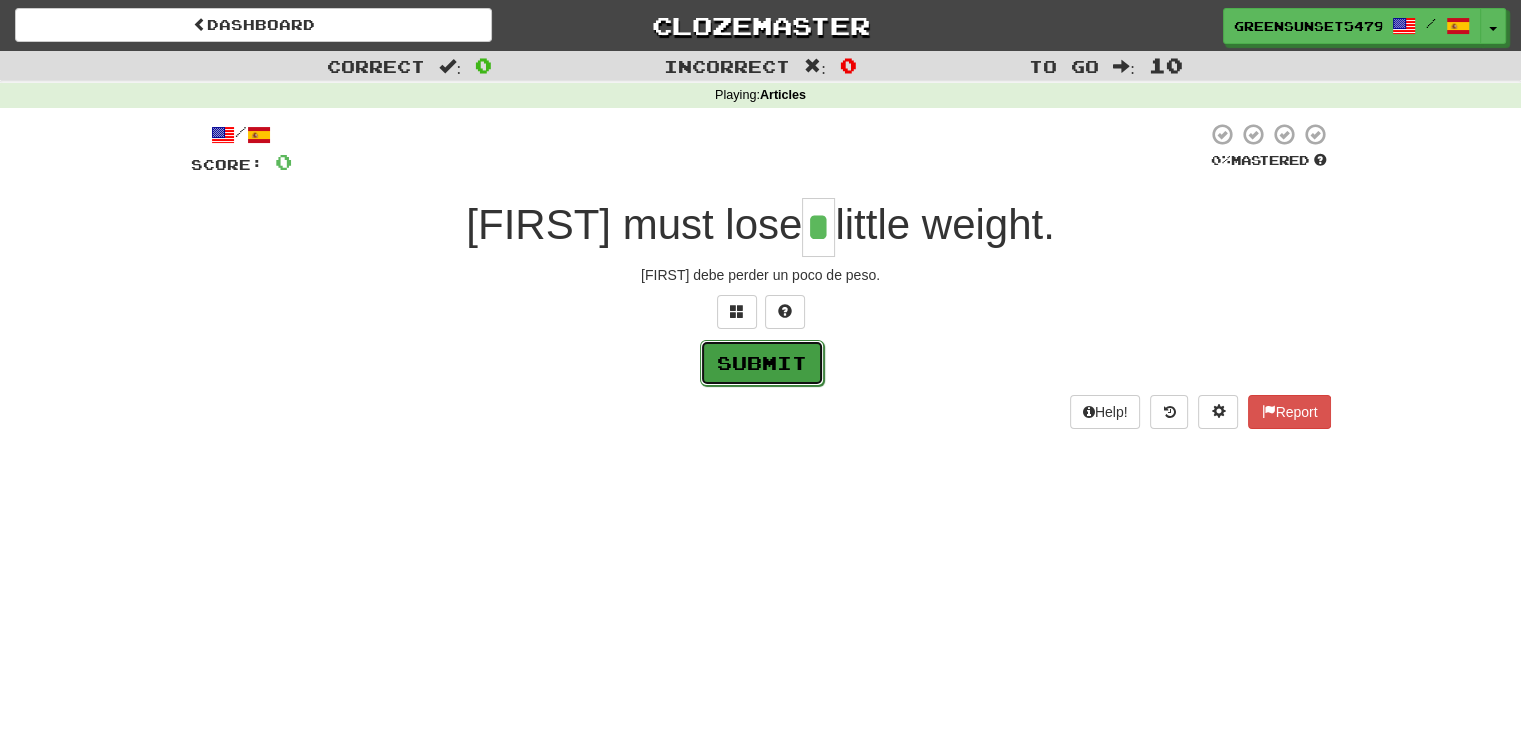 click on "Submit" at bounding box center (762, 363) 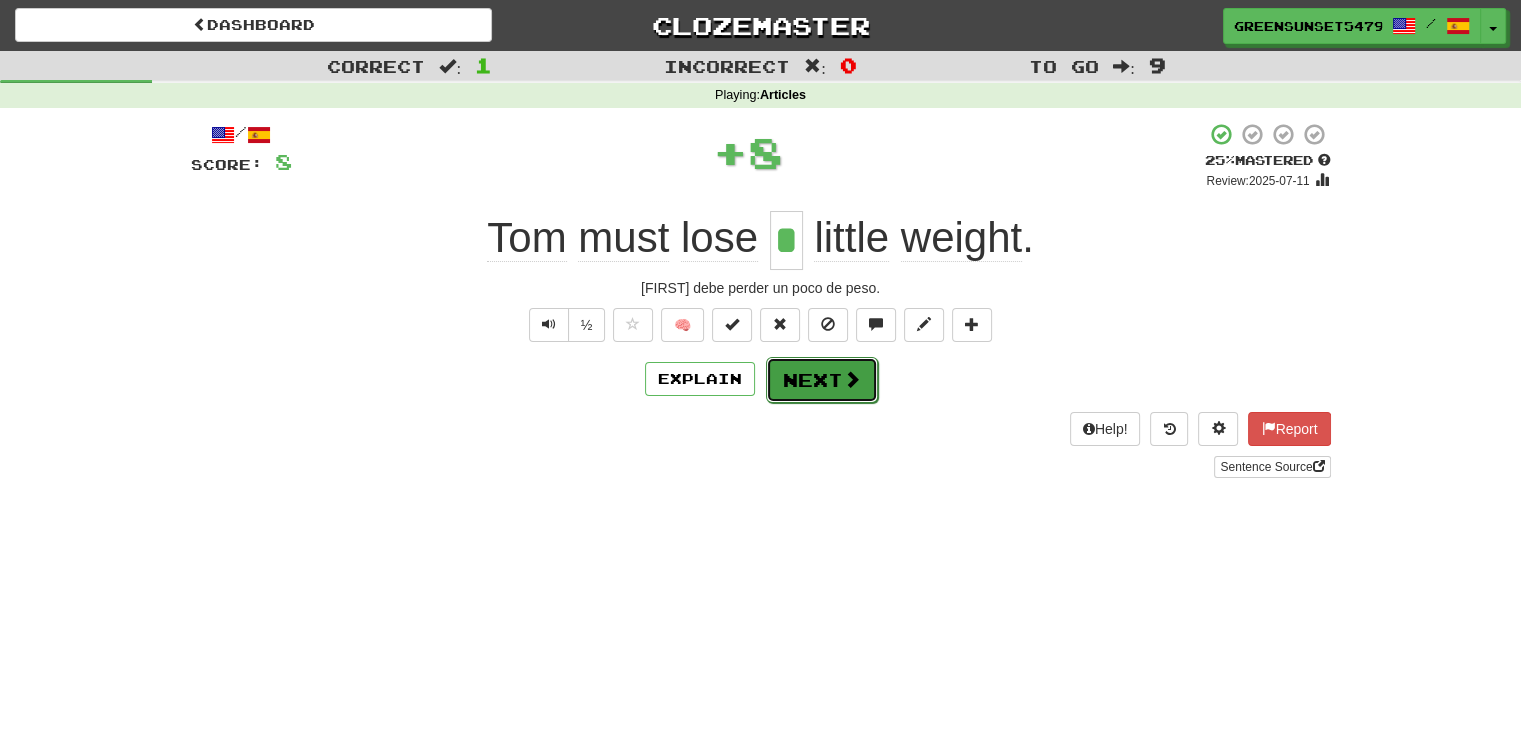 click on "Next" at bounding box center (822, 380) 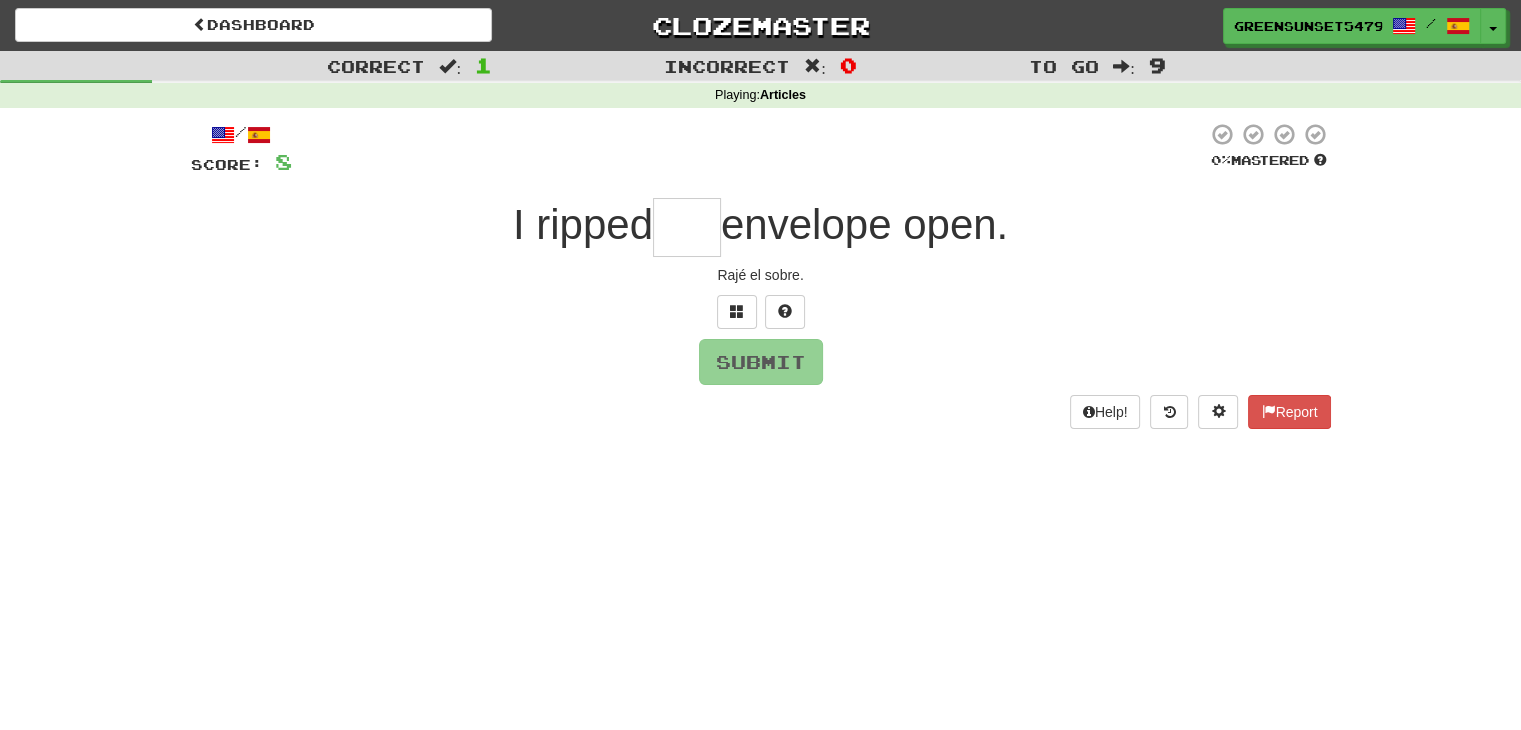 type on "*" 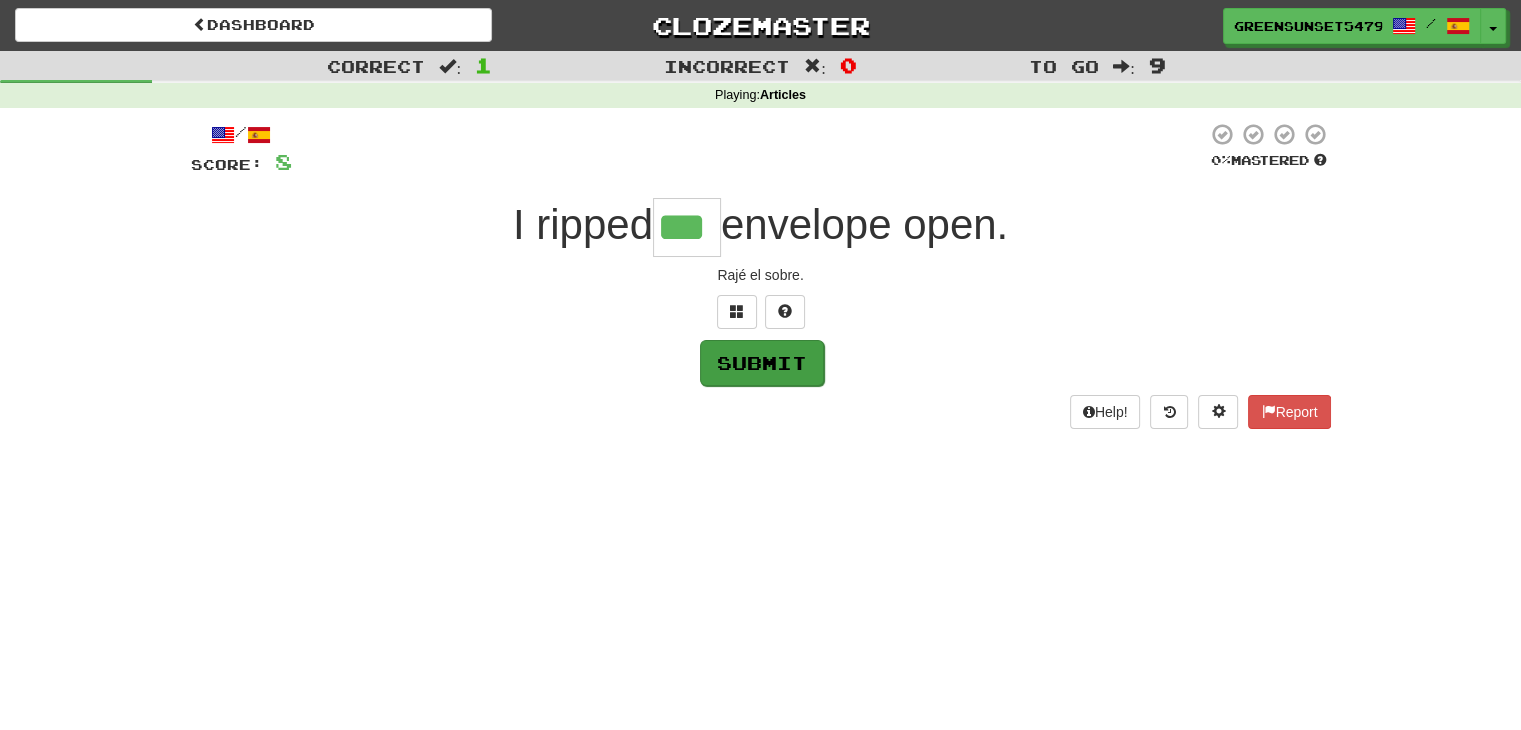 type on "***" 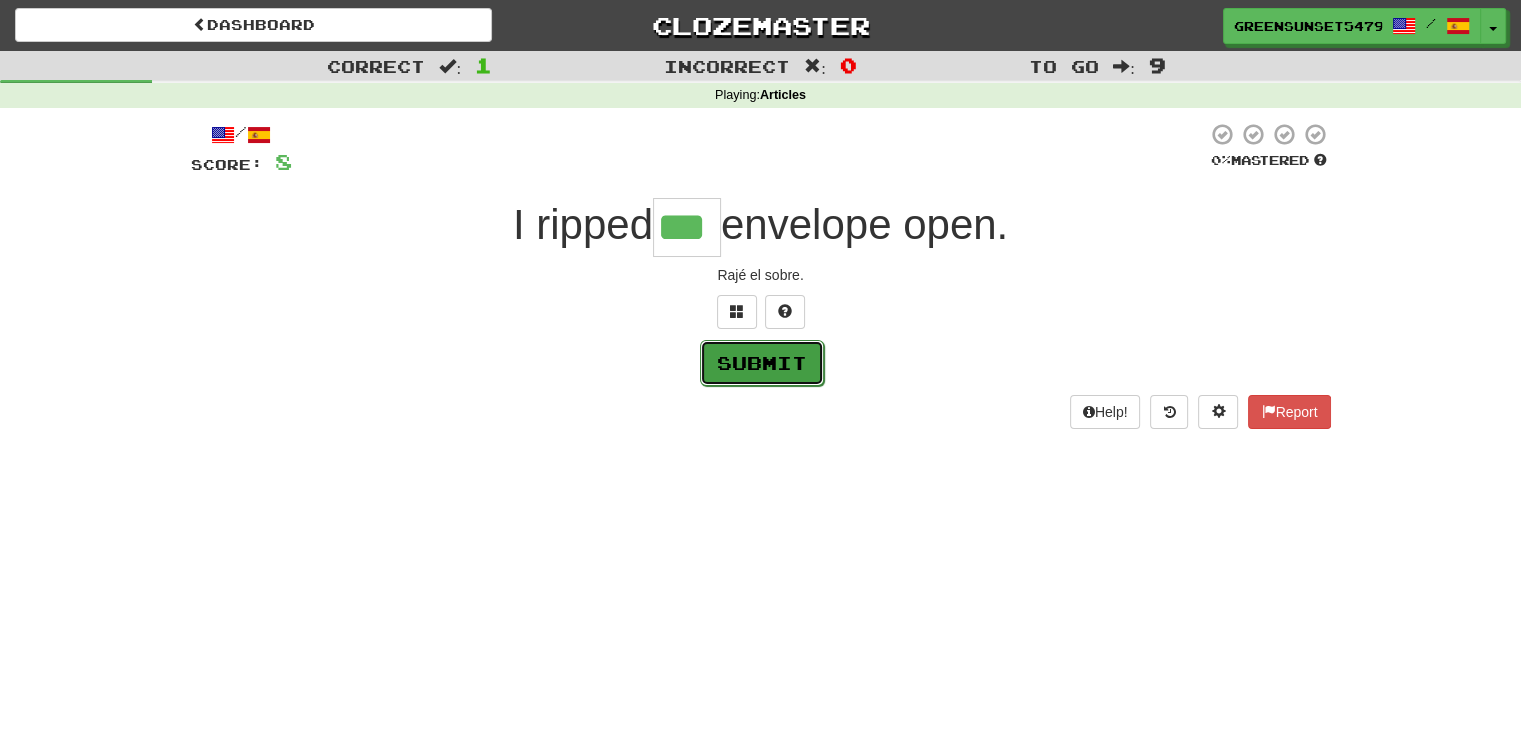 click on "Submit" at bounding box center (762, 363) 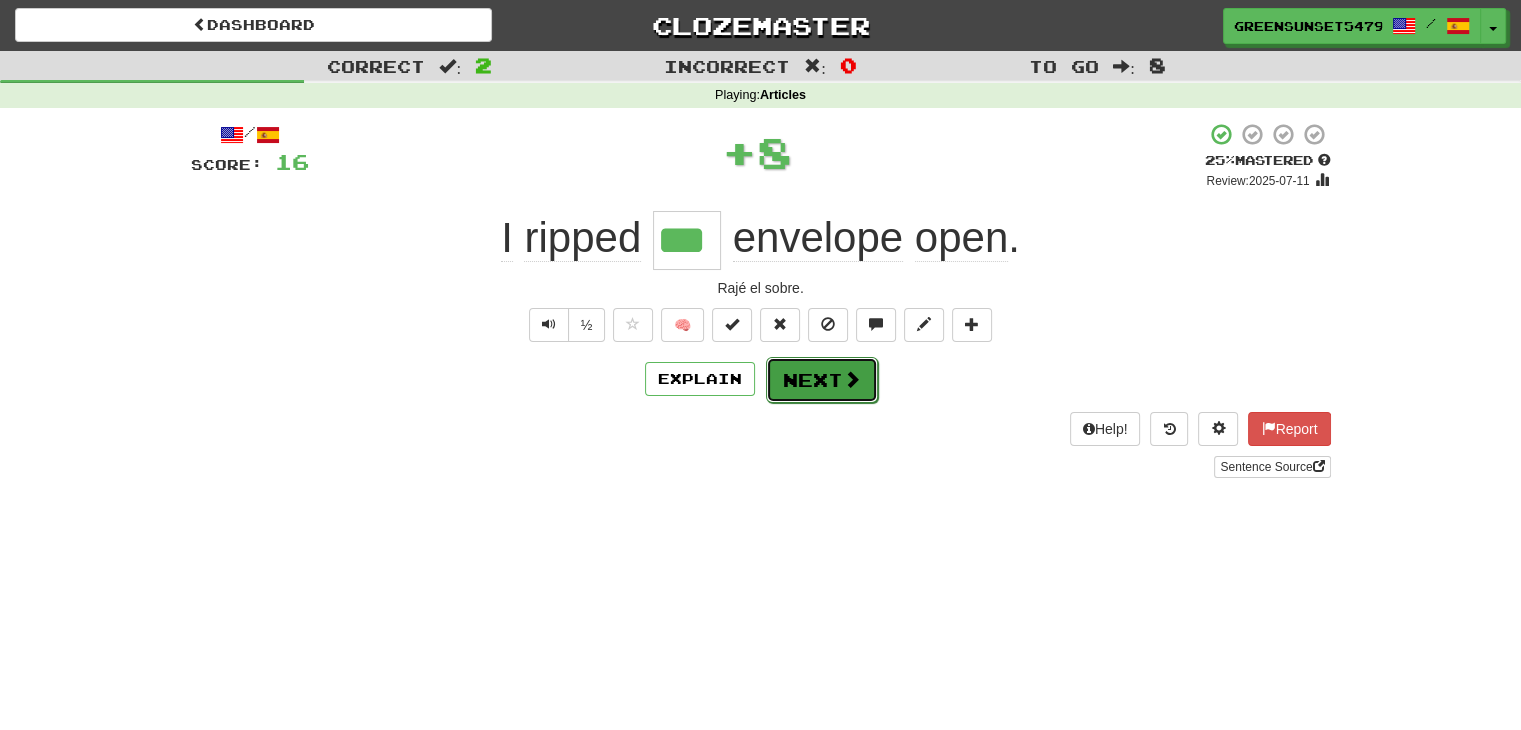 click on "Next" at bounding box center [822, 380] 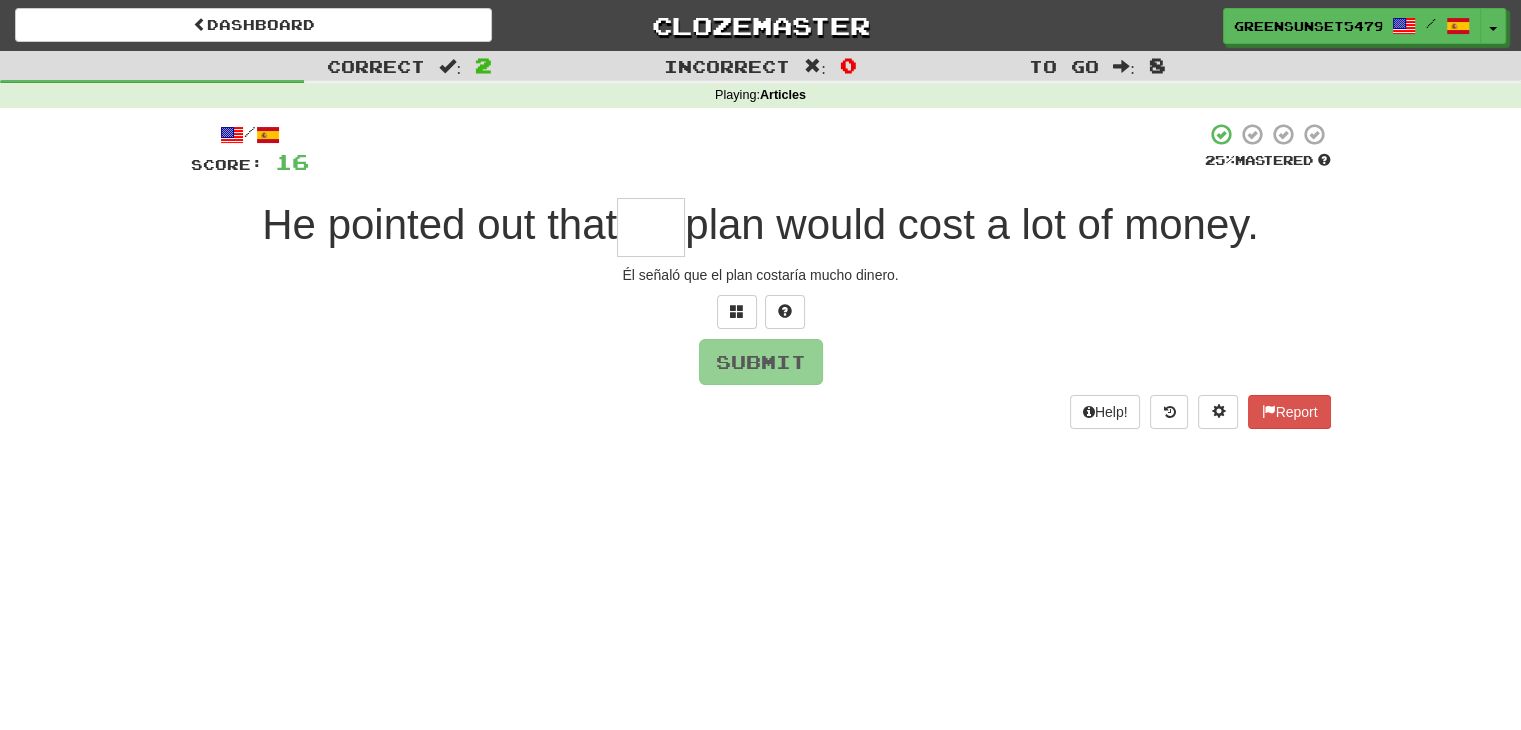 type on "*" 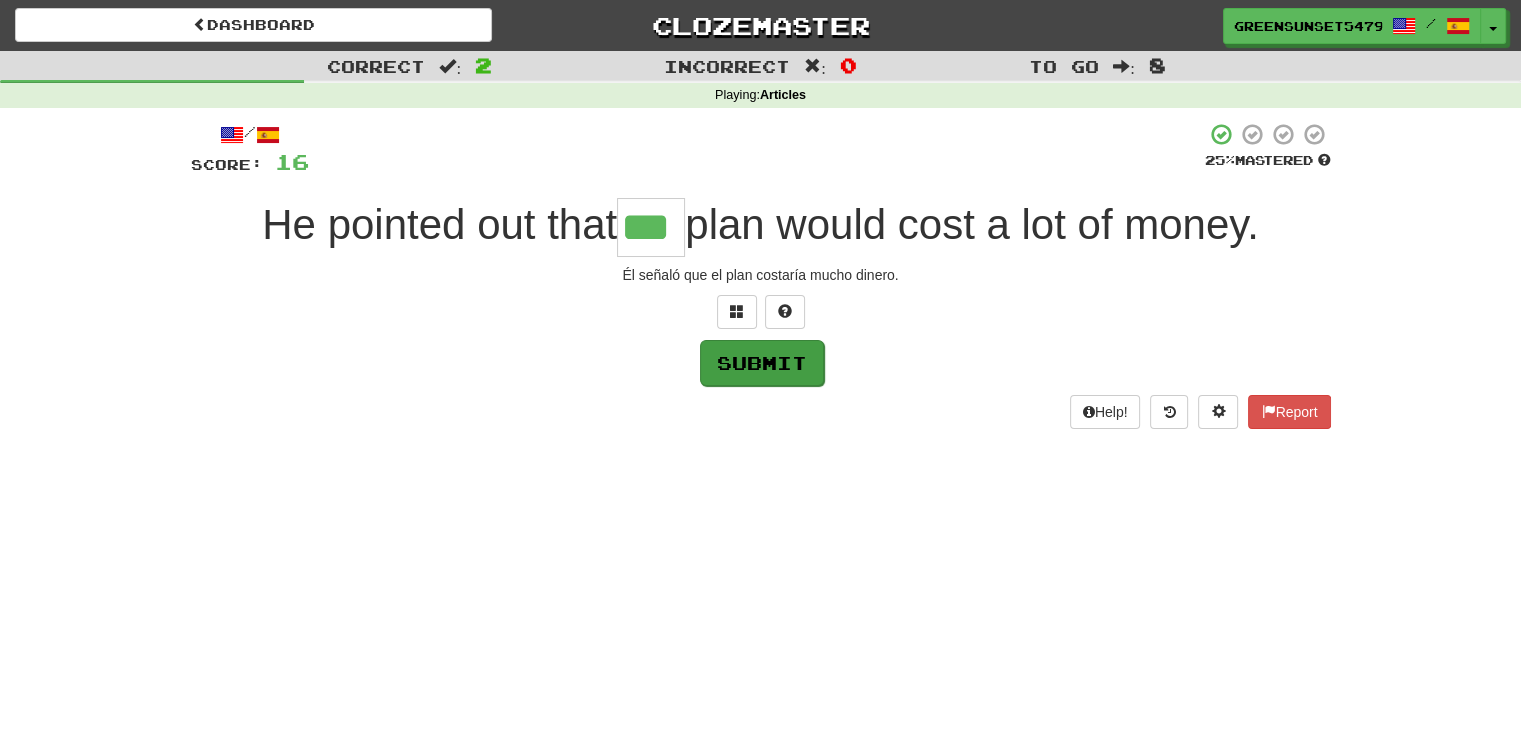 type on "***" 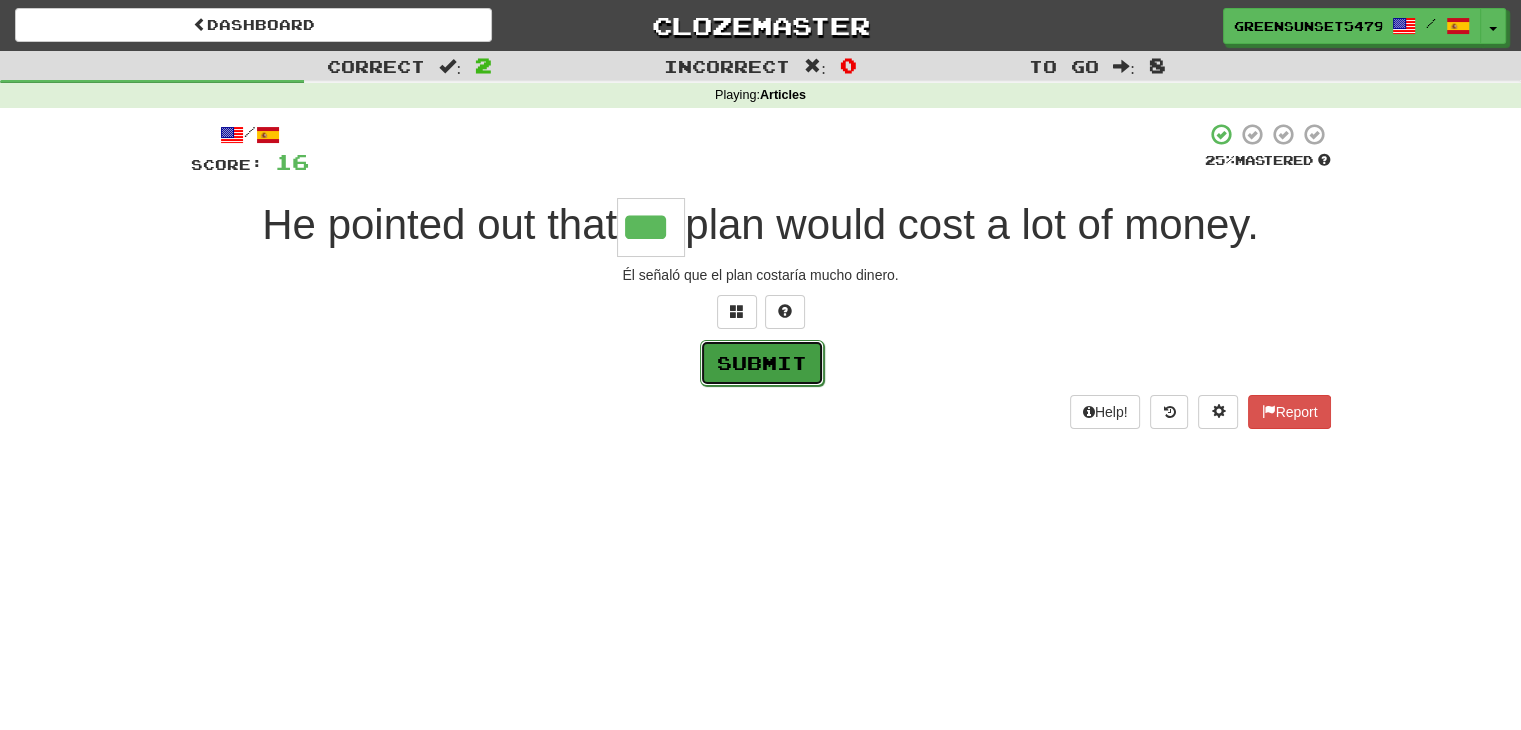click on "Submit" at bounding box center (762, 363) 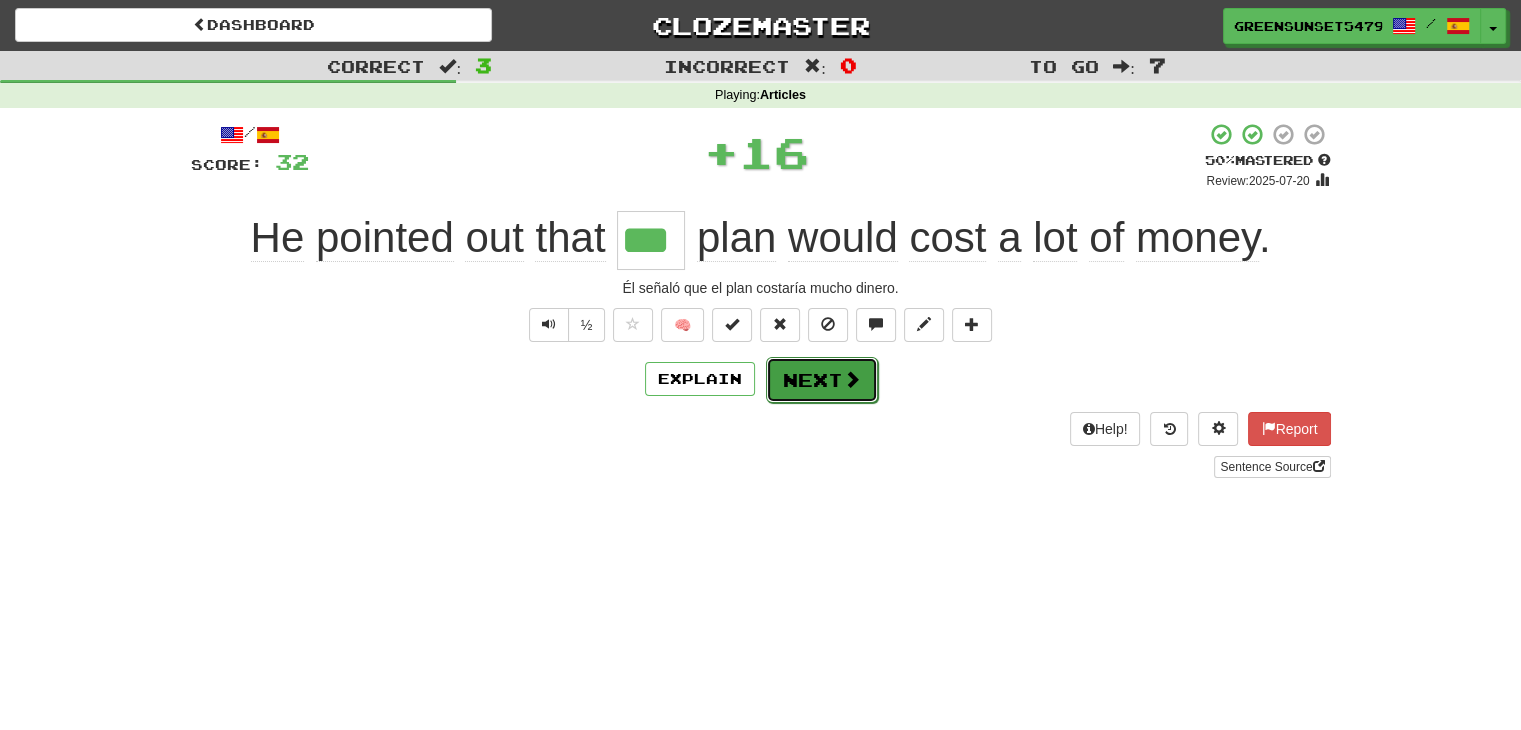 click on "Next" at bounding box center (822, 380) 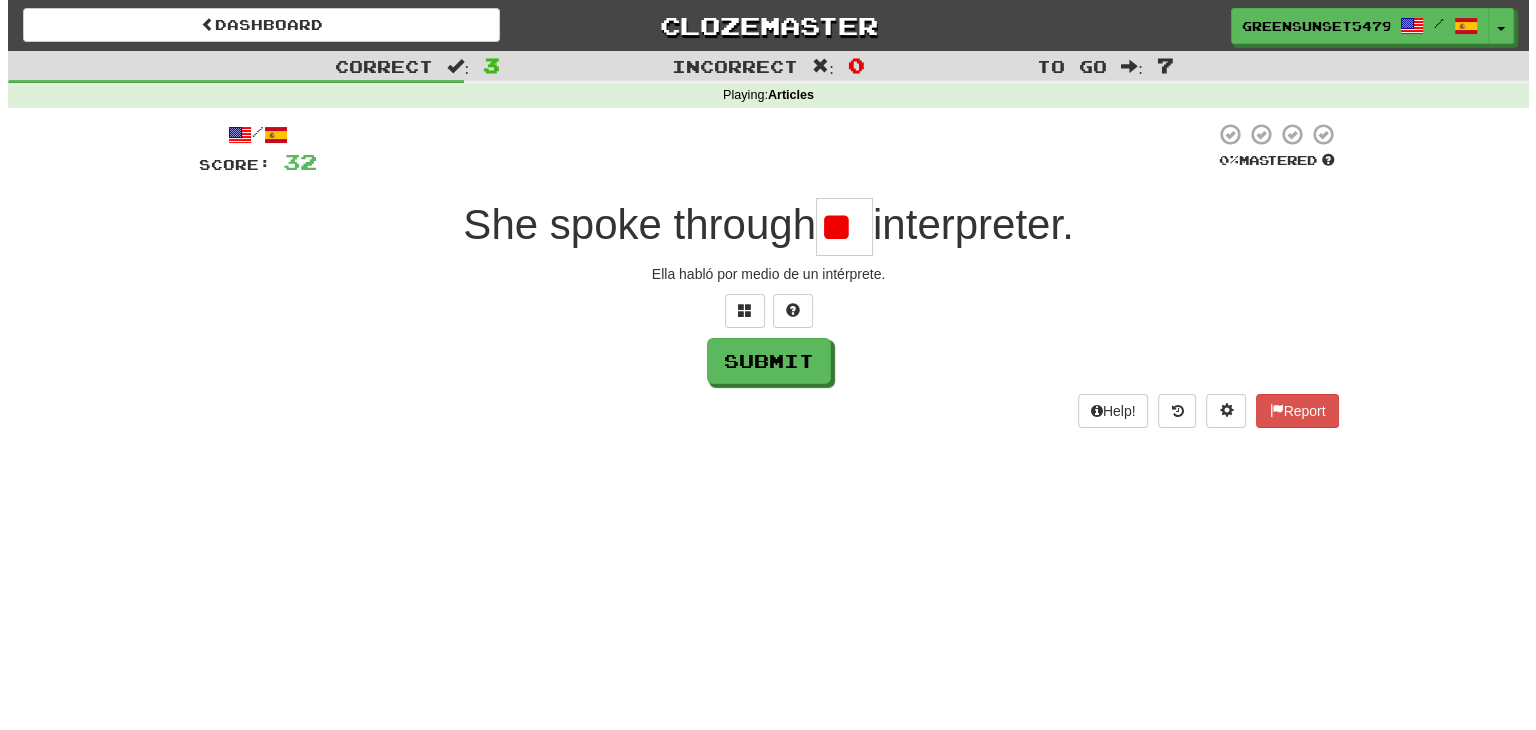 scroll, scrollTop: 0, scrollLeft: 0, axis: both 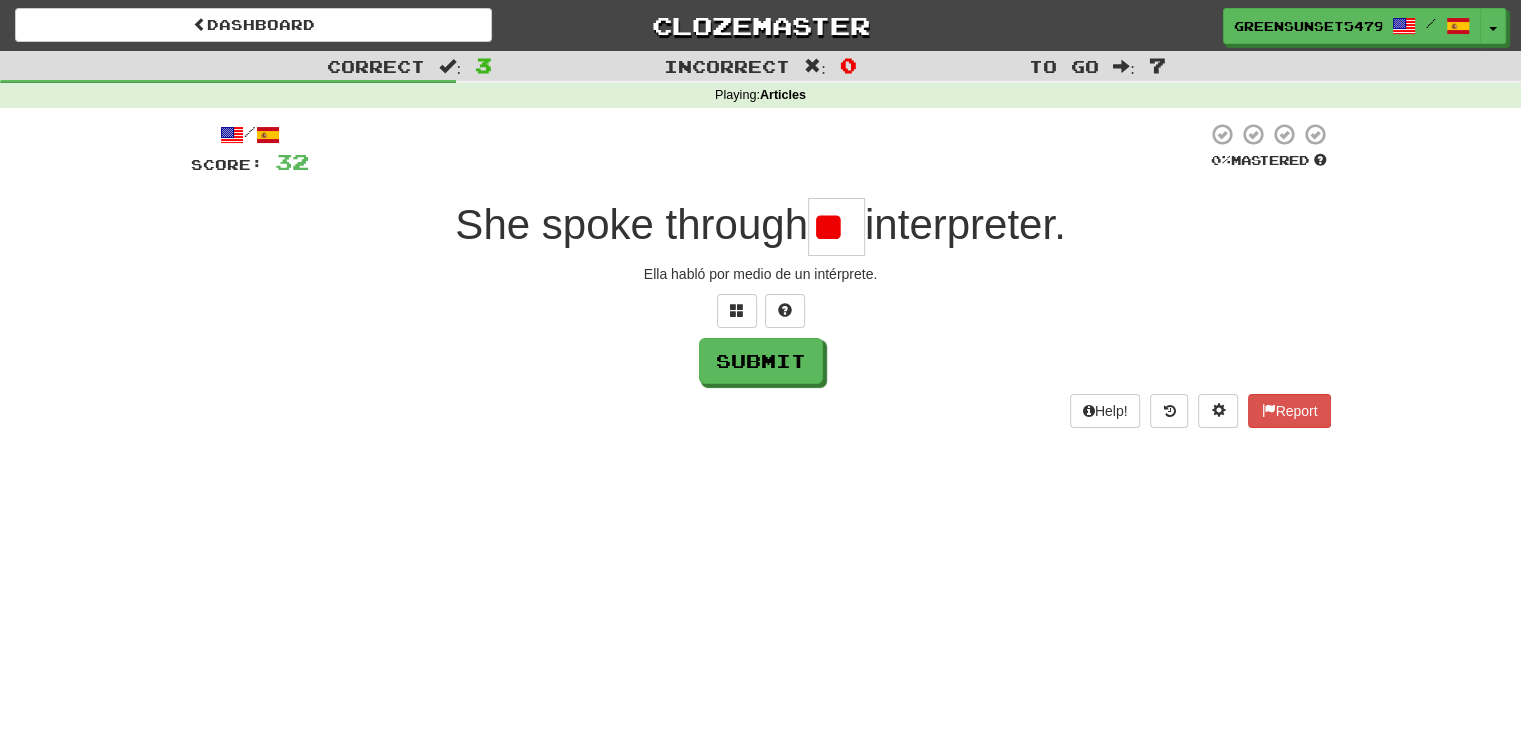 type on "*" 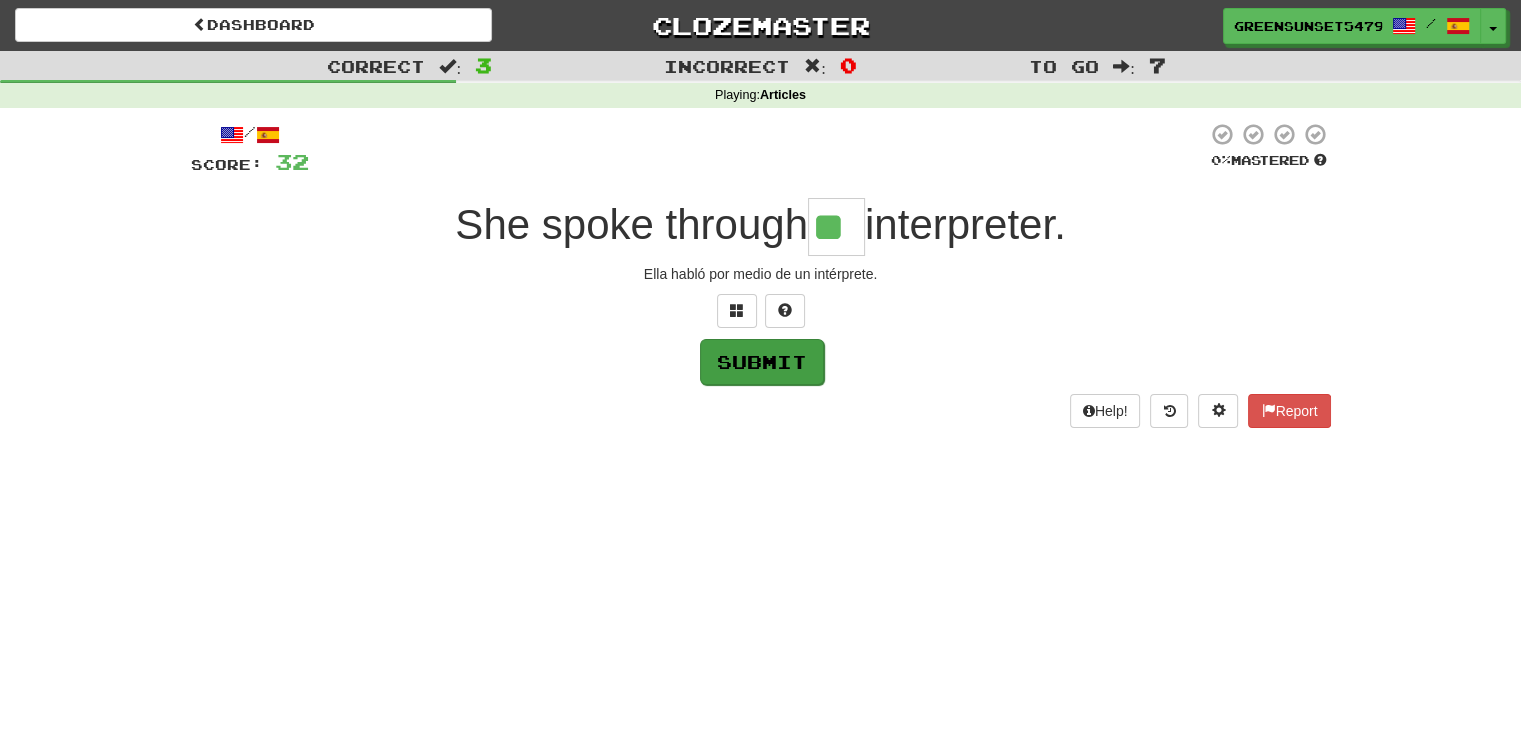 type on "**" 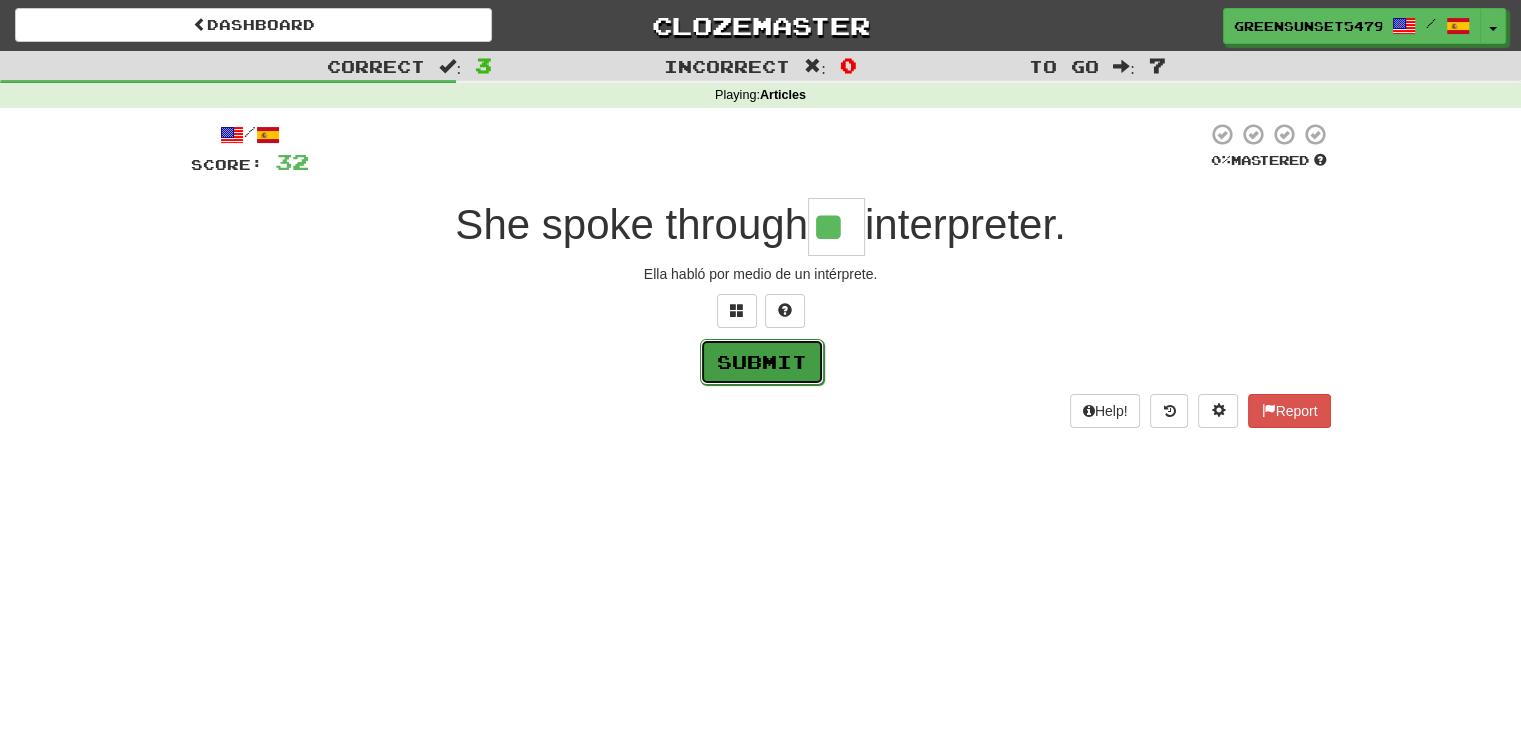 click on "Submit" at bounding box center (762, 362) 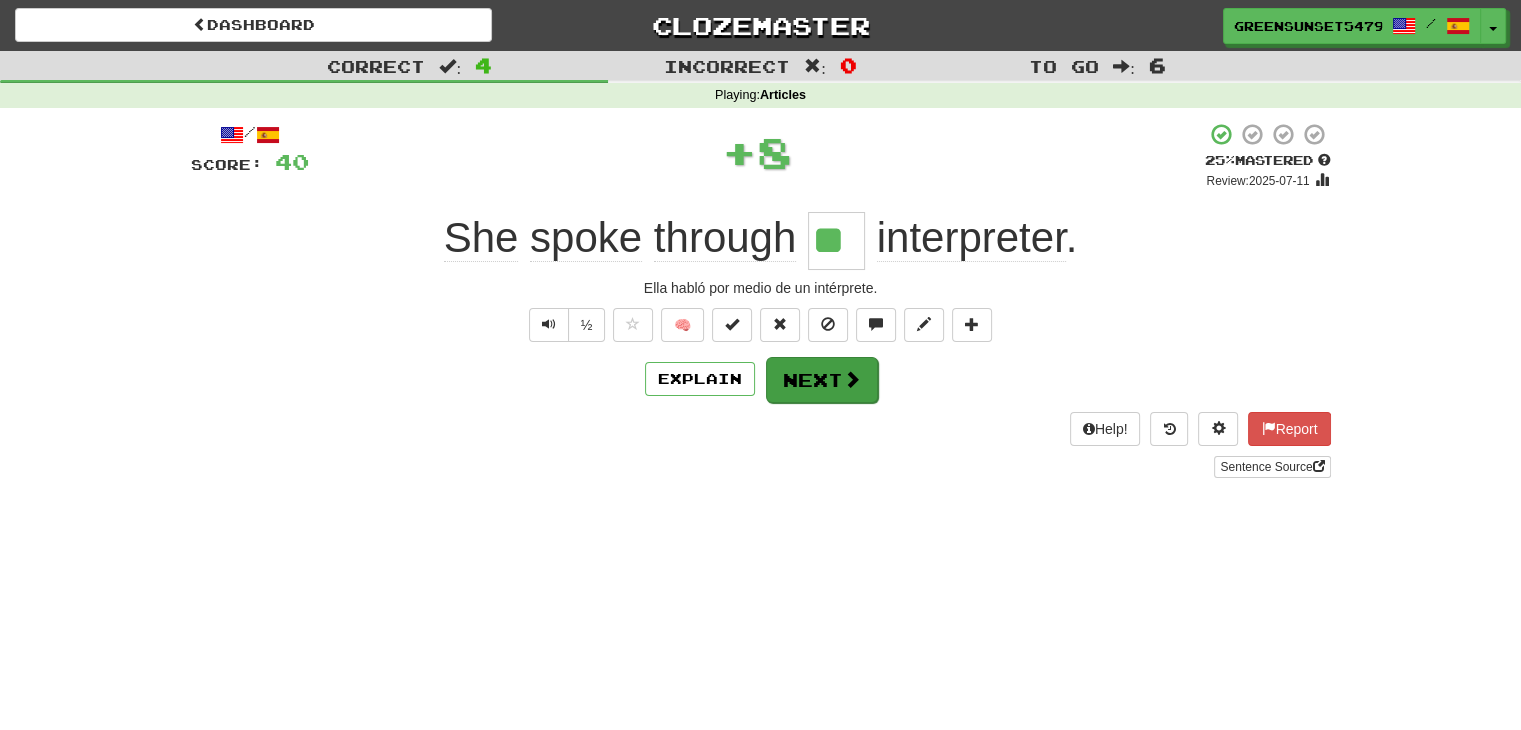 click on "Next" at bounding box center [822, 380] 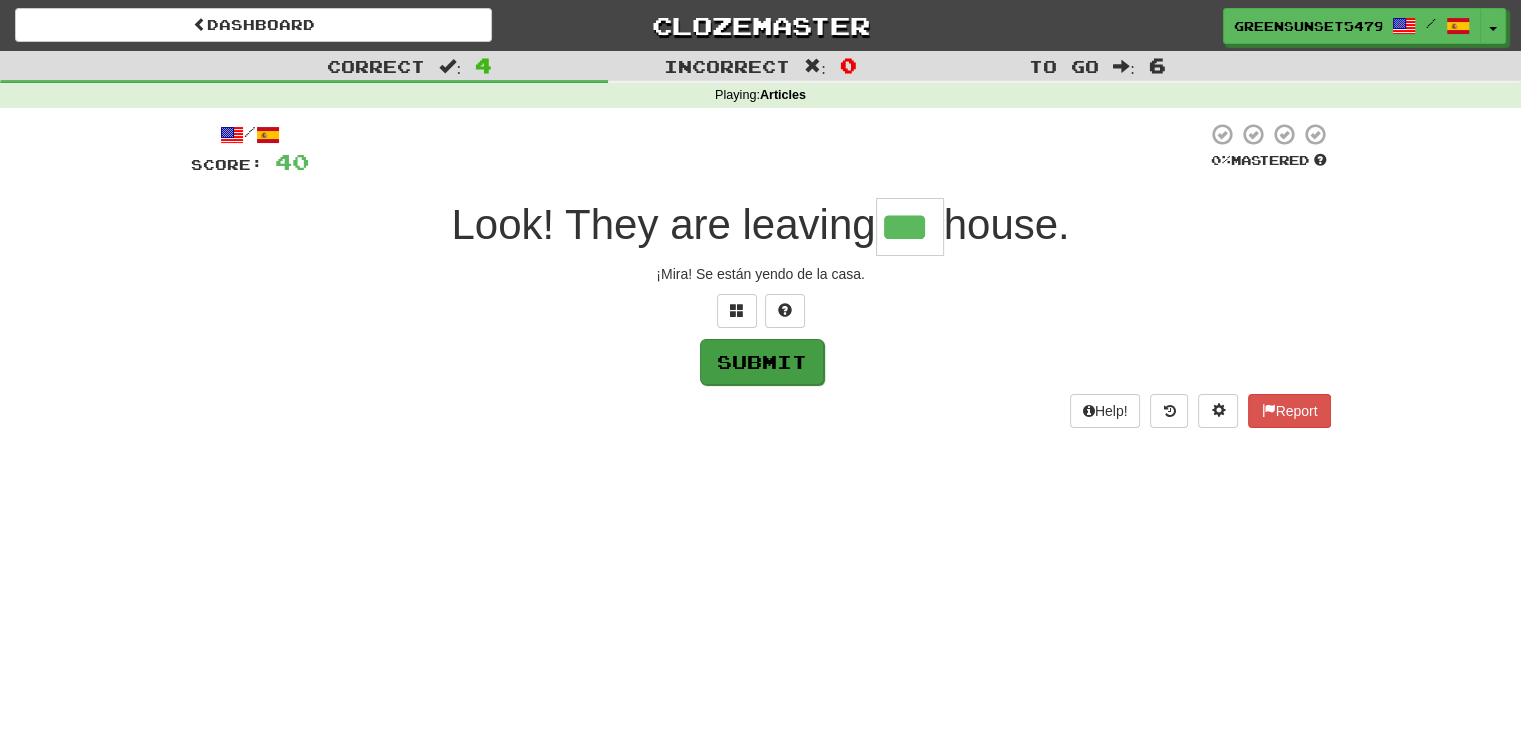 type on "***" 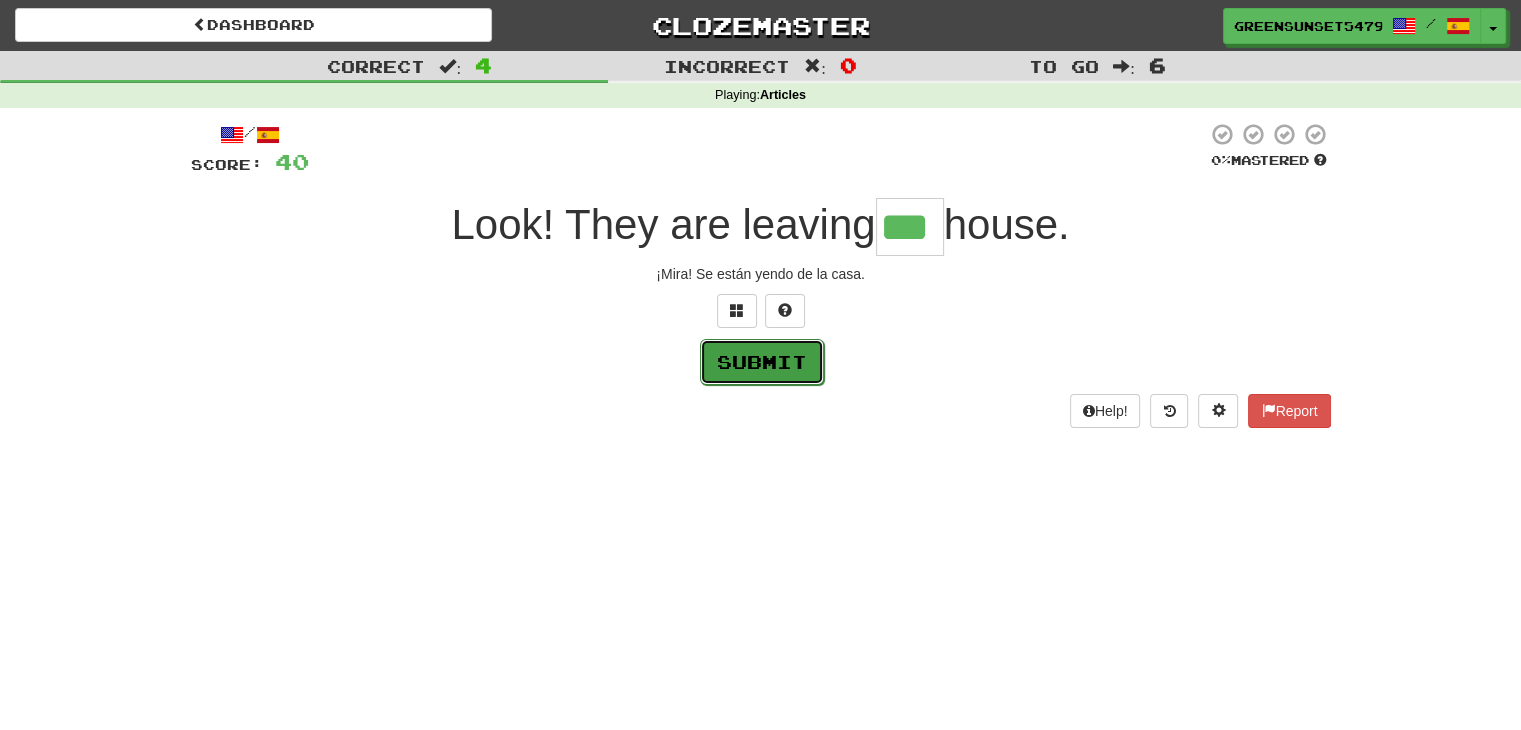 click on "Submit" at bounding box center (762, 362) 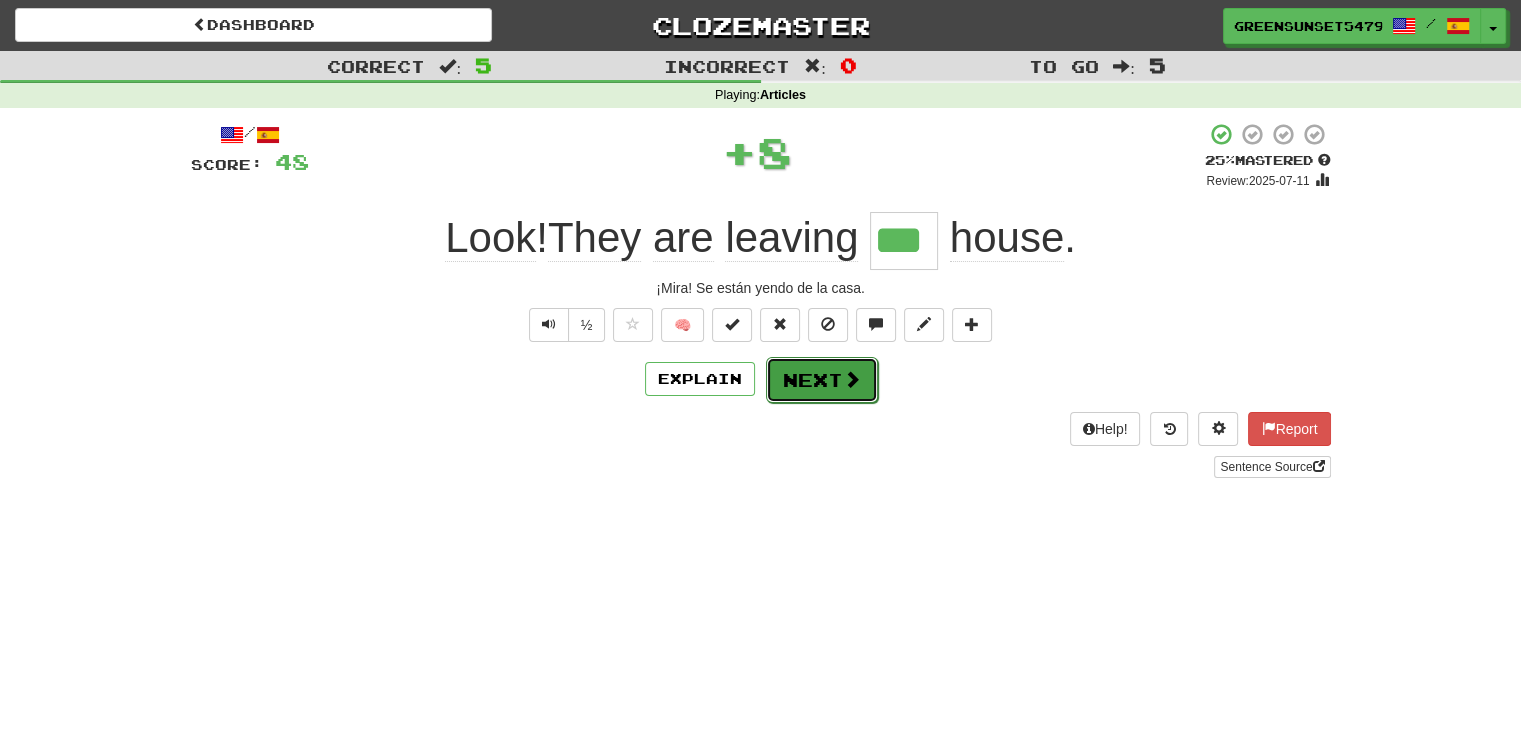 click on "Next" at bounding box center [822, 380] 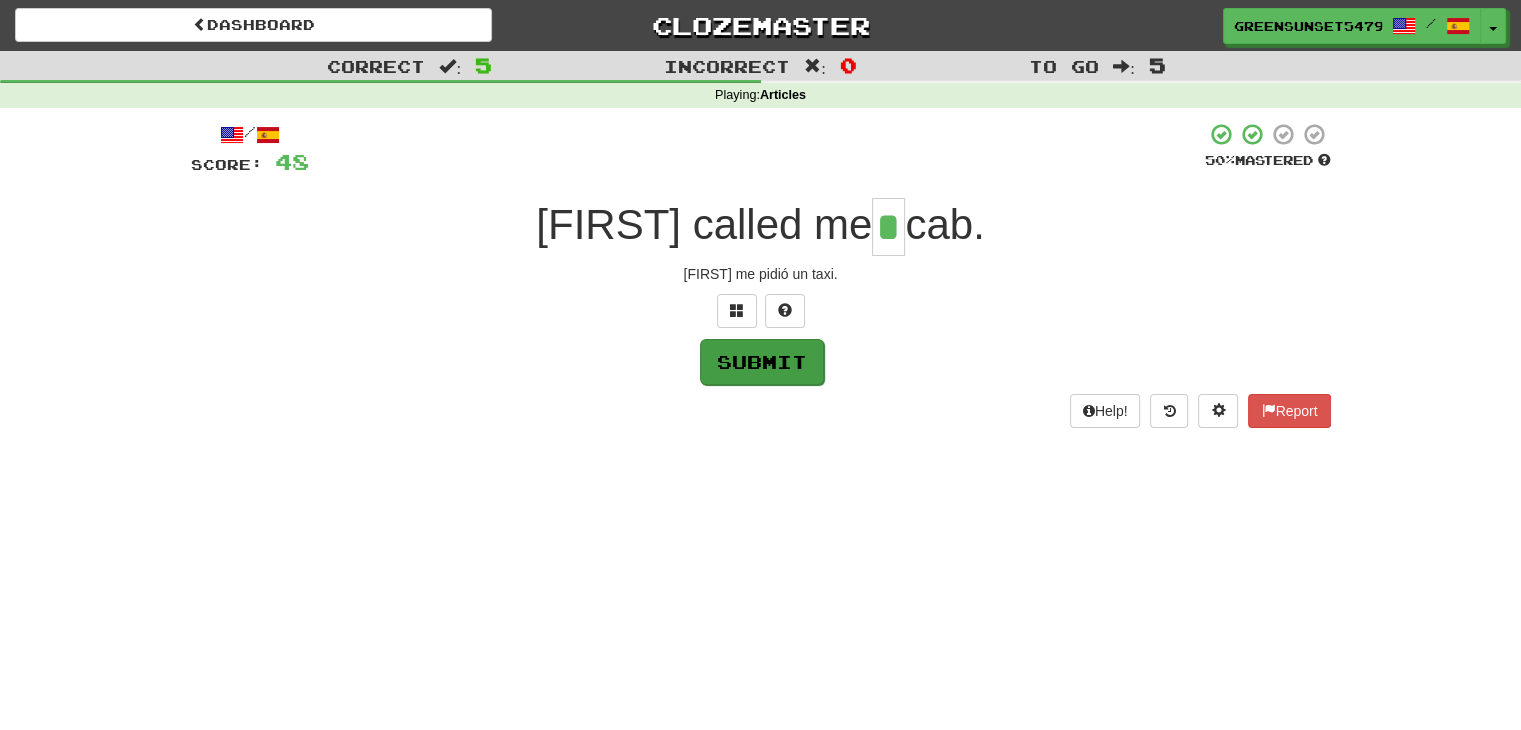 type on "*" 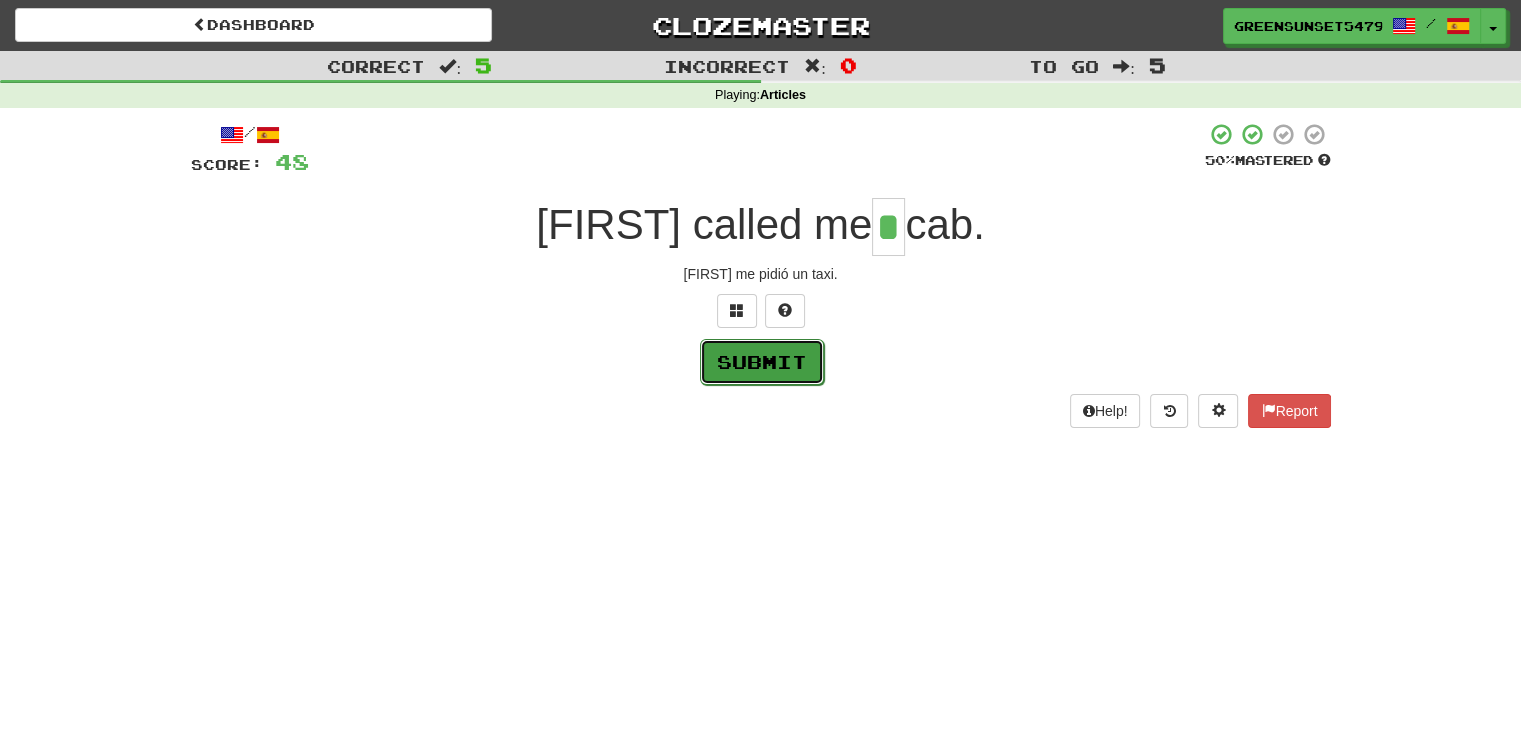 click on "Submit" at bounding box center (762, 362) 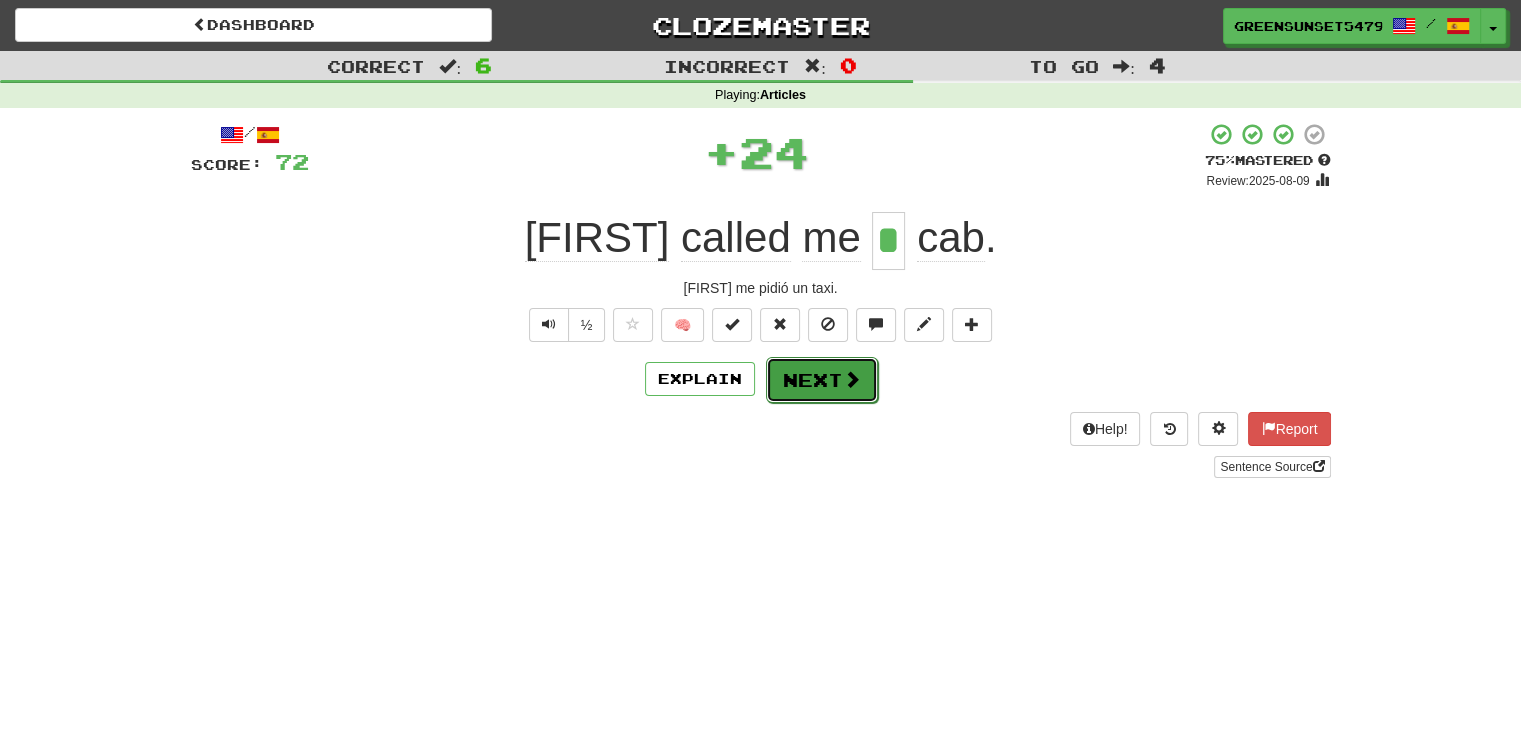 click on "Next" at bounding box center [822, 380] 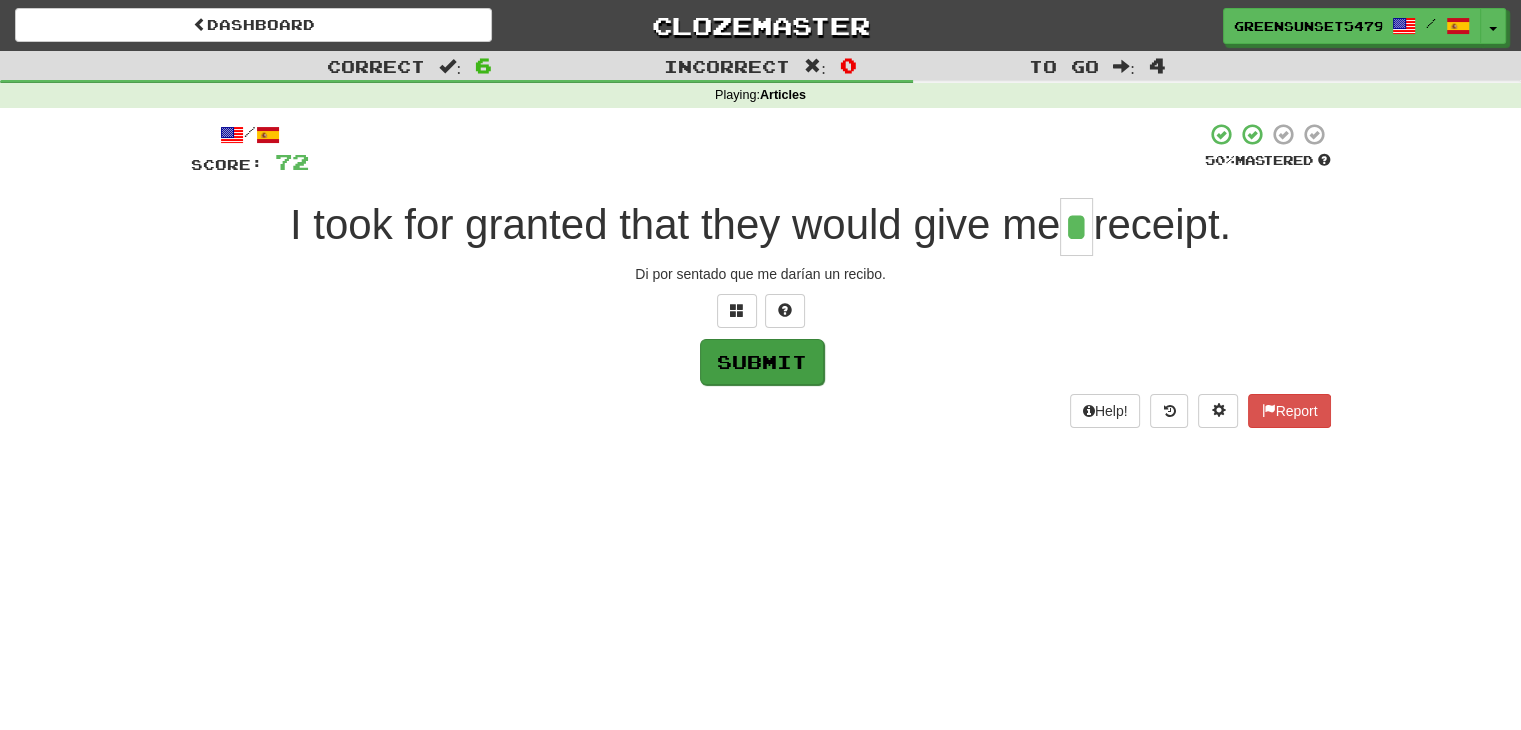 type on "*" 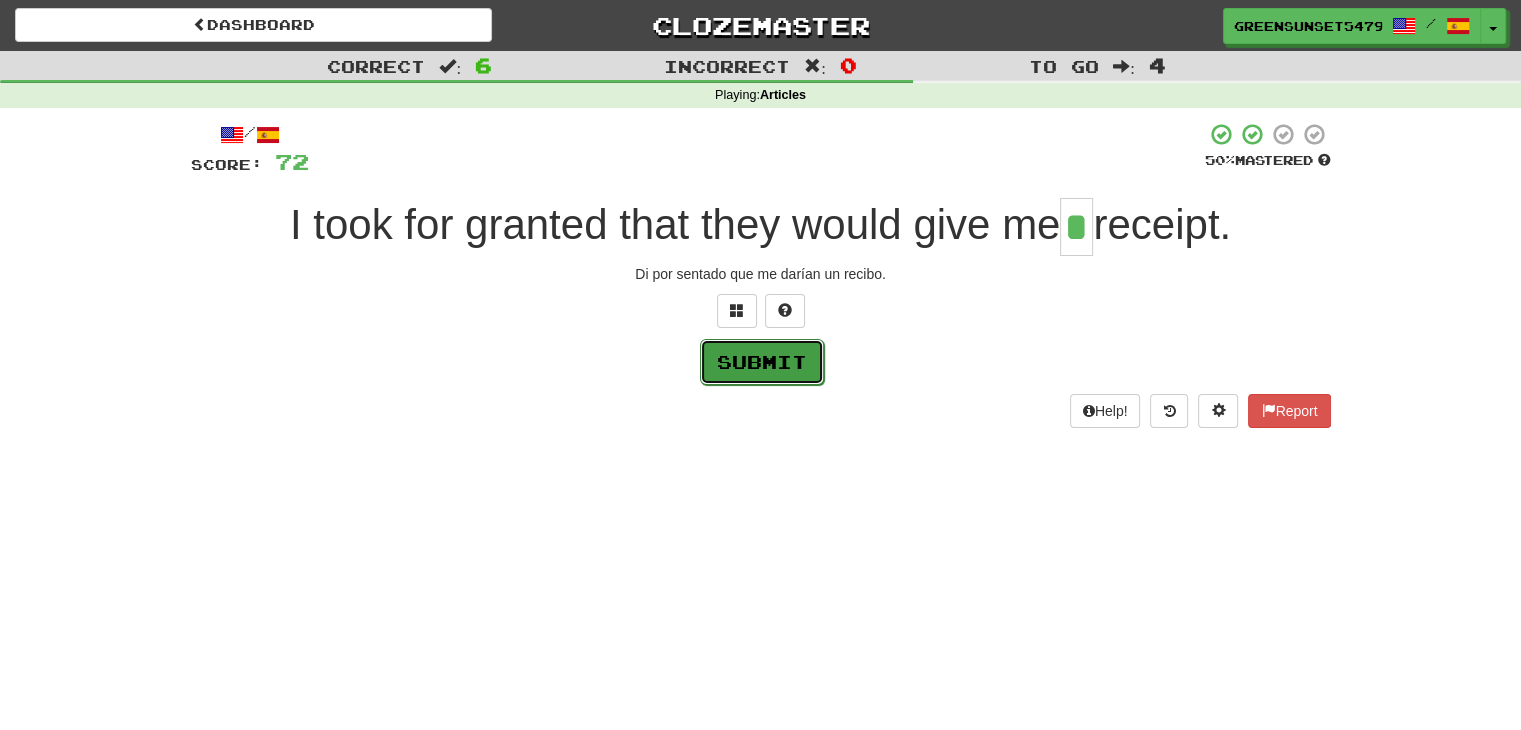 click on "Submit" at bounding box center (762, 362) 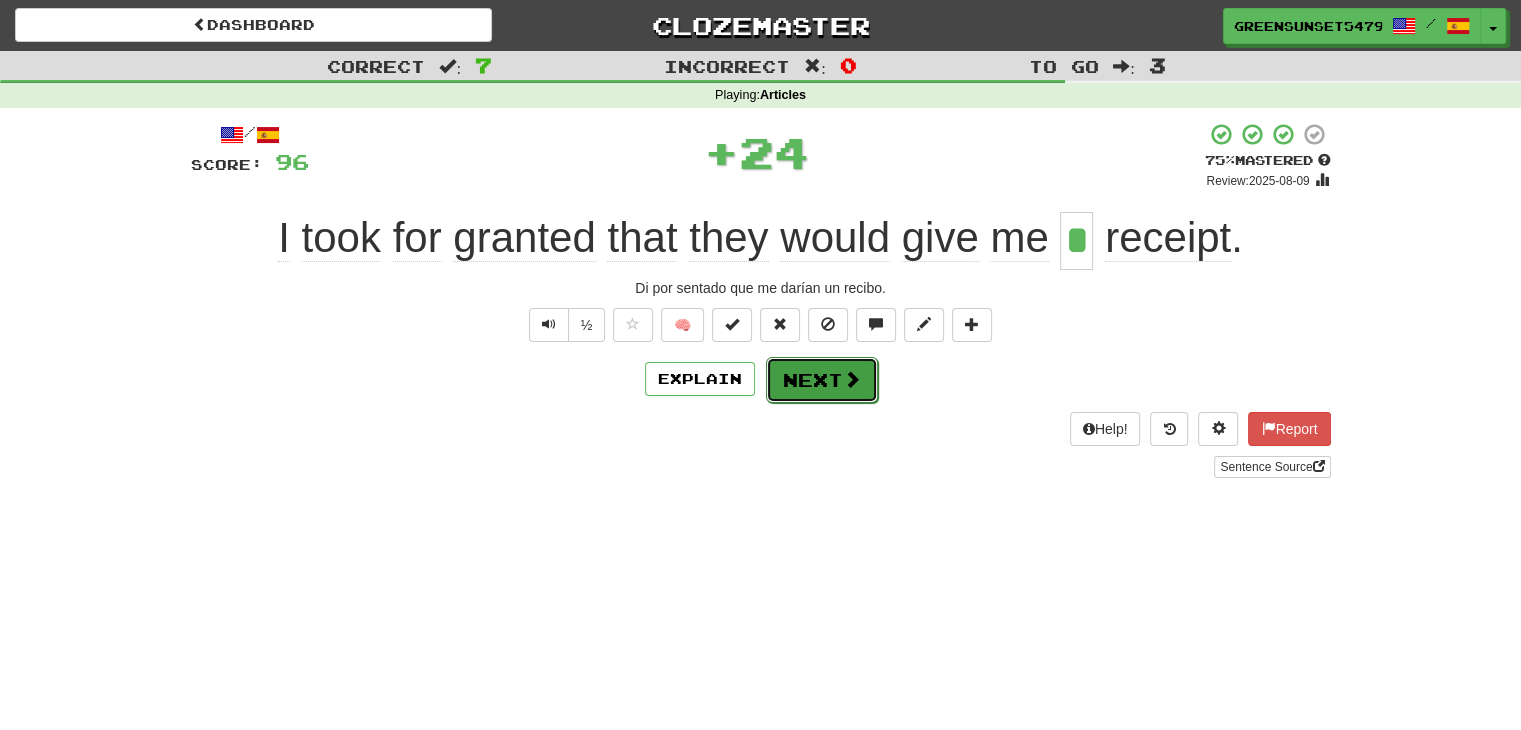 click at bounding box center (852, 379) 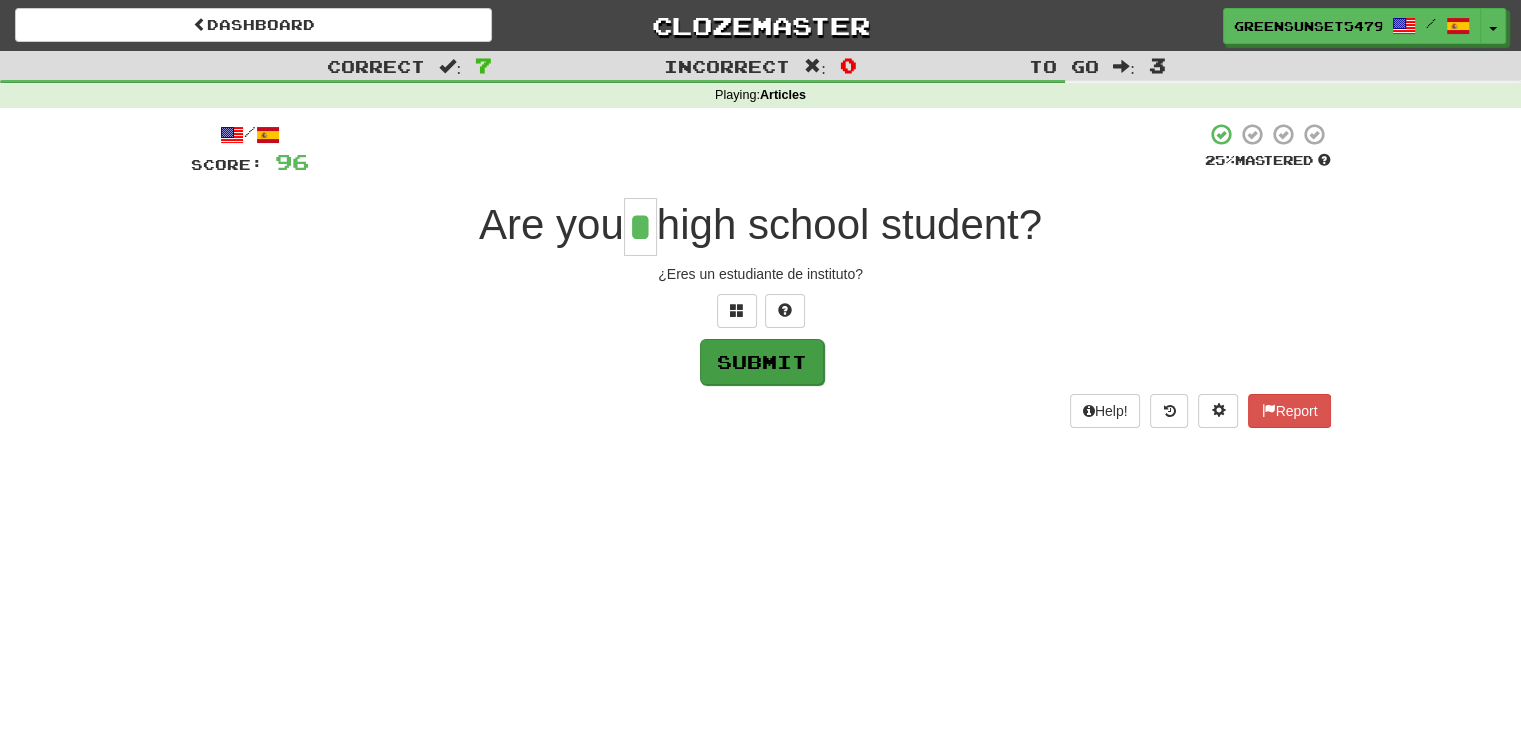 type on "*" 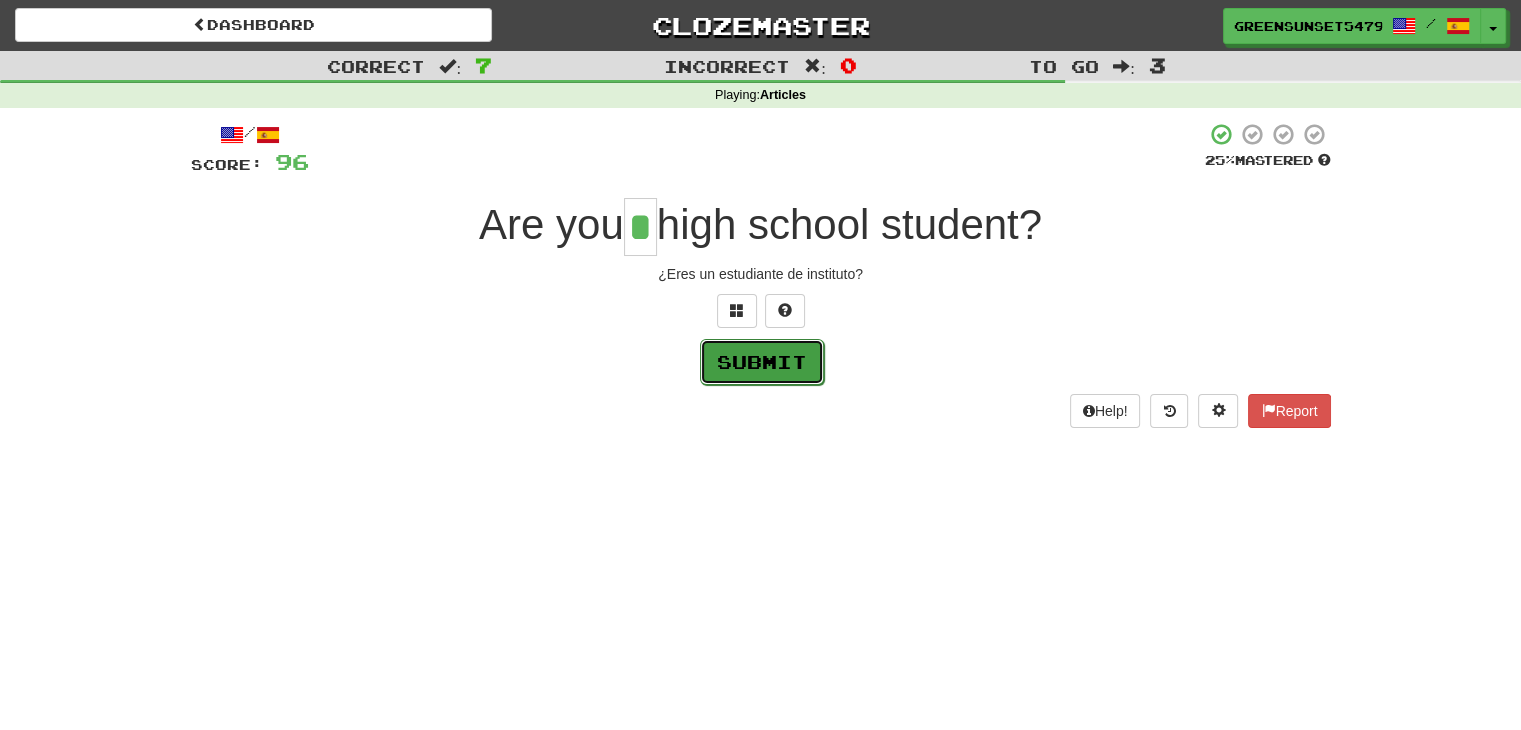 click on "Submit" at bounding box center [762, 362] 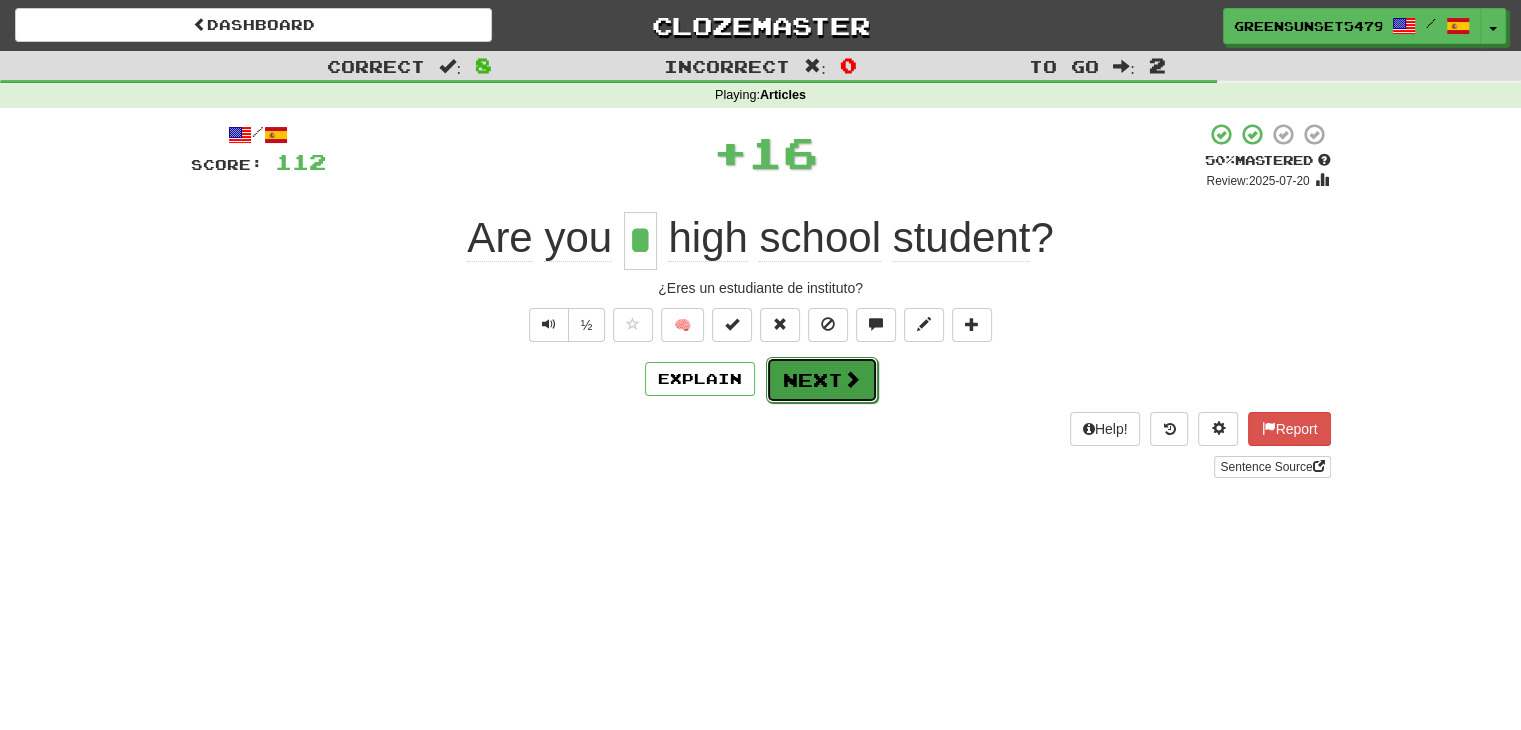 click on "Next" at bounding box center [822, 380] 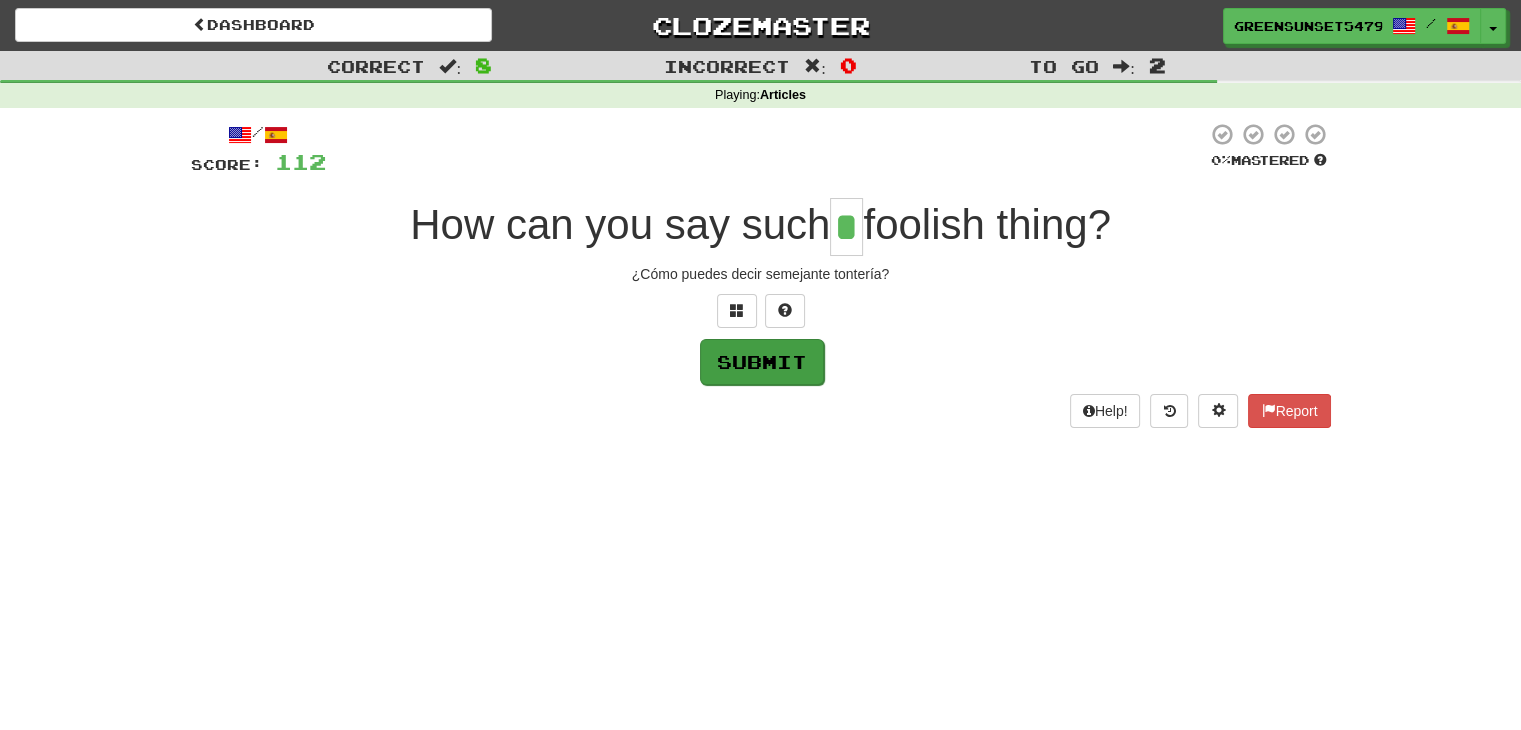 type on "*" 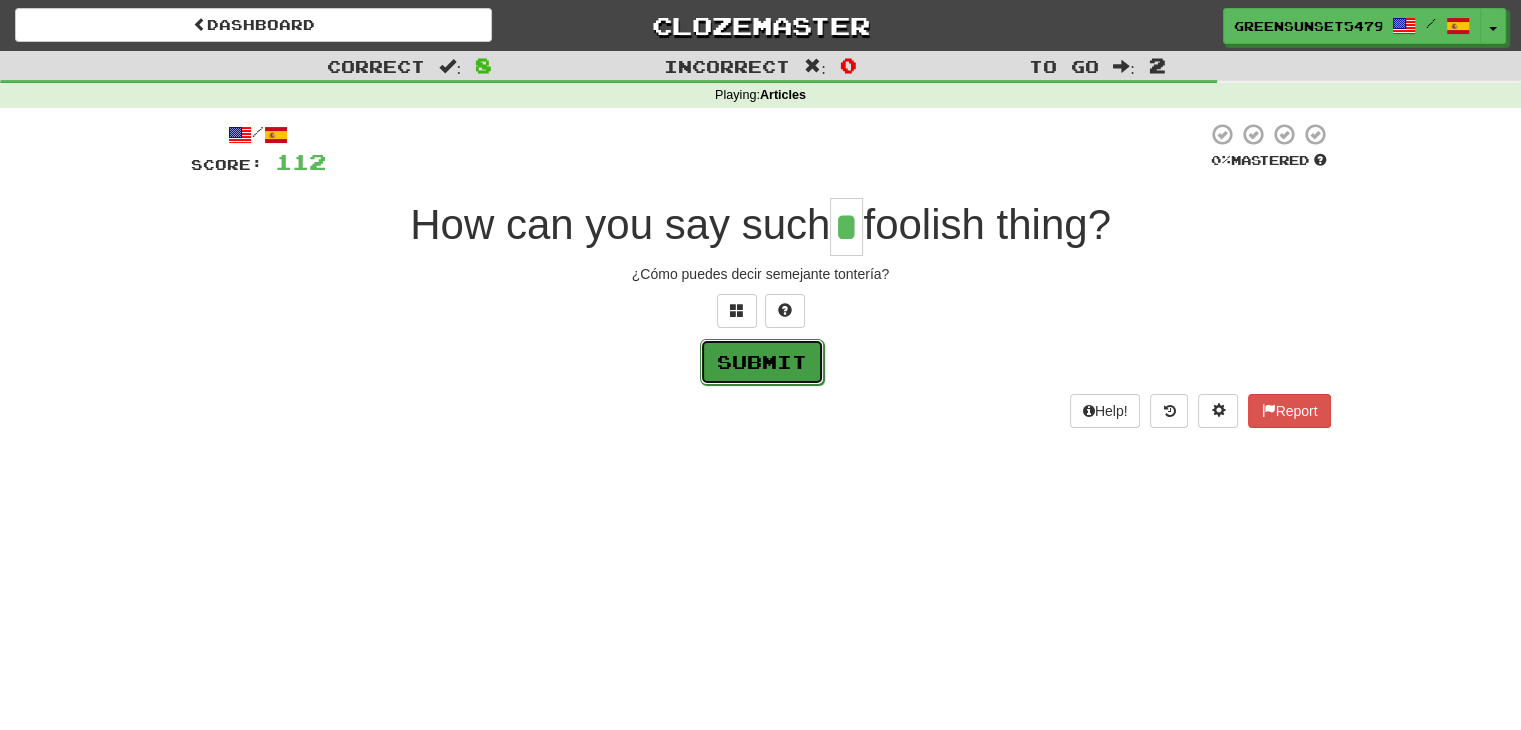 click on "Submit" at bounding box center [762, 362] 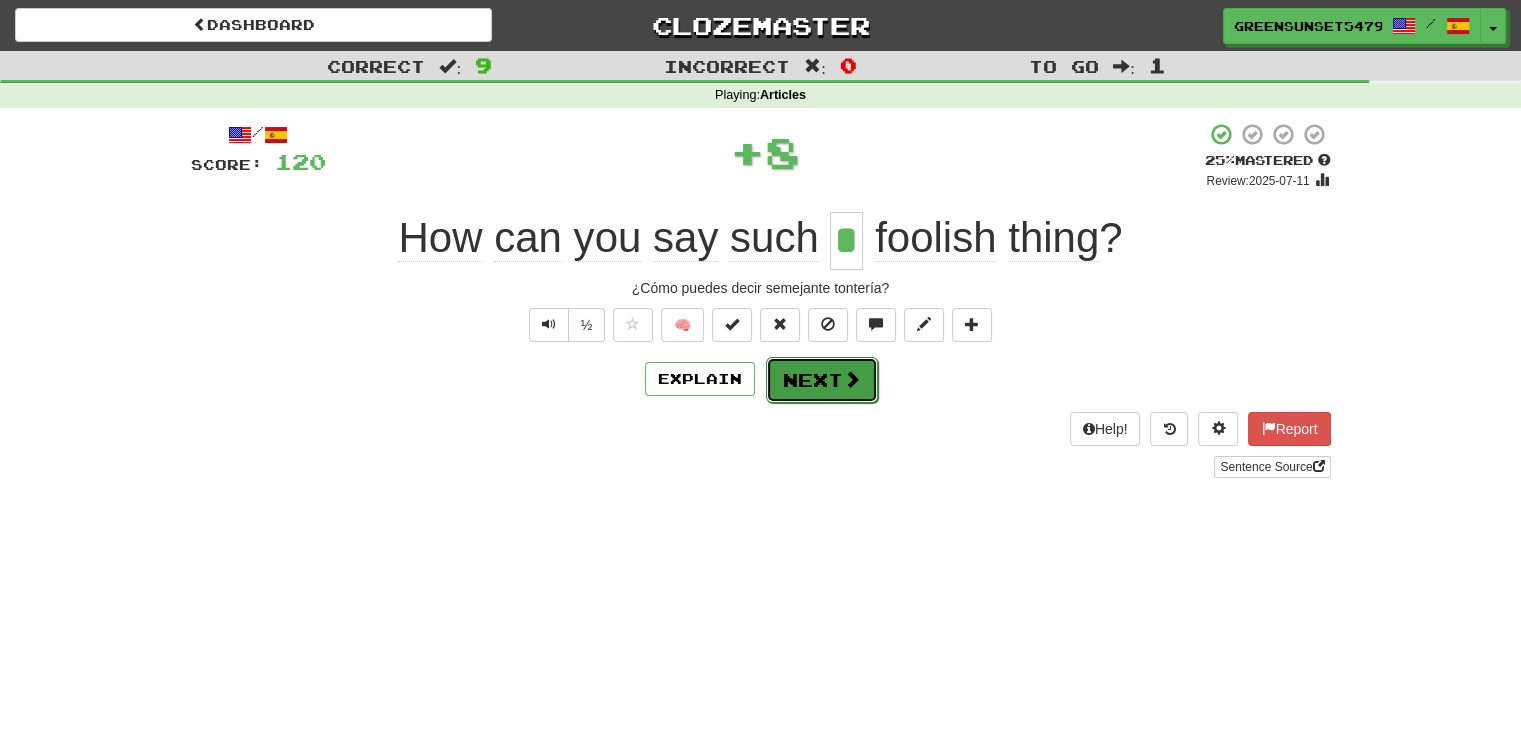 click on "Next" at bounding box center [822, 380] 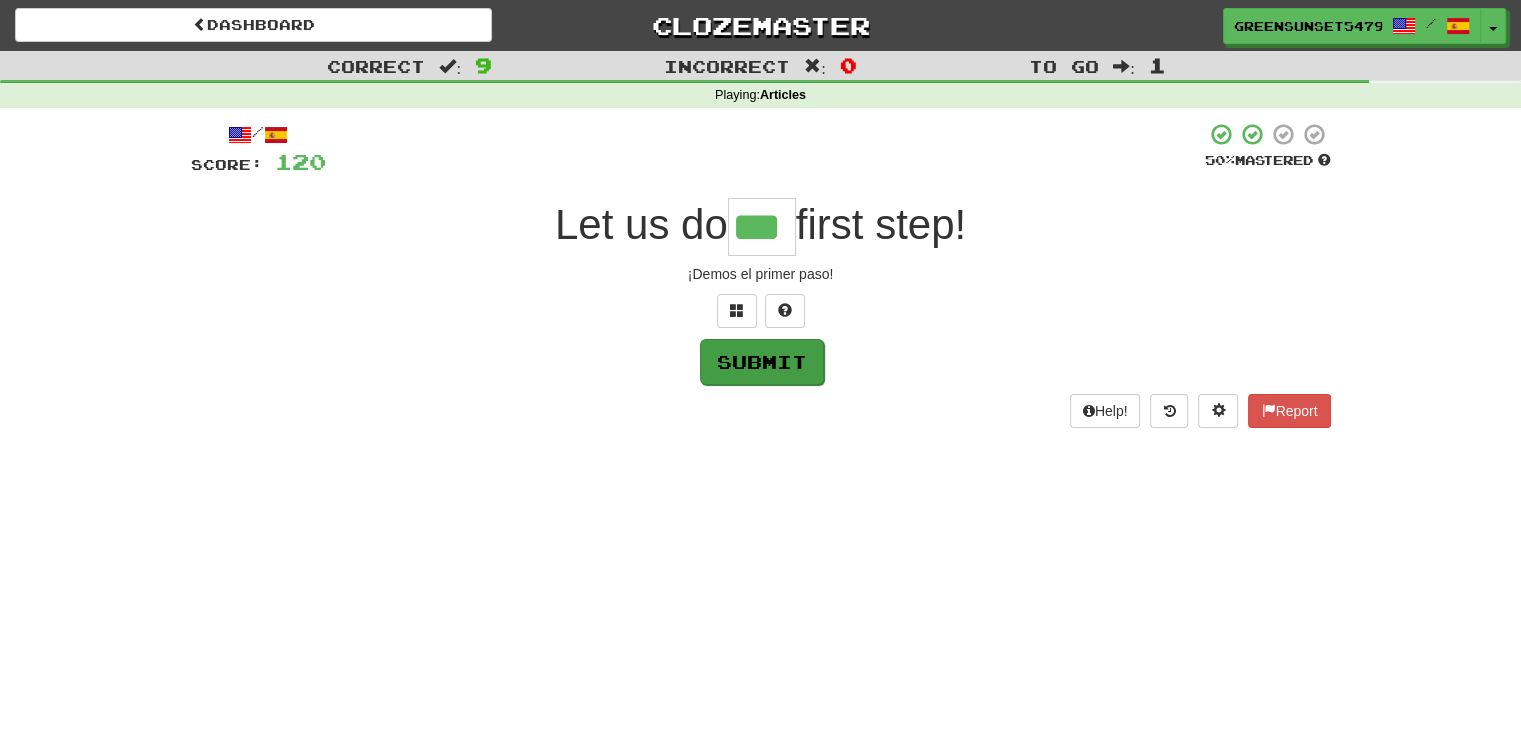 type on "***" 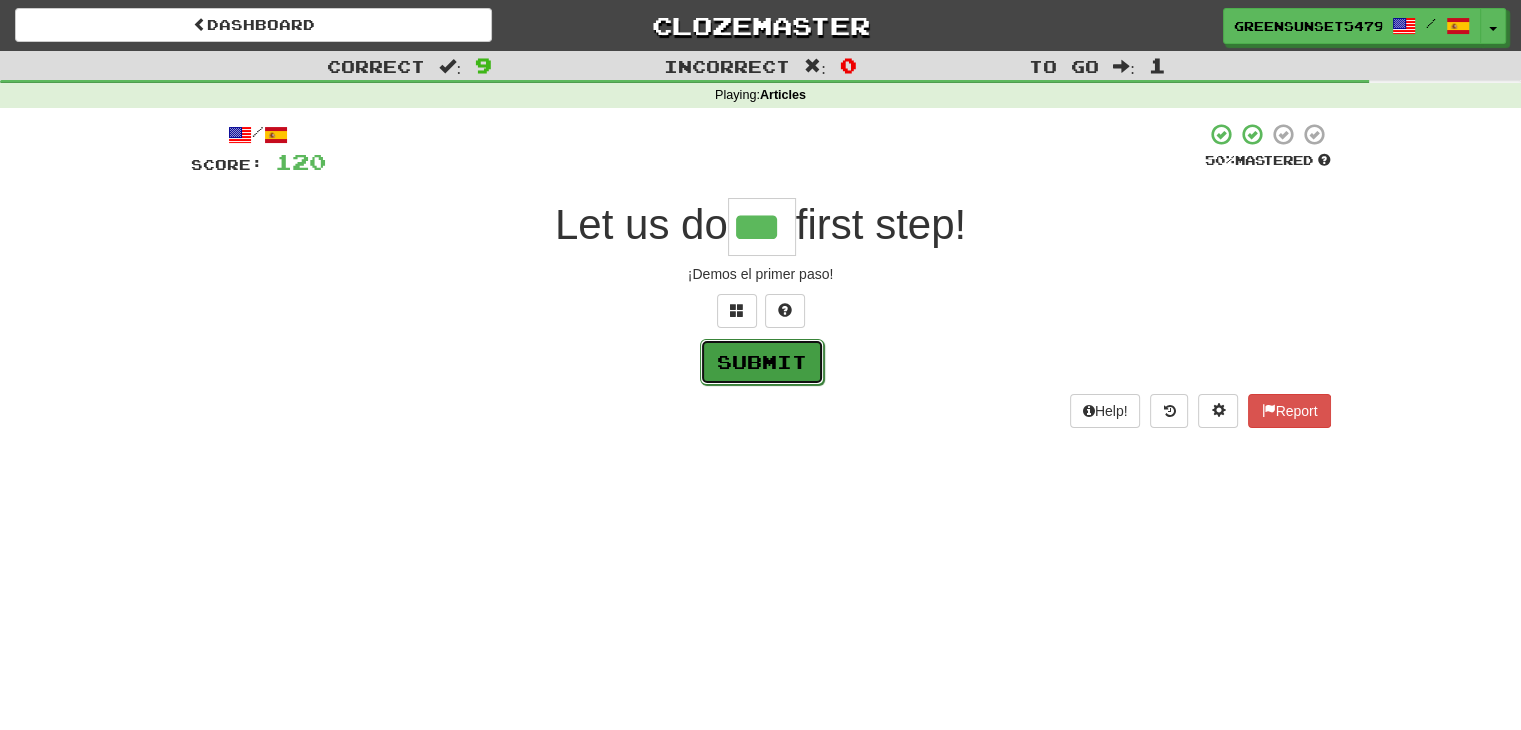 click on "Submit" at bounding box center (762, 362) 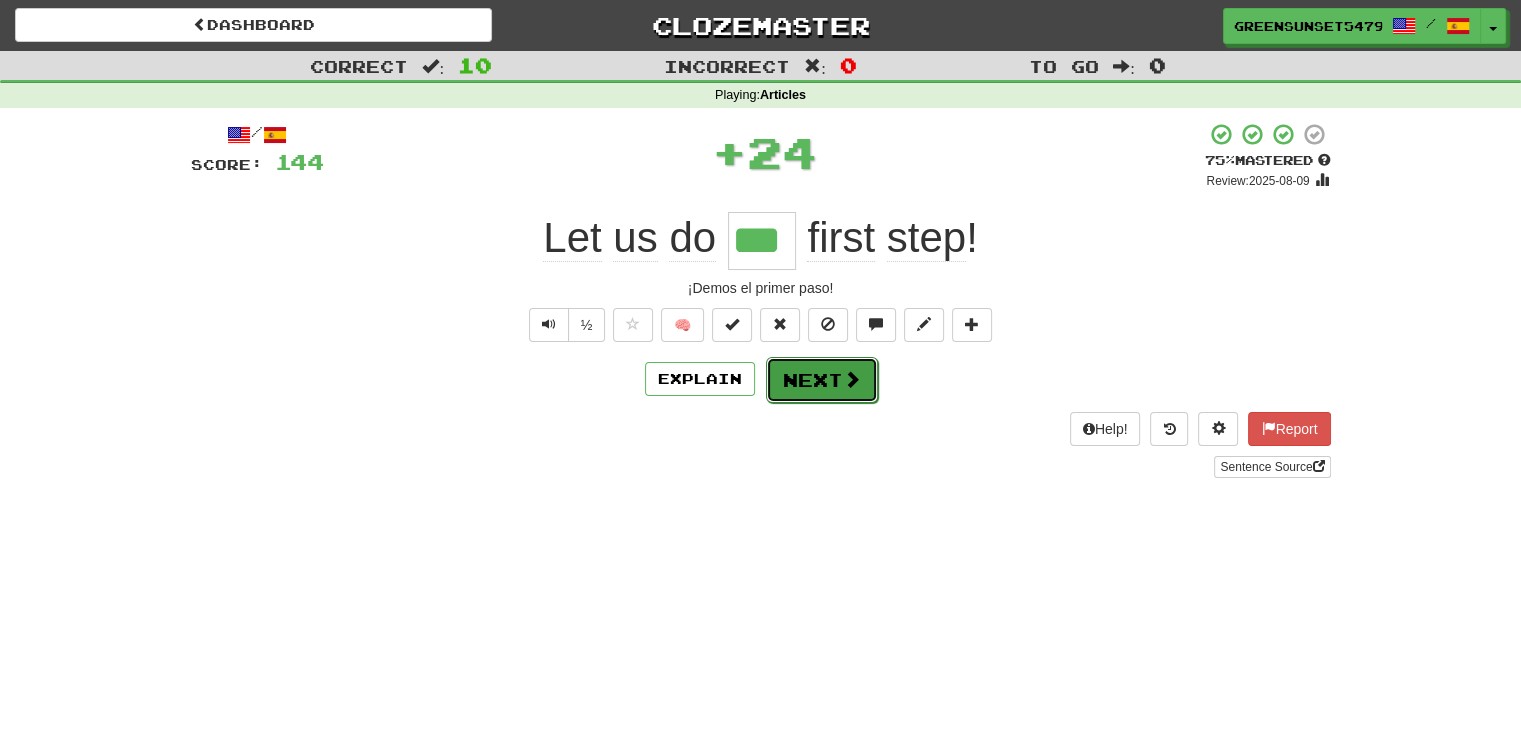 click on "Next" at bounding box center (822, 380) 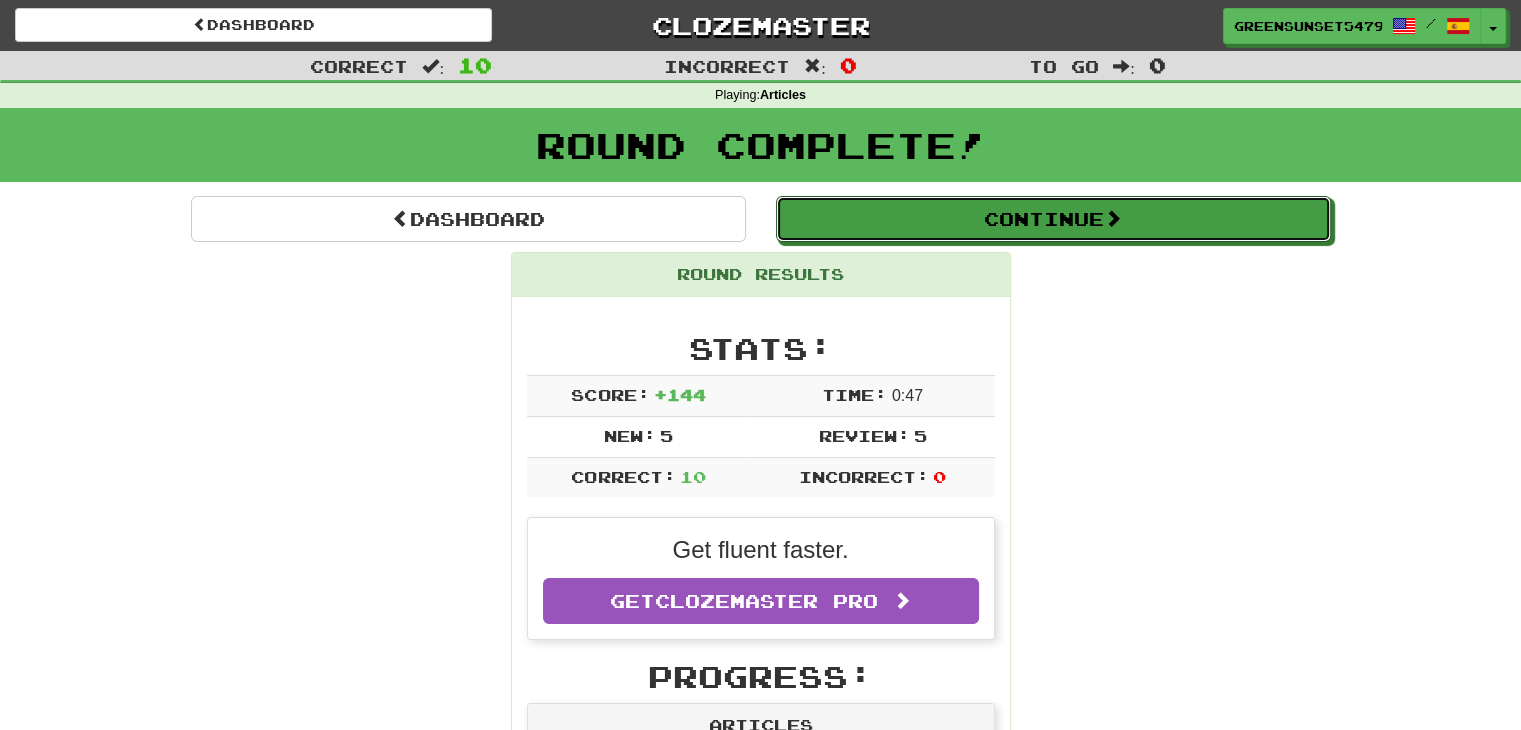 click on "Continue" at bounding box center (1053, 219) 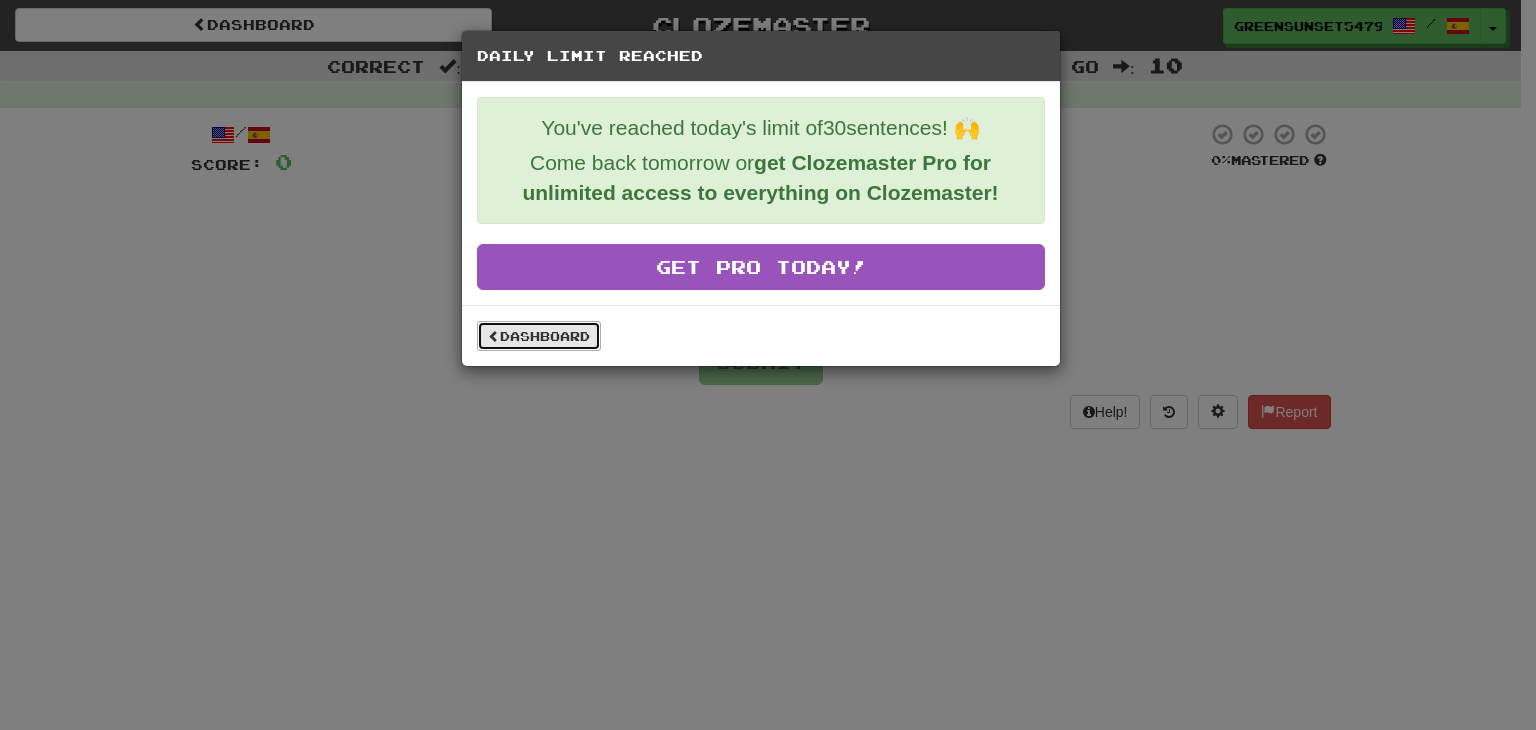 click on "Dashboard" at bounding box center [539, 336] 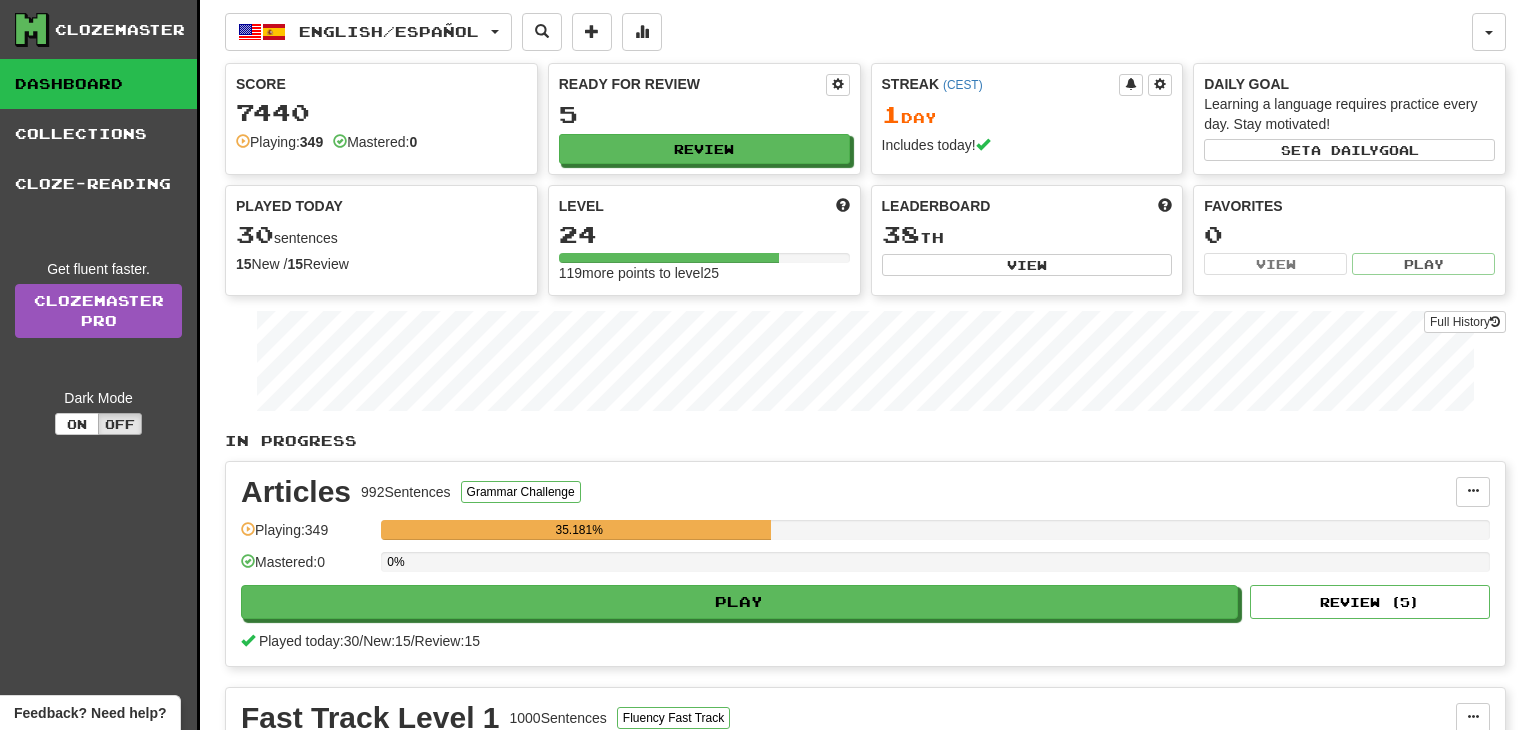 scroll, scrollTop: 0, scrollLeft: 0, axis: both 